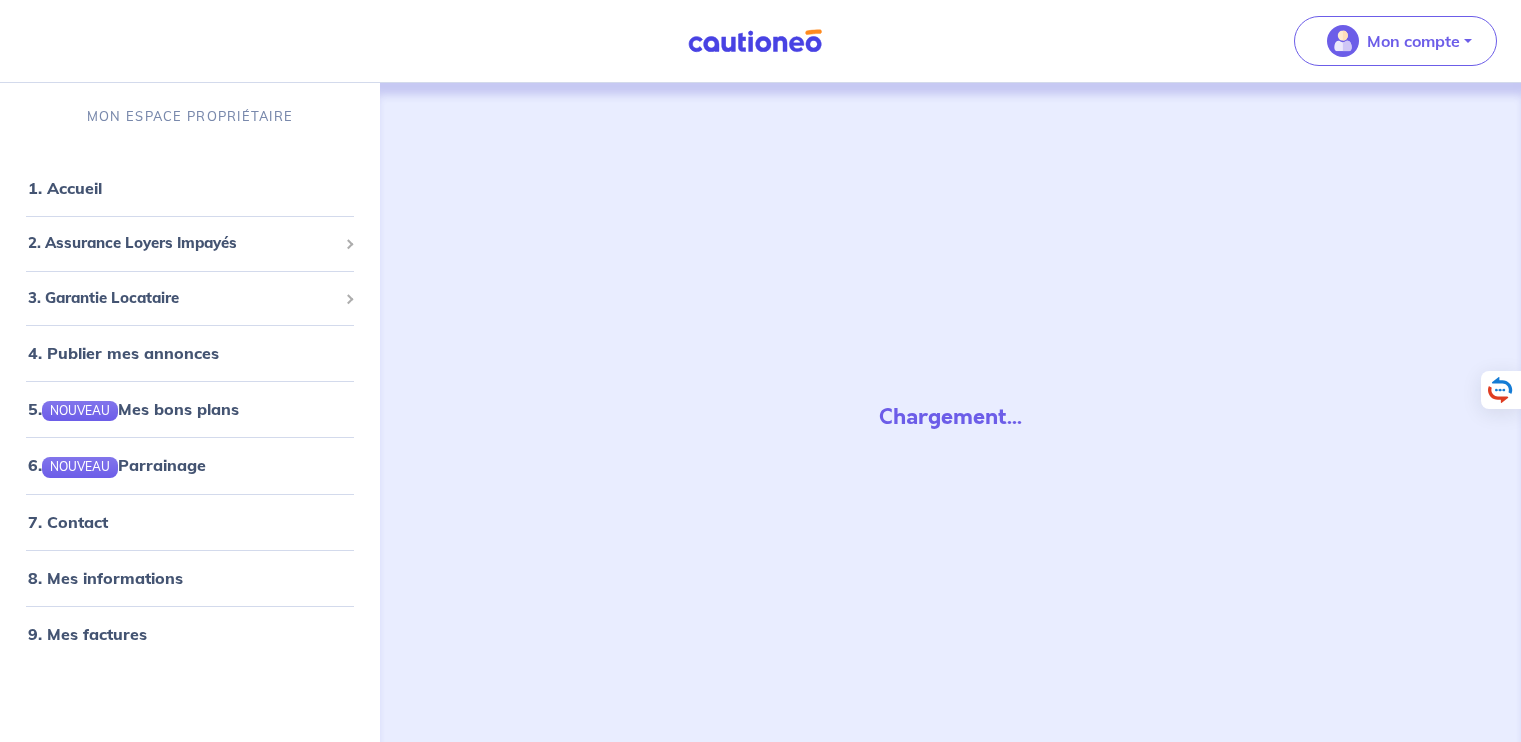 scroll, scrollTop: 0, scrollLeft: 0, axis: both 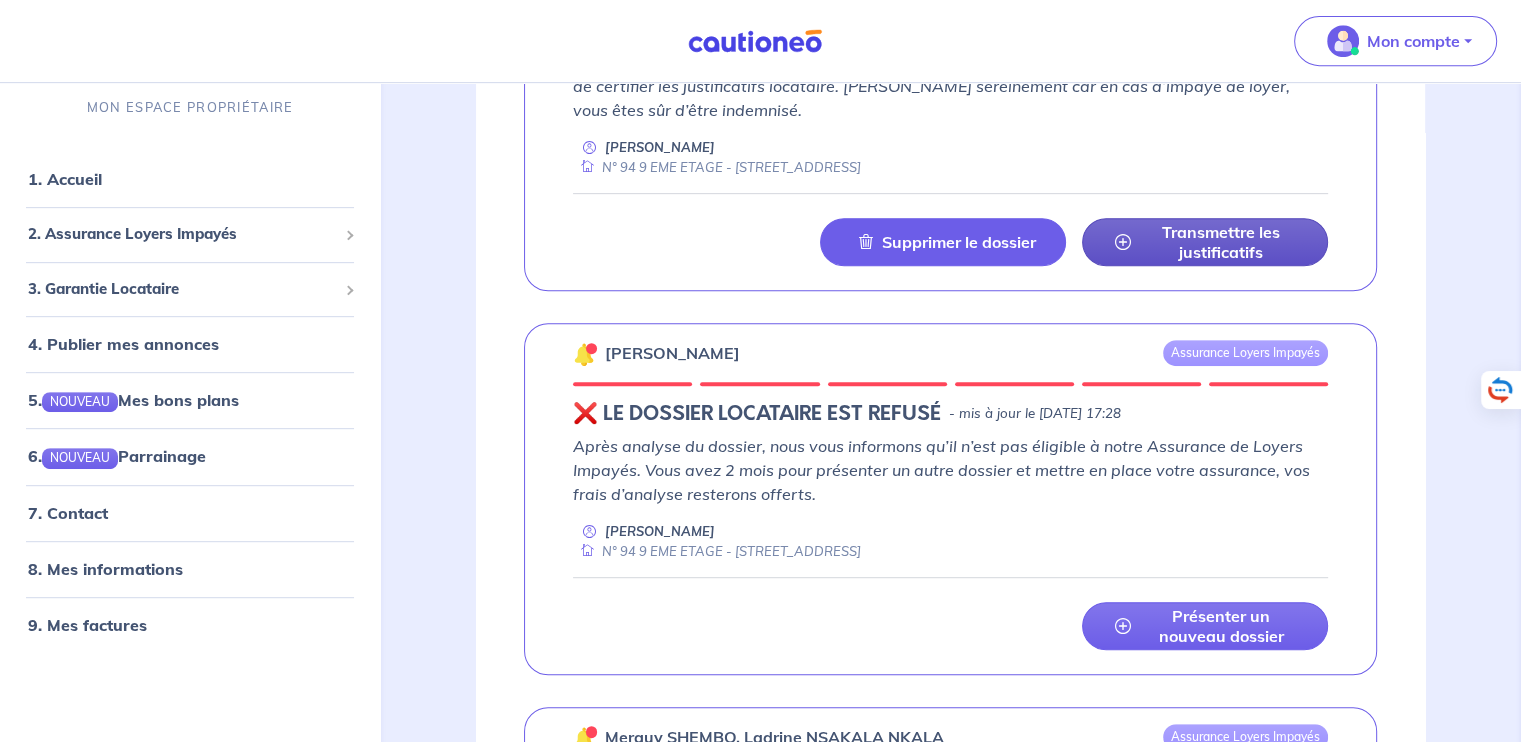 click on "Transmettre les justificatifs" at bounding box center (1221, 242) 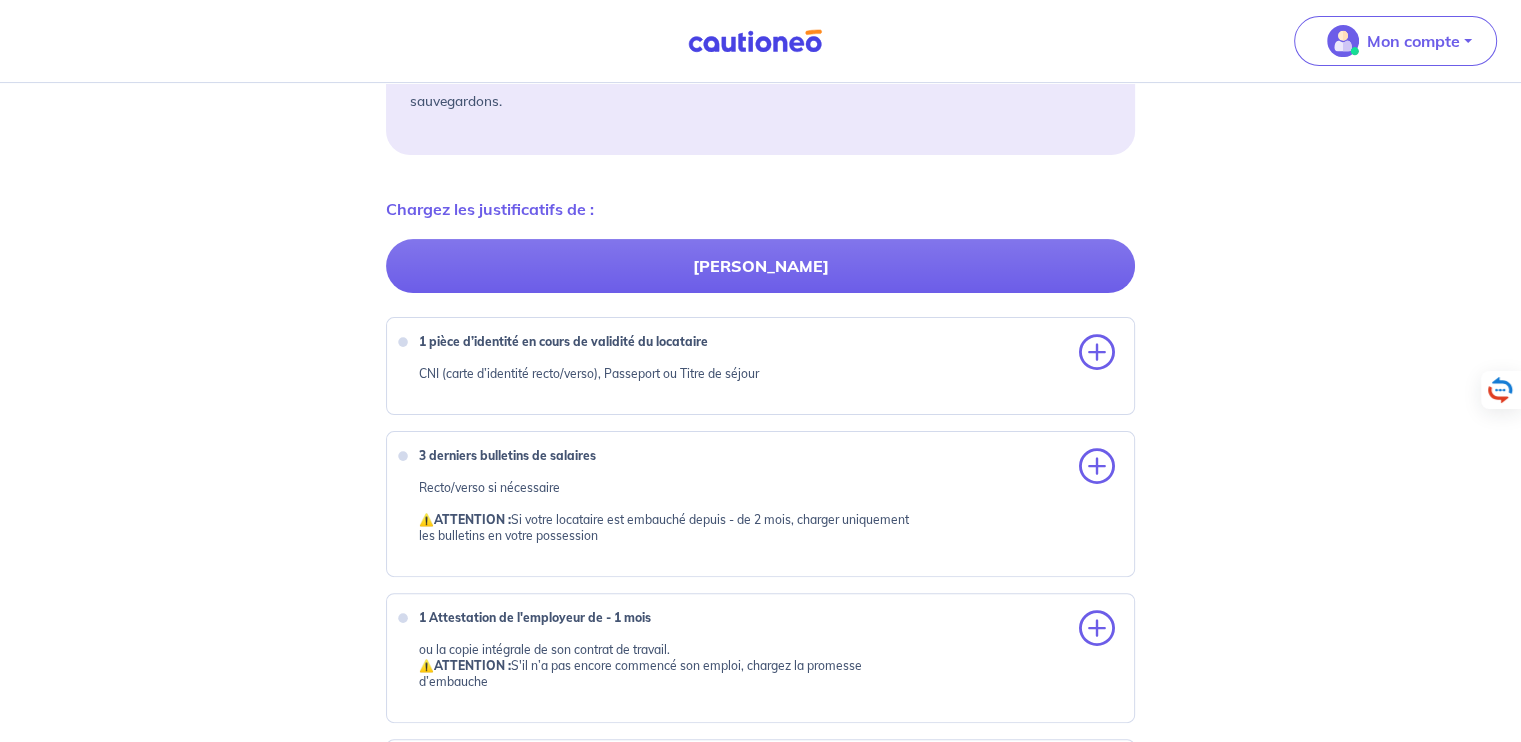 scroll, scrollTop: 0, scrollLeft: 0, axis: both 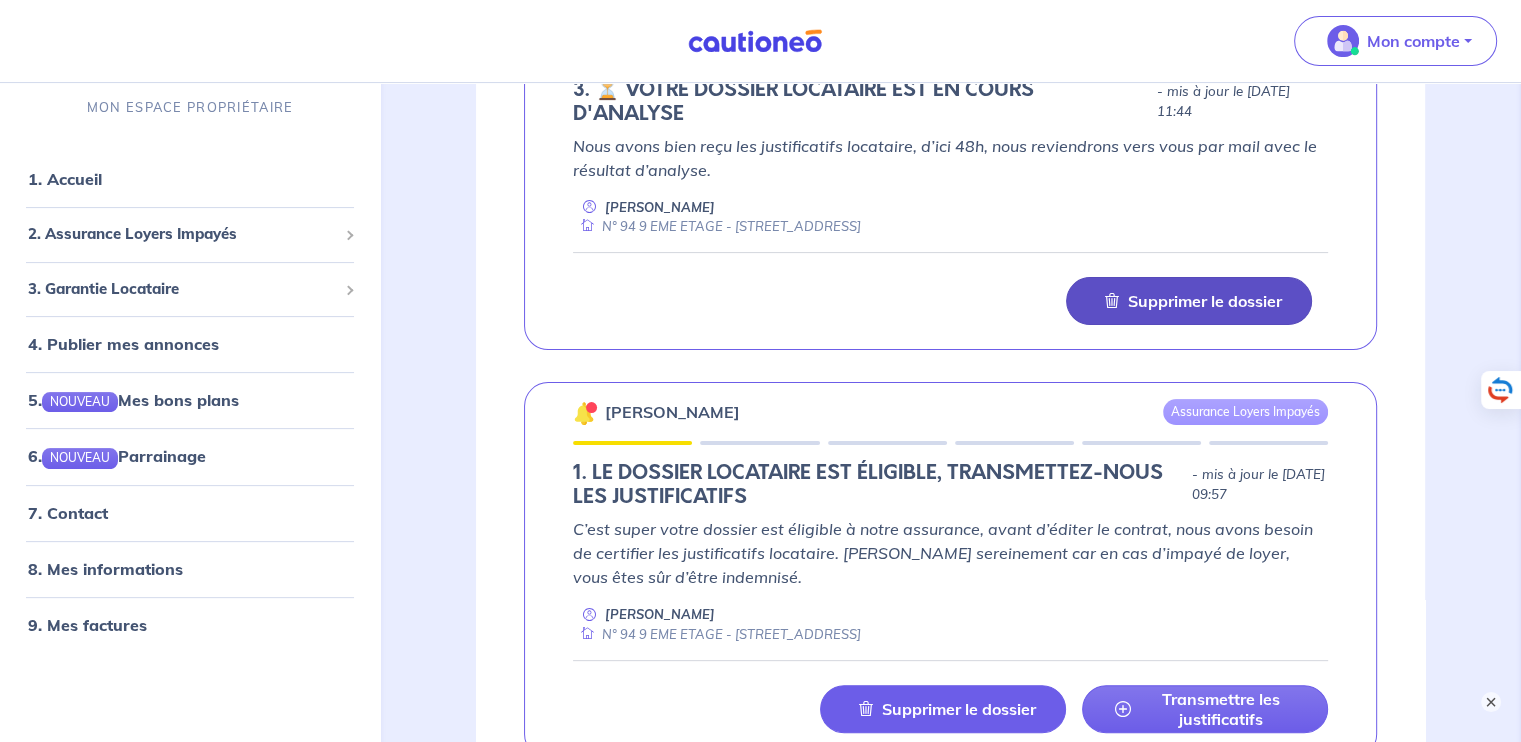click on "Supprimer le dossier" at bounding box center [1205, 301] 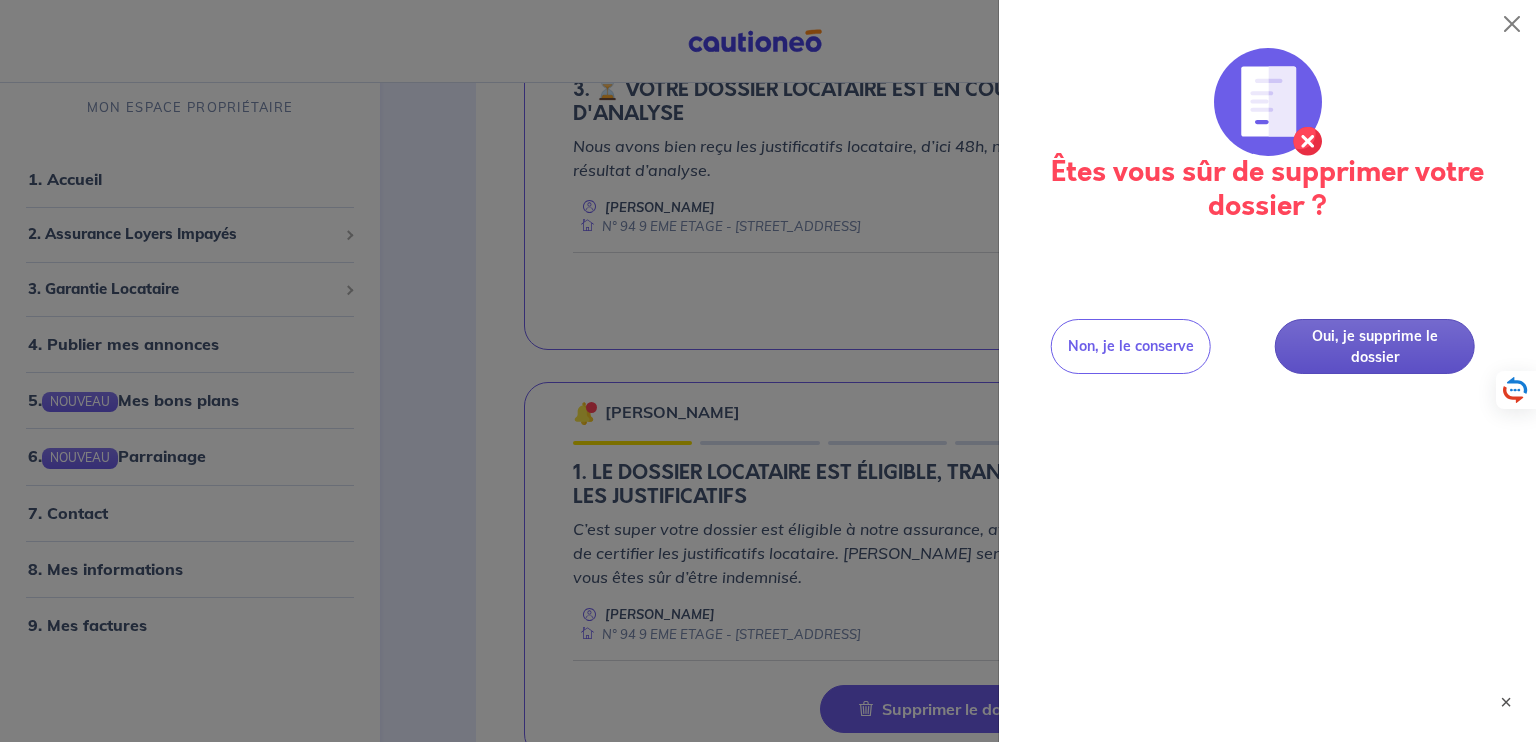 click on "Oui, je supprime le dossier" at bounding box center [1375, 346] 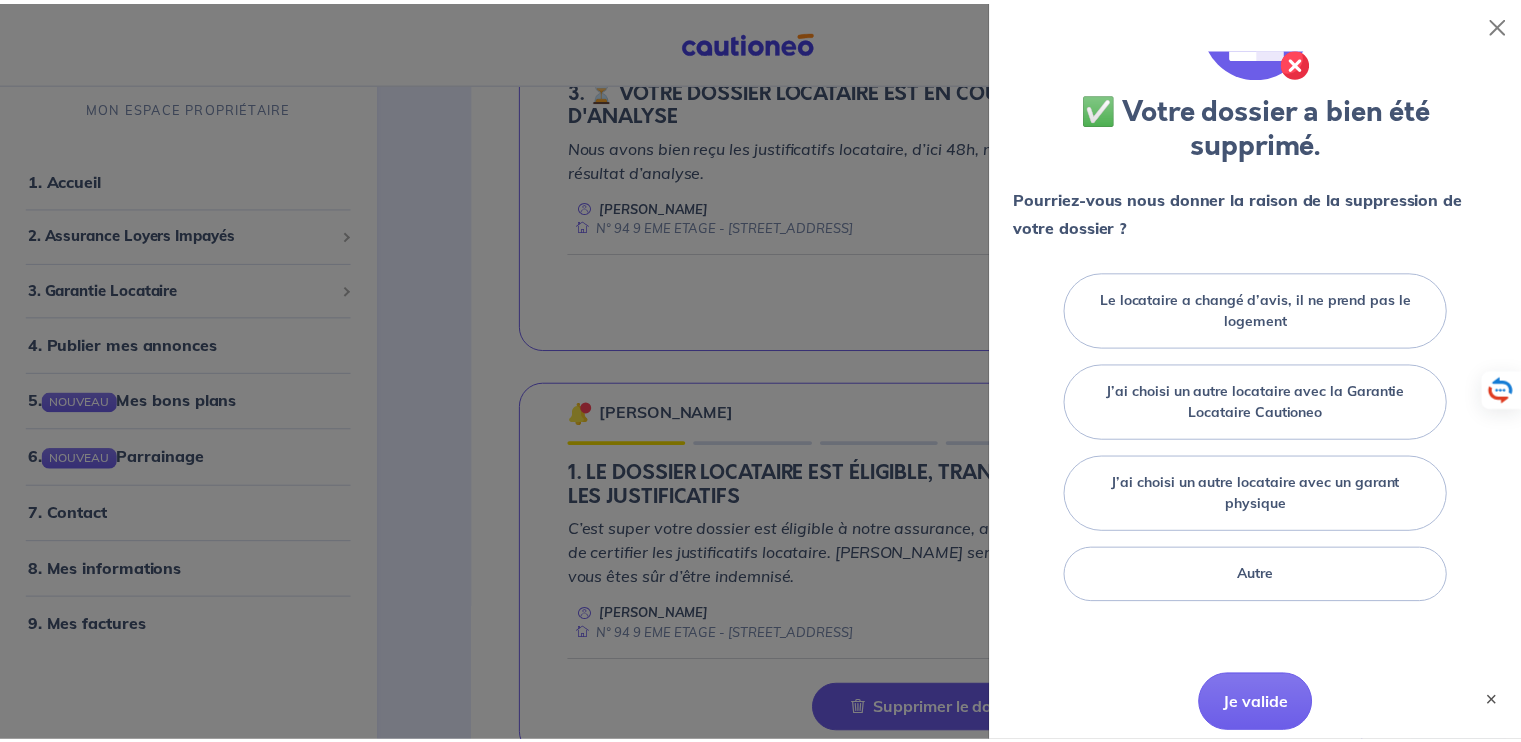 scroll, scrollTop: 84, scrollLeft: 0, axis: vertical 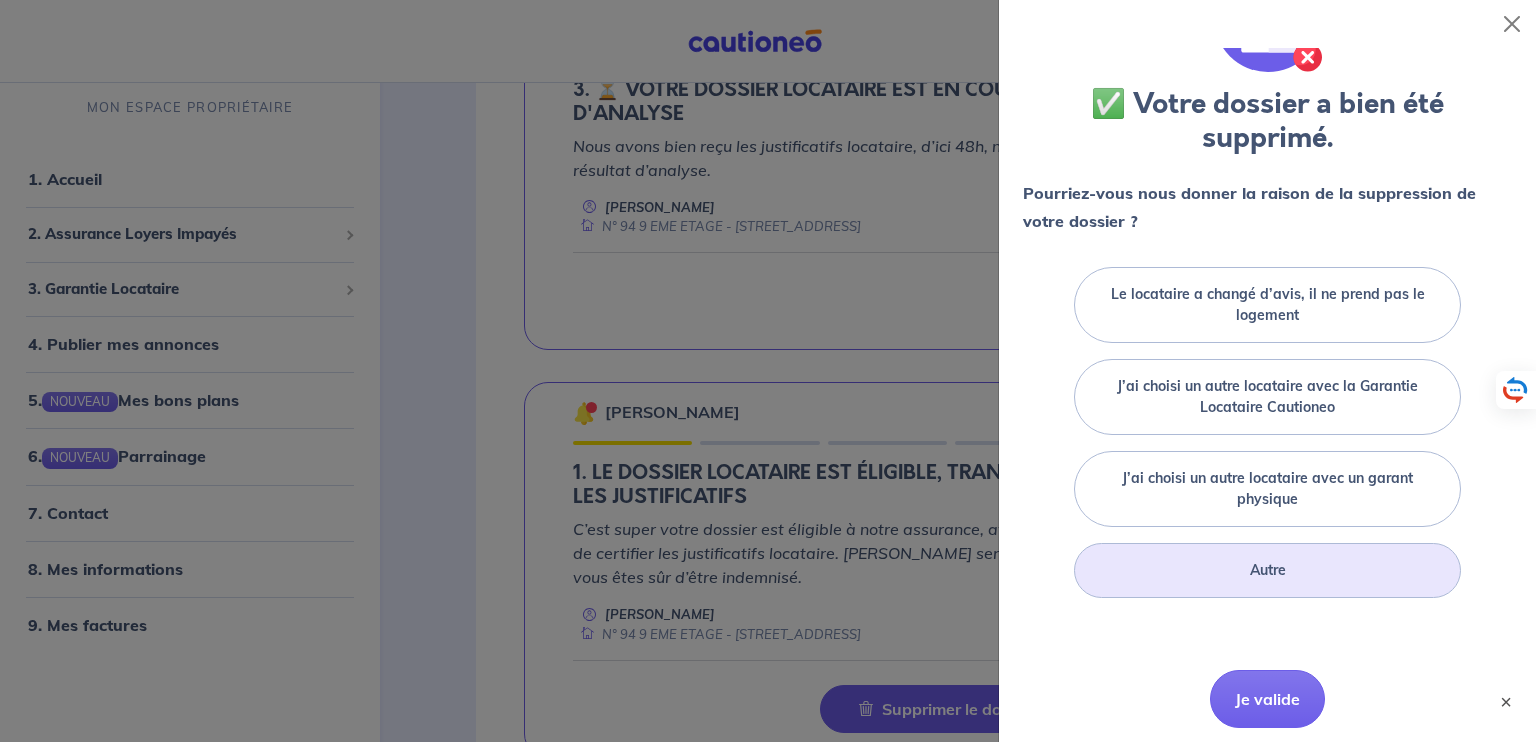click on "Autre" at bounding box center (1268, 570) 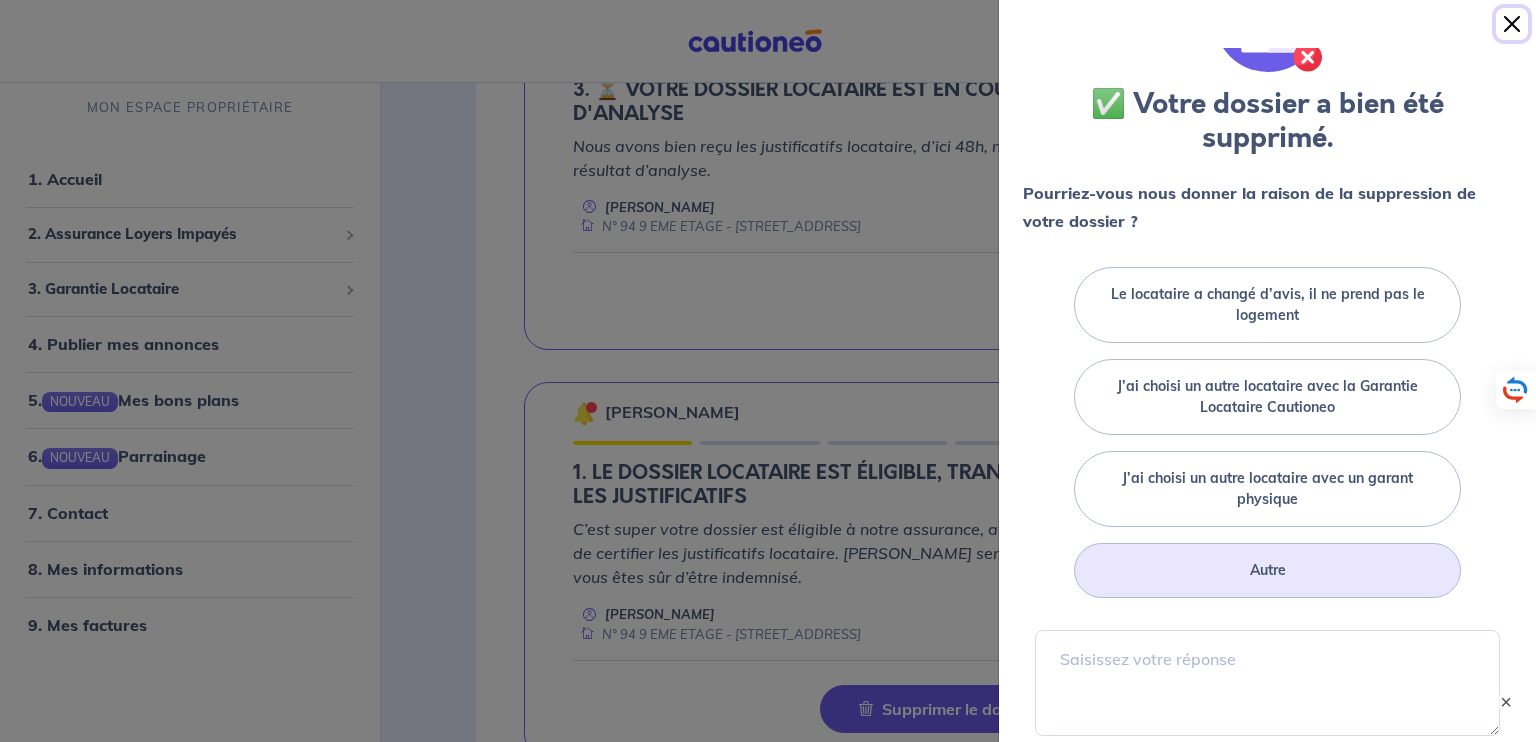 click at bounding box center [1512, 24] 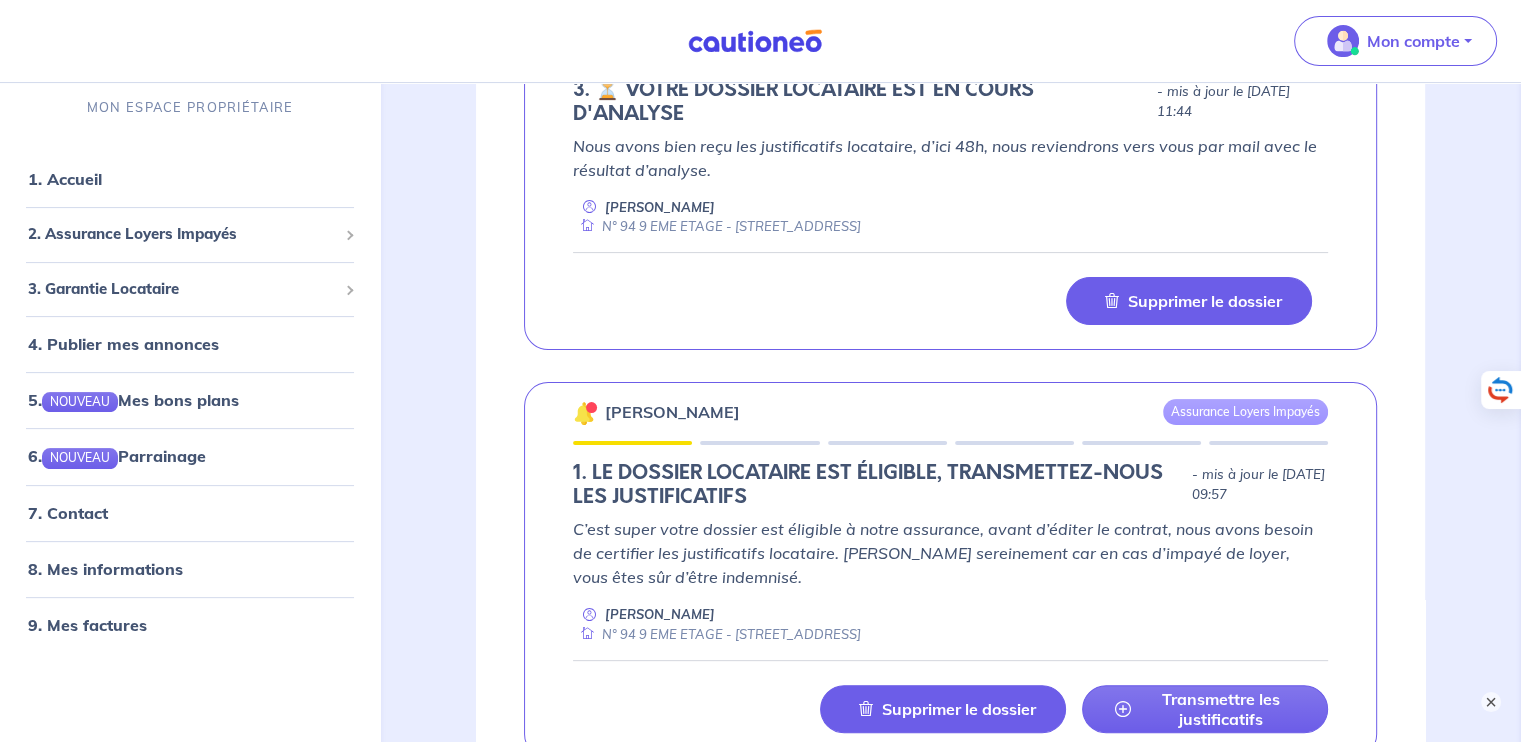 scroll, scrollTop: 933, scrollLeft: 0, axis: vertical 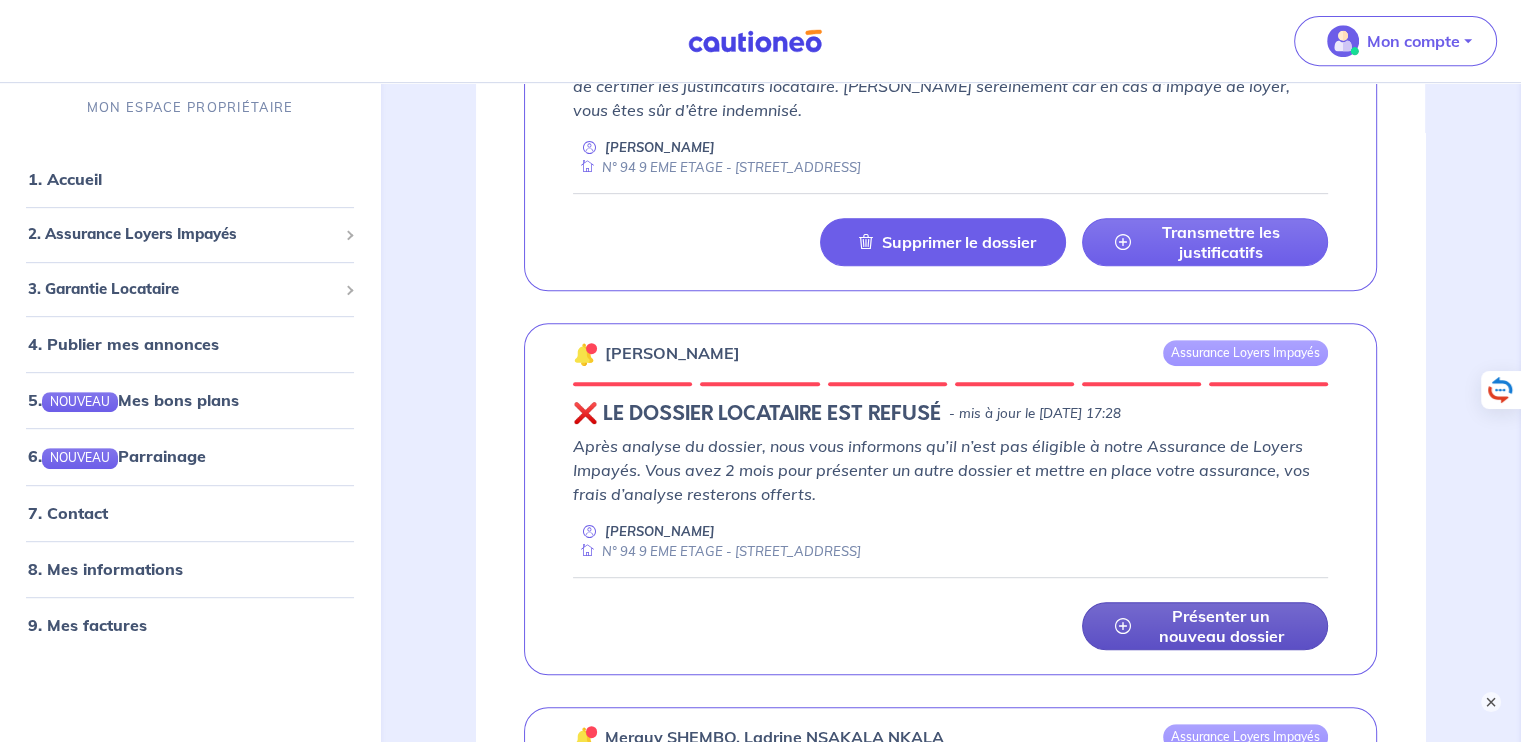 click on "Présenter un nouveau dossier" at bounding box center (1221, 626) 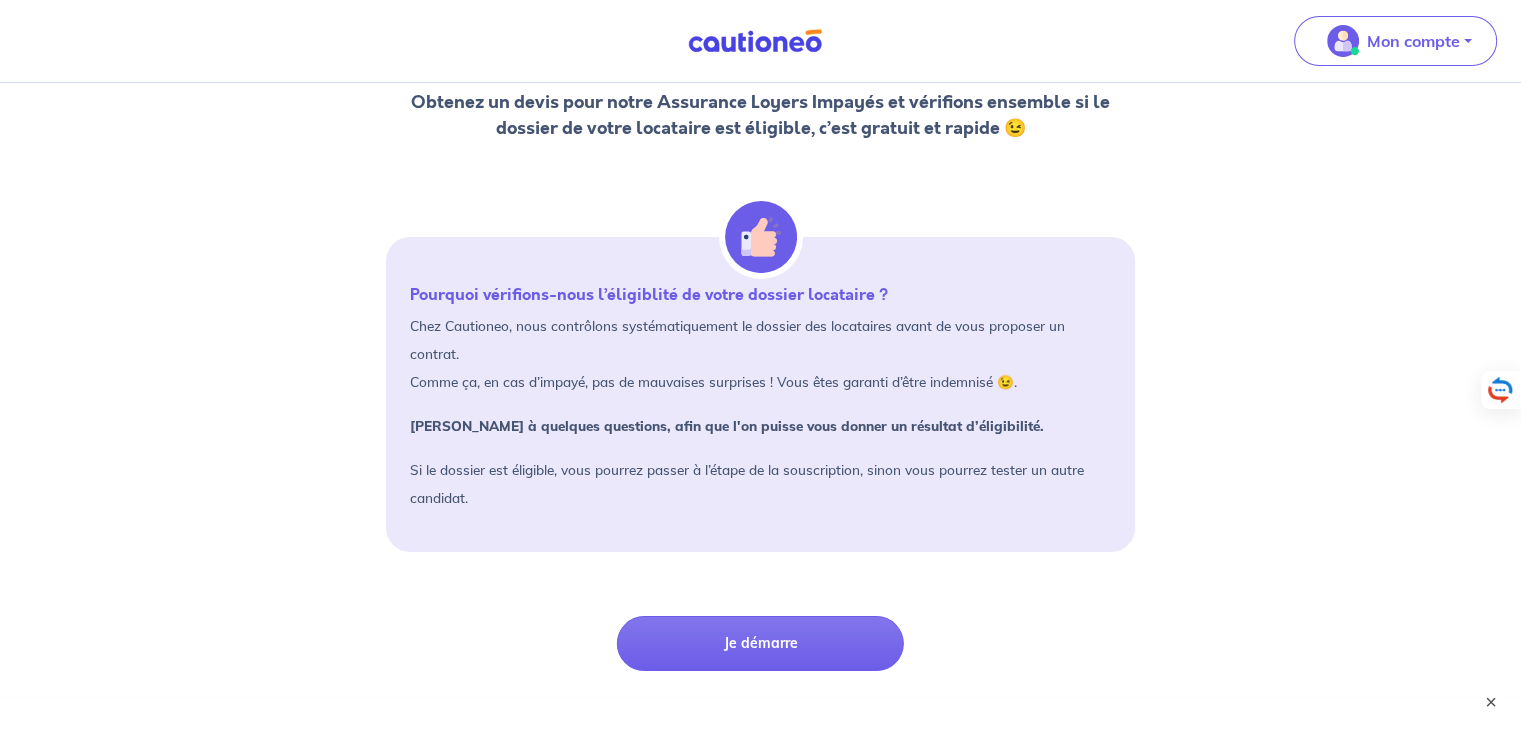 scroll, scrollTop: 132, scrollLeft: 0, axis: vertical 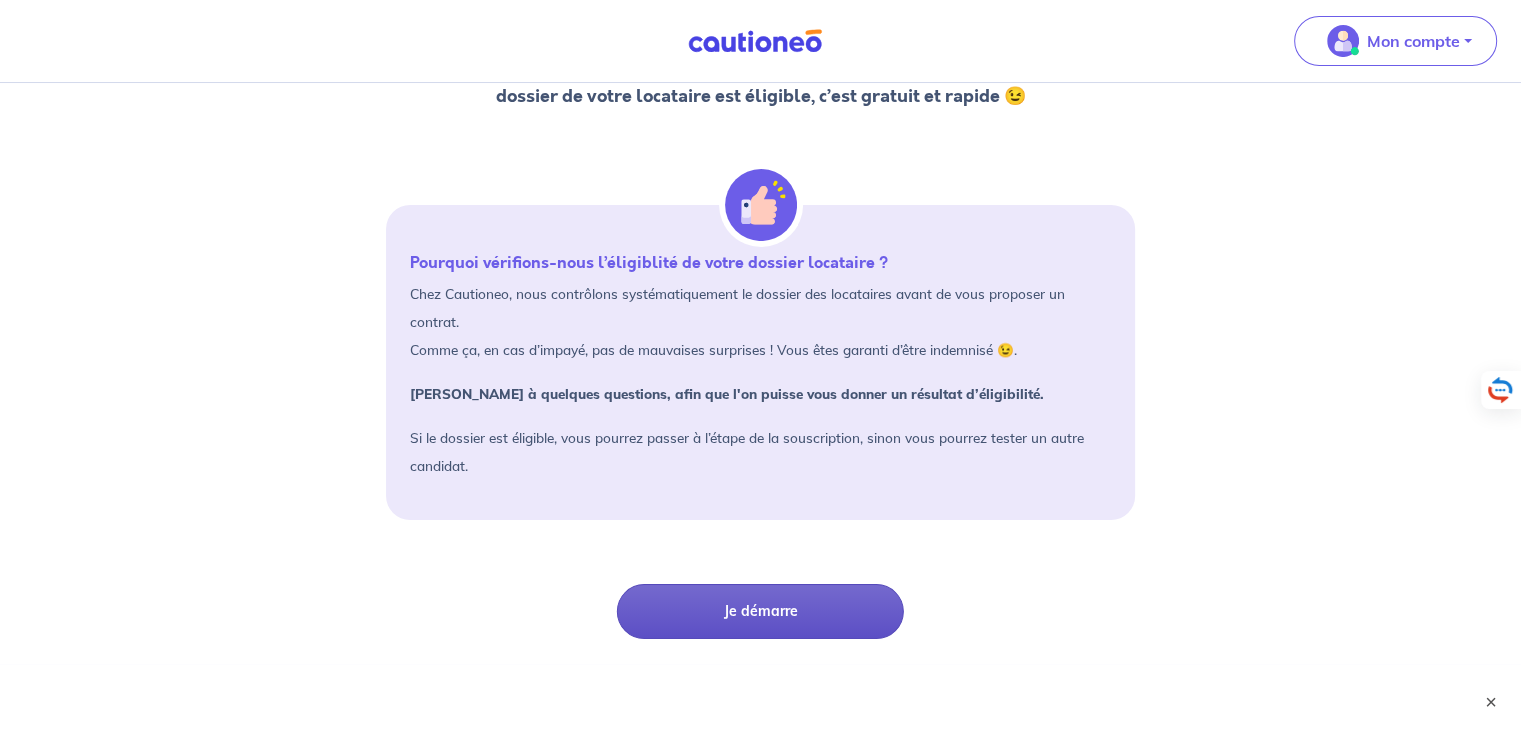 click on "Je démarre" at bounding box center (760, 611) 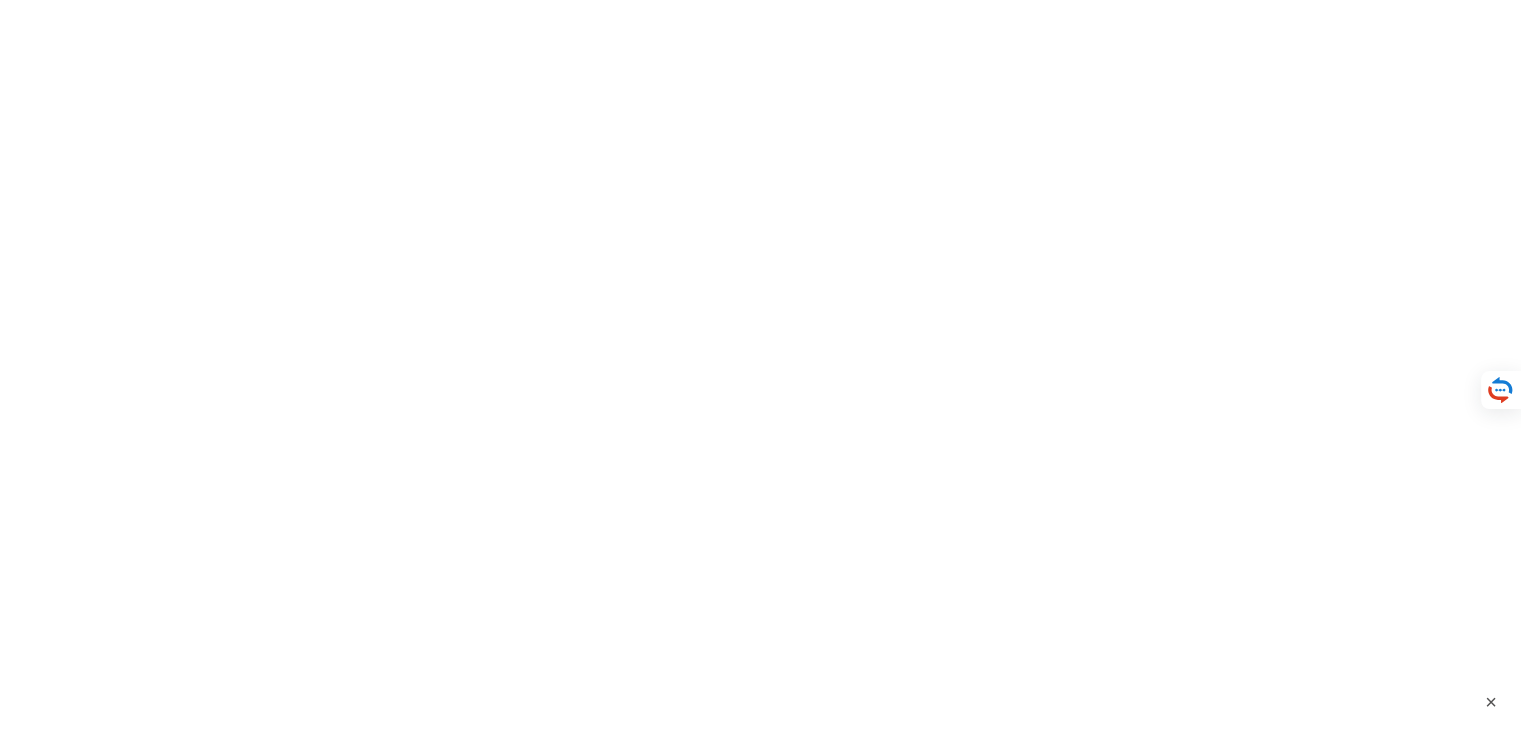scroll, scrollTop: 0, scrollLeft: 0, axis: both 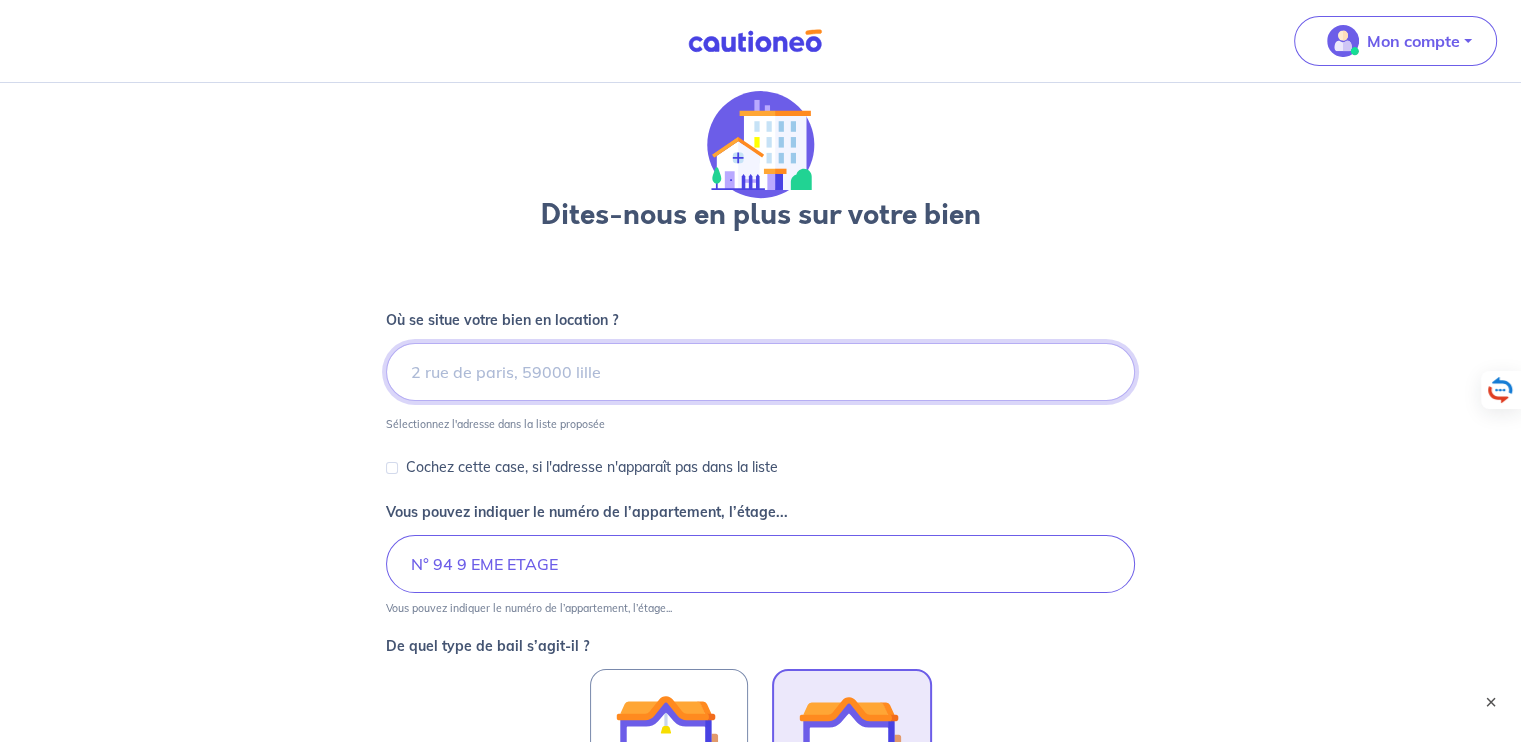 click at bounding box center [760, 372] 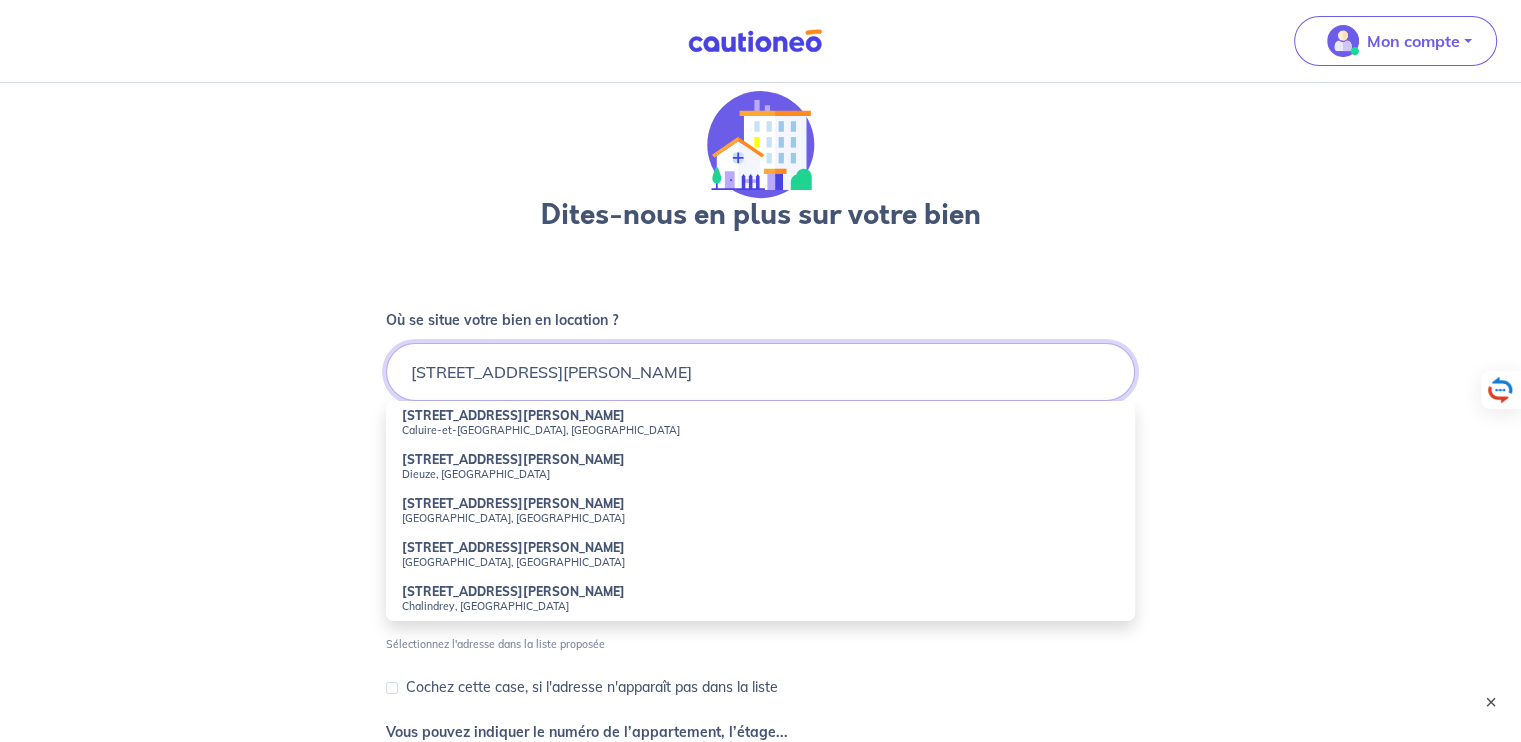 click on "[STREET_ADDRESS][PERSON_NAME]" at bounding box center (760, 372) 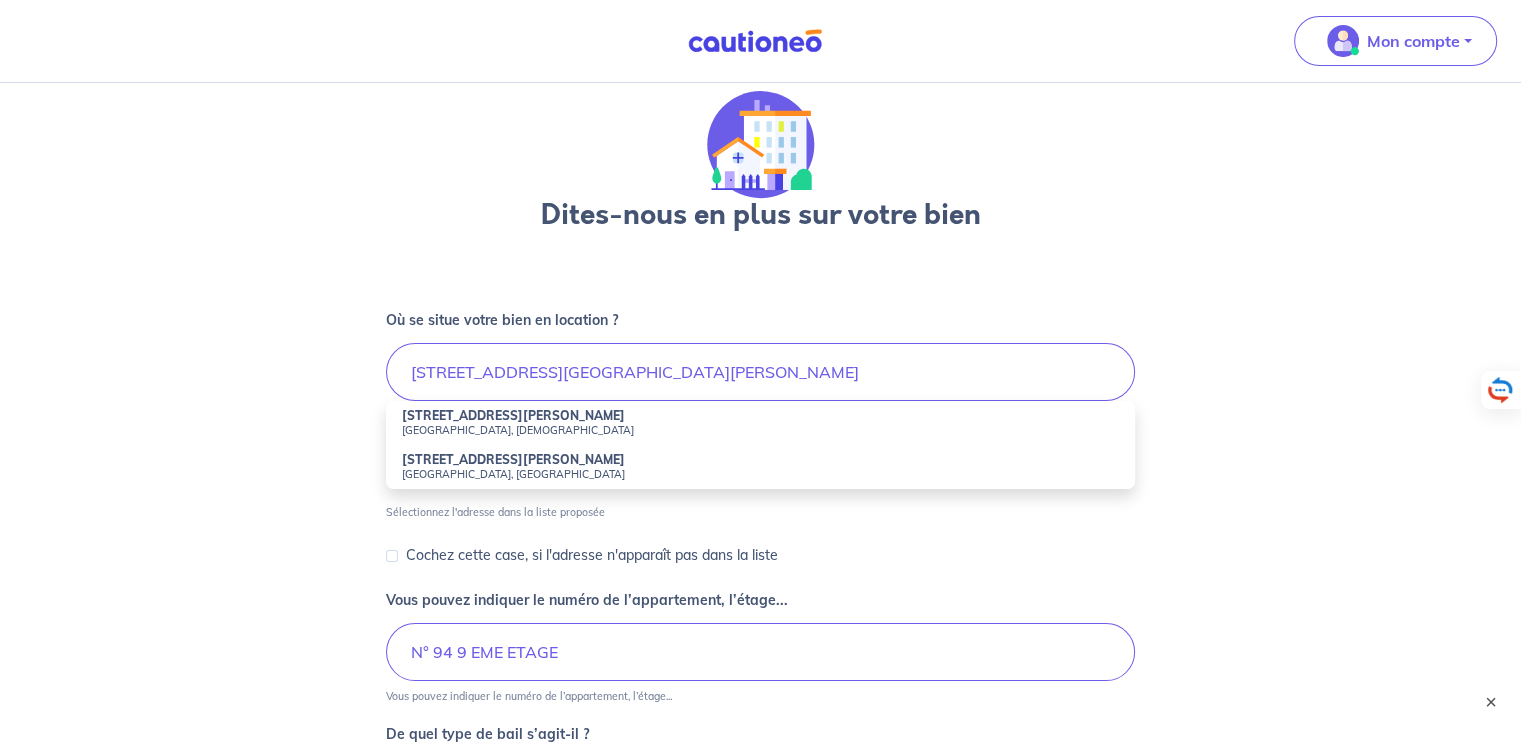 click on "[STREET_ADDRESS][PERSON_NAME]" at bounding box center (513, 415) 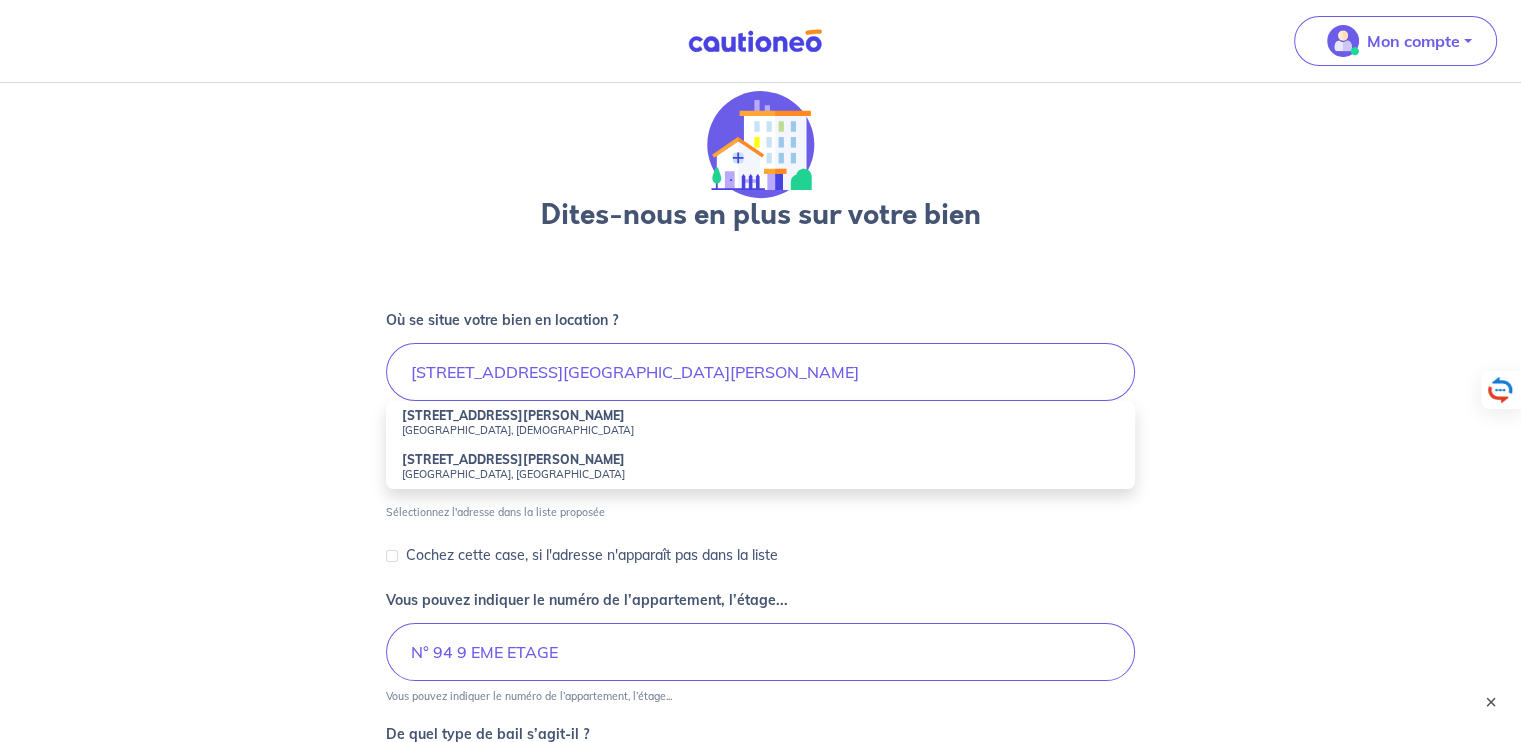 type on "[STREET_ADDRESS][PERSON_NAME][DEMOGRAPHIC_DATA]" 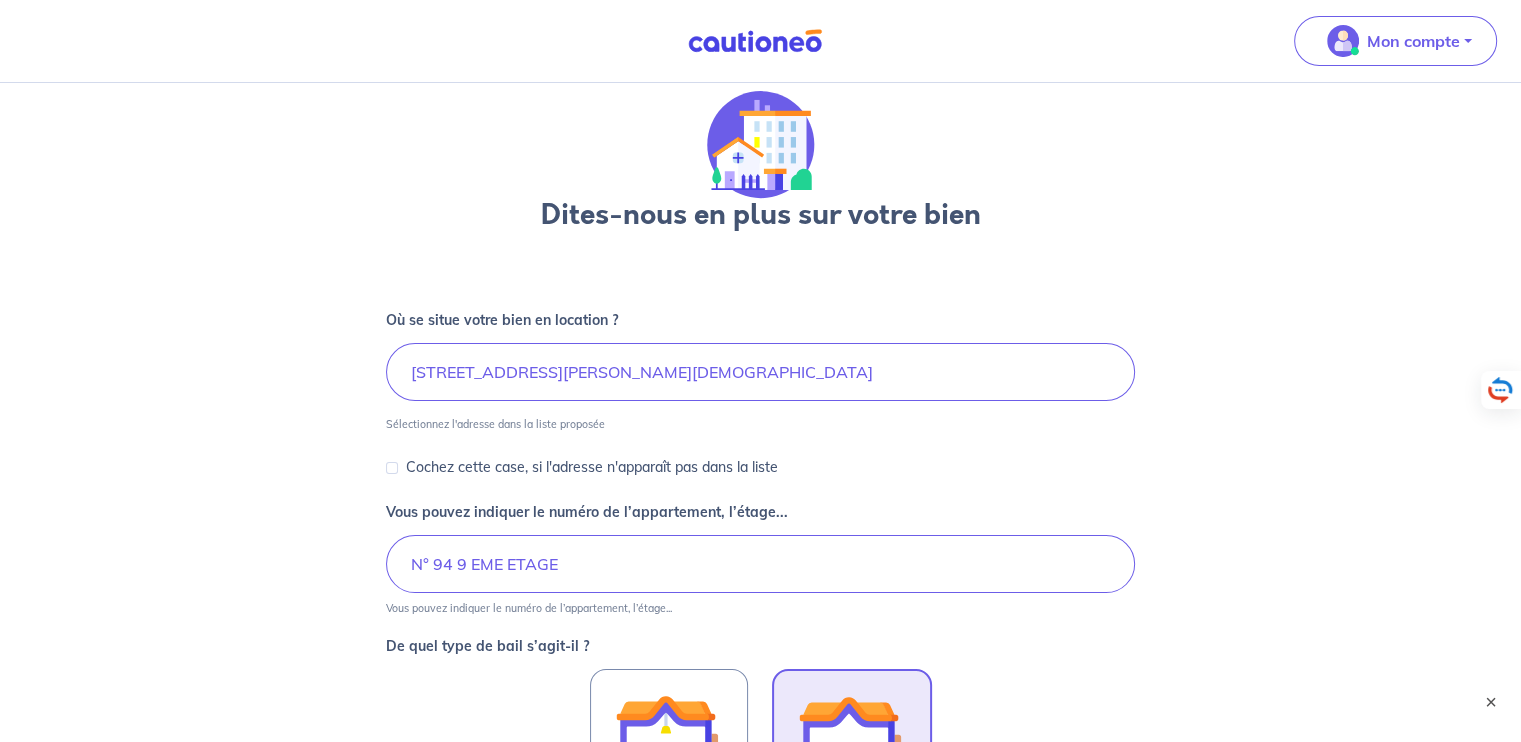 scroll, scrollTop: 506, scrollLeft: 0, axis: vertical 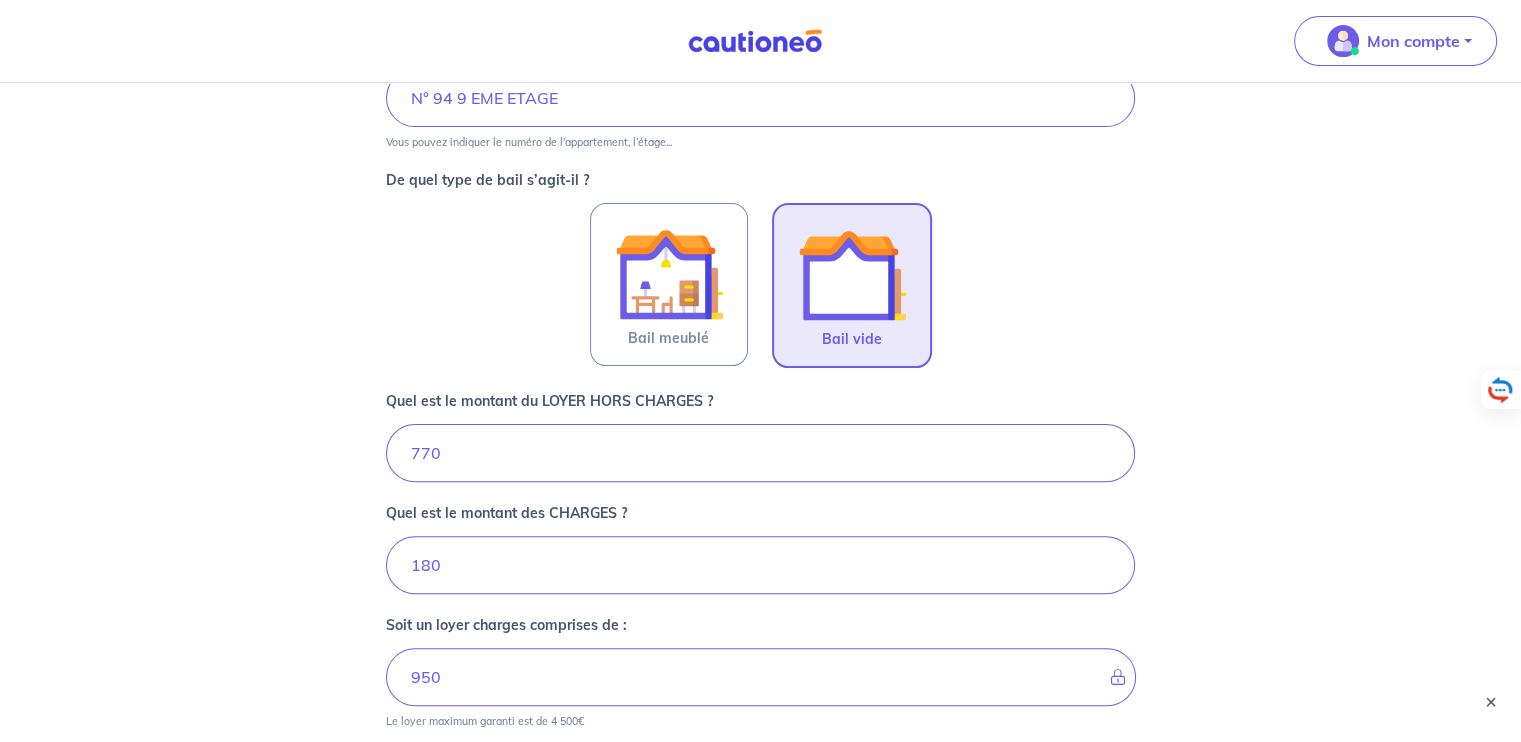 click at bounding box center (852, 275) 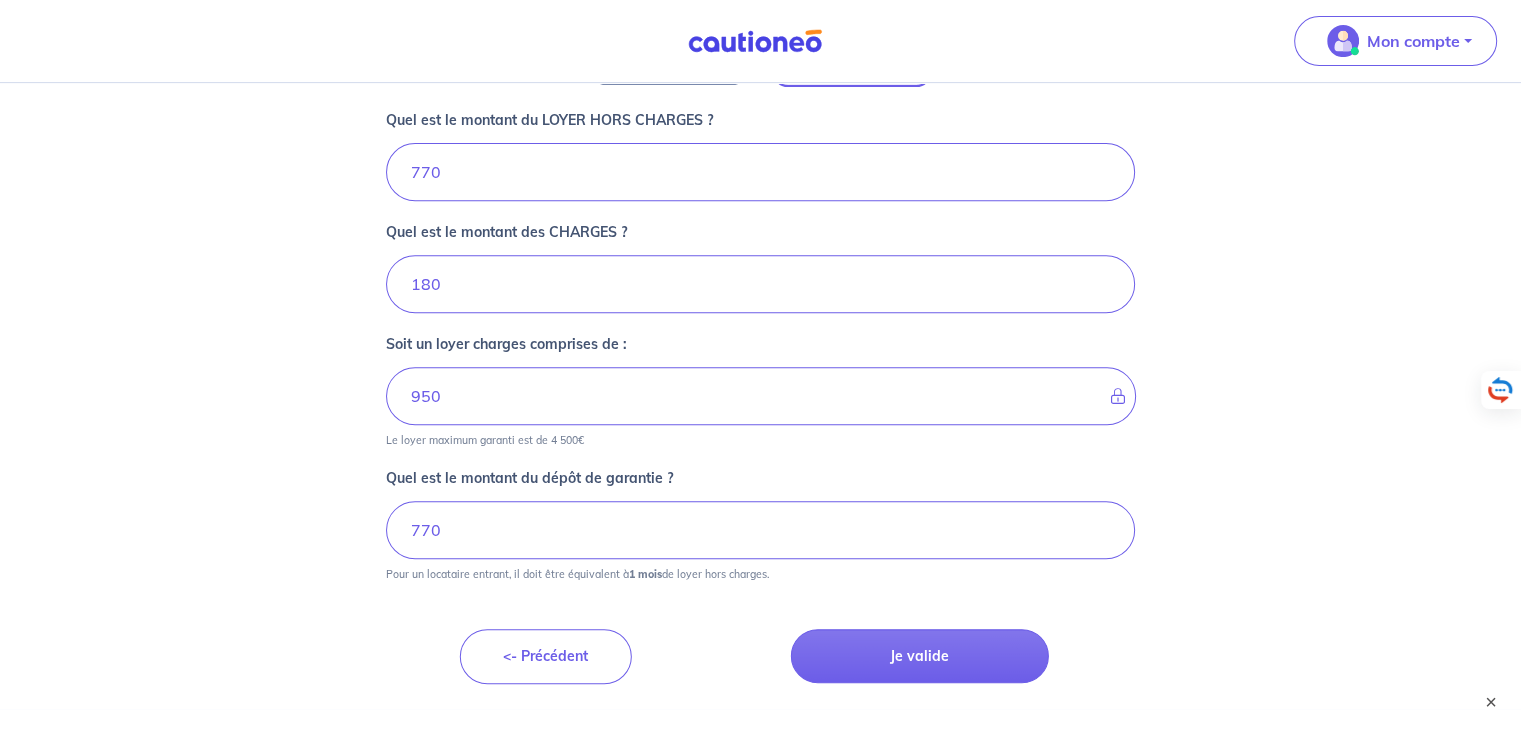 scroll, scrollTop: 829, scrollLeft: 0, axis: vertical 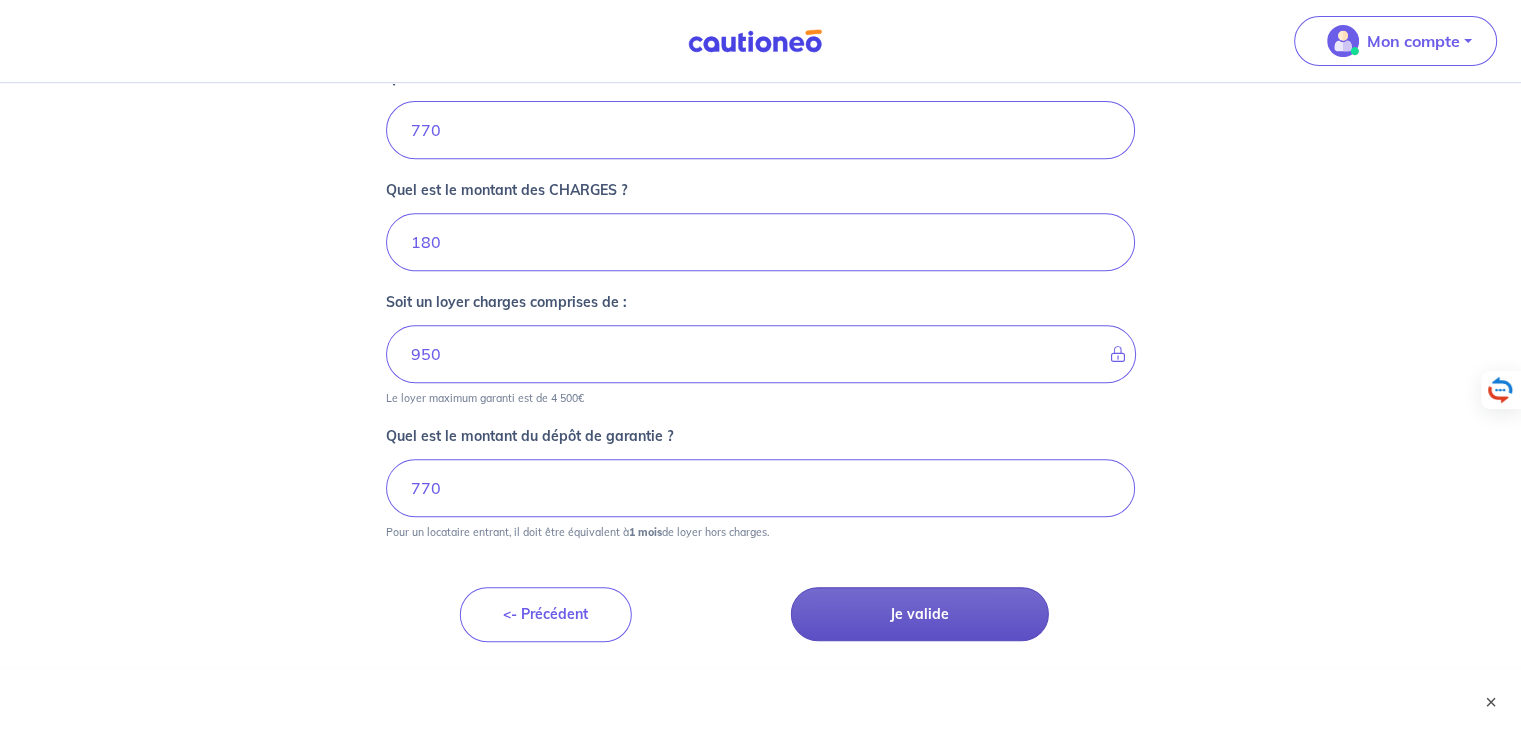 click on "Je valide" at bounding box center (920, 614) 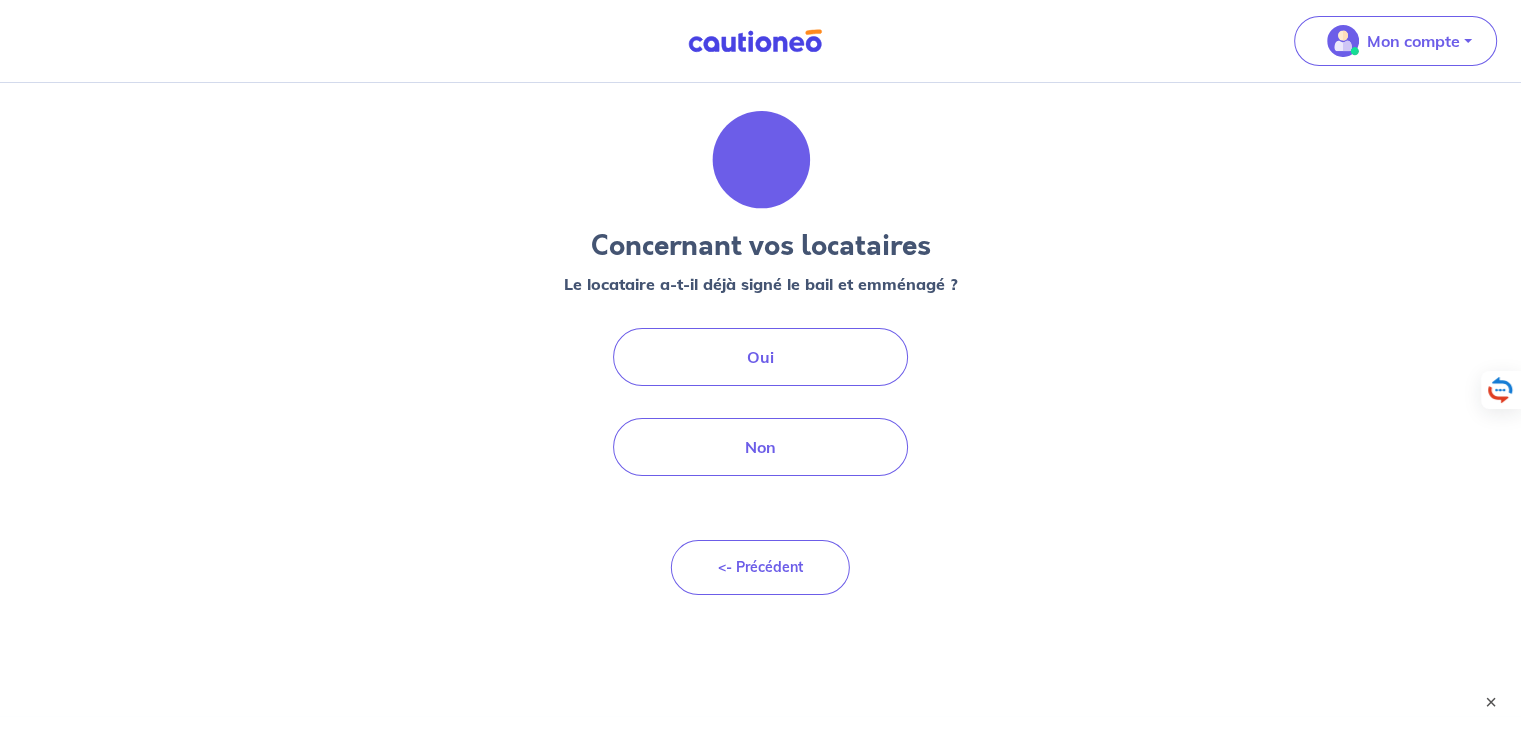 scroll, scrollTop: 0, scrollLeft: 0, axis: both 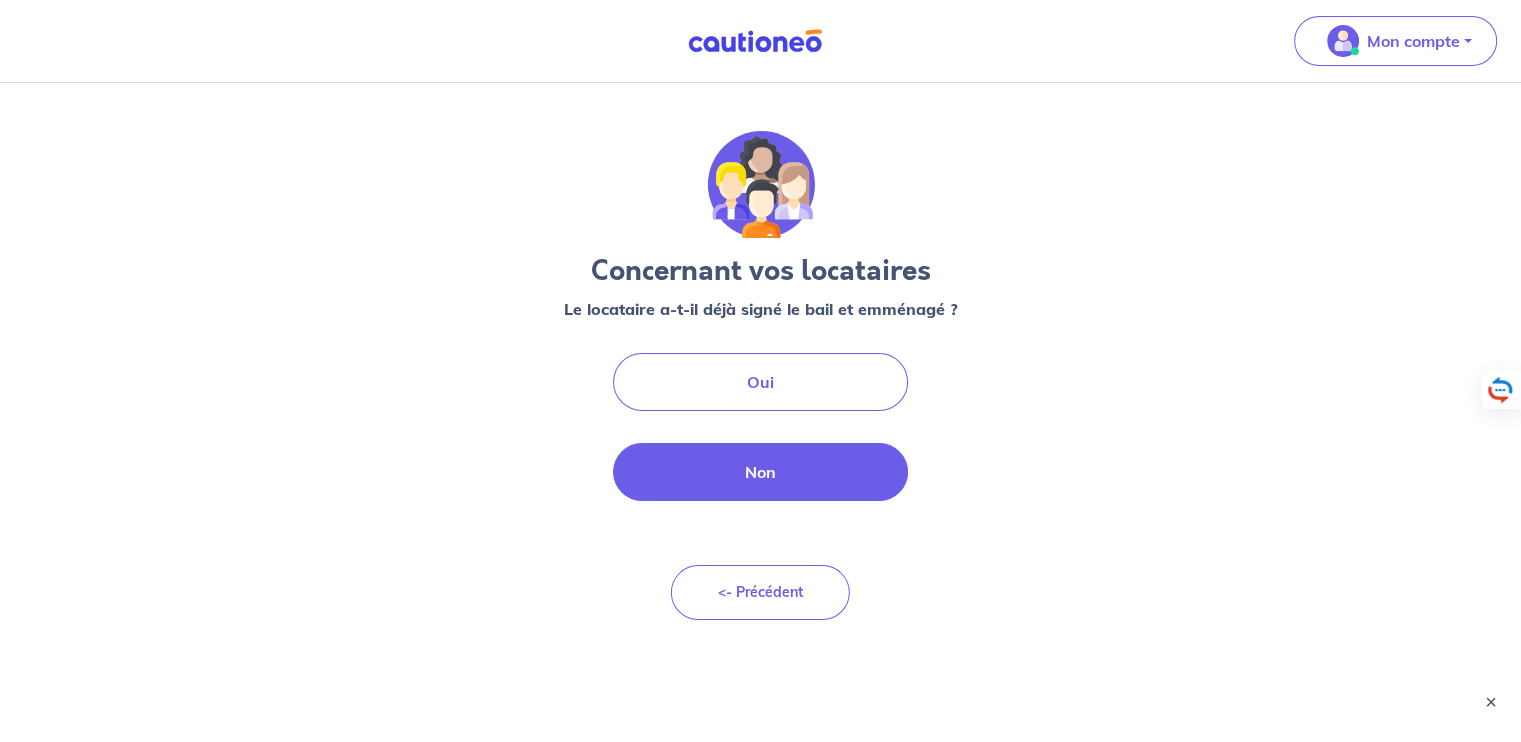 click on "Non" at bounding box center [761, 472] 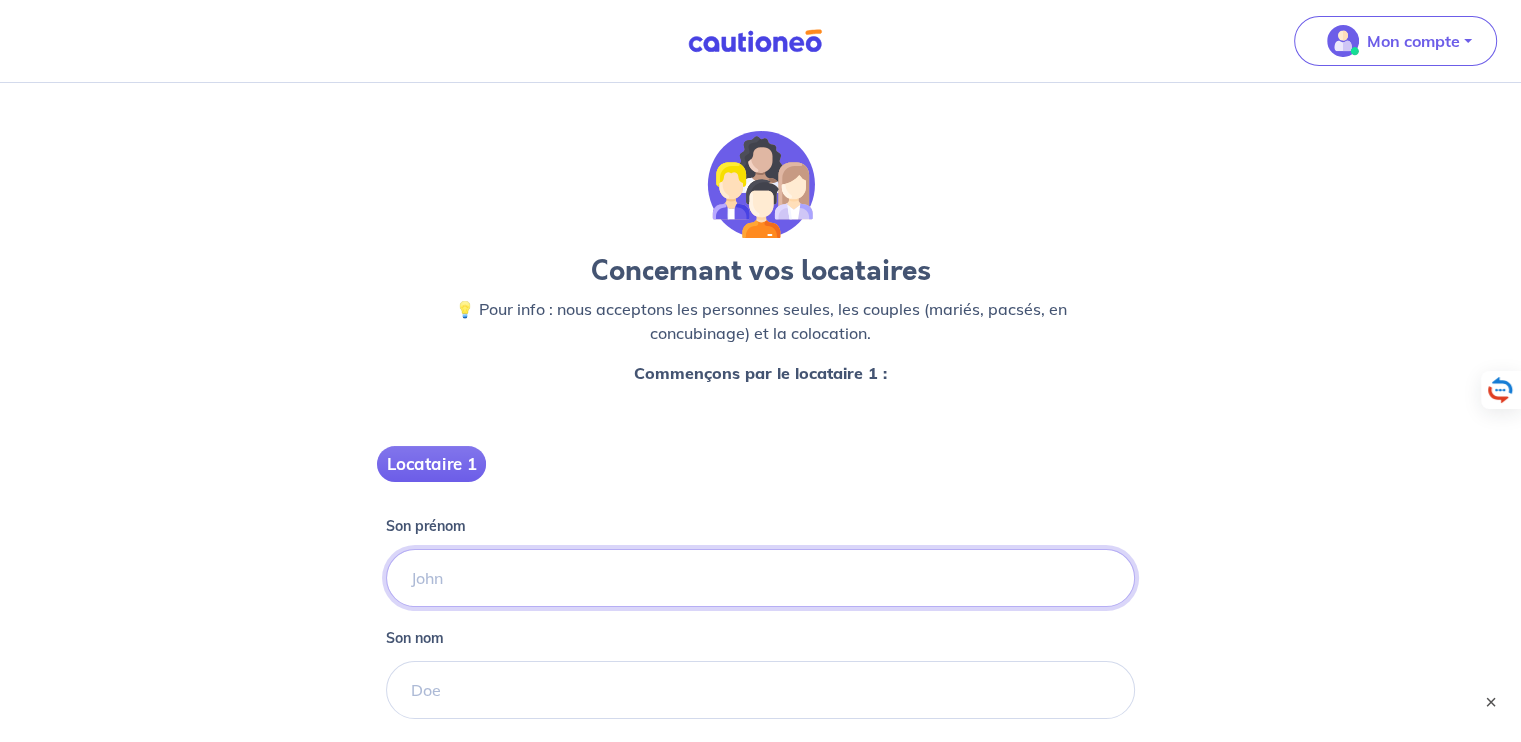 click on "Son prénom" at bounding box center (760, 578) 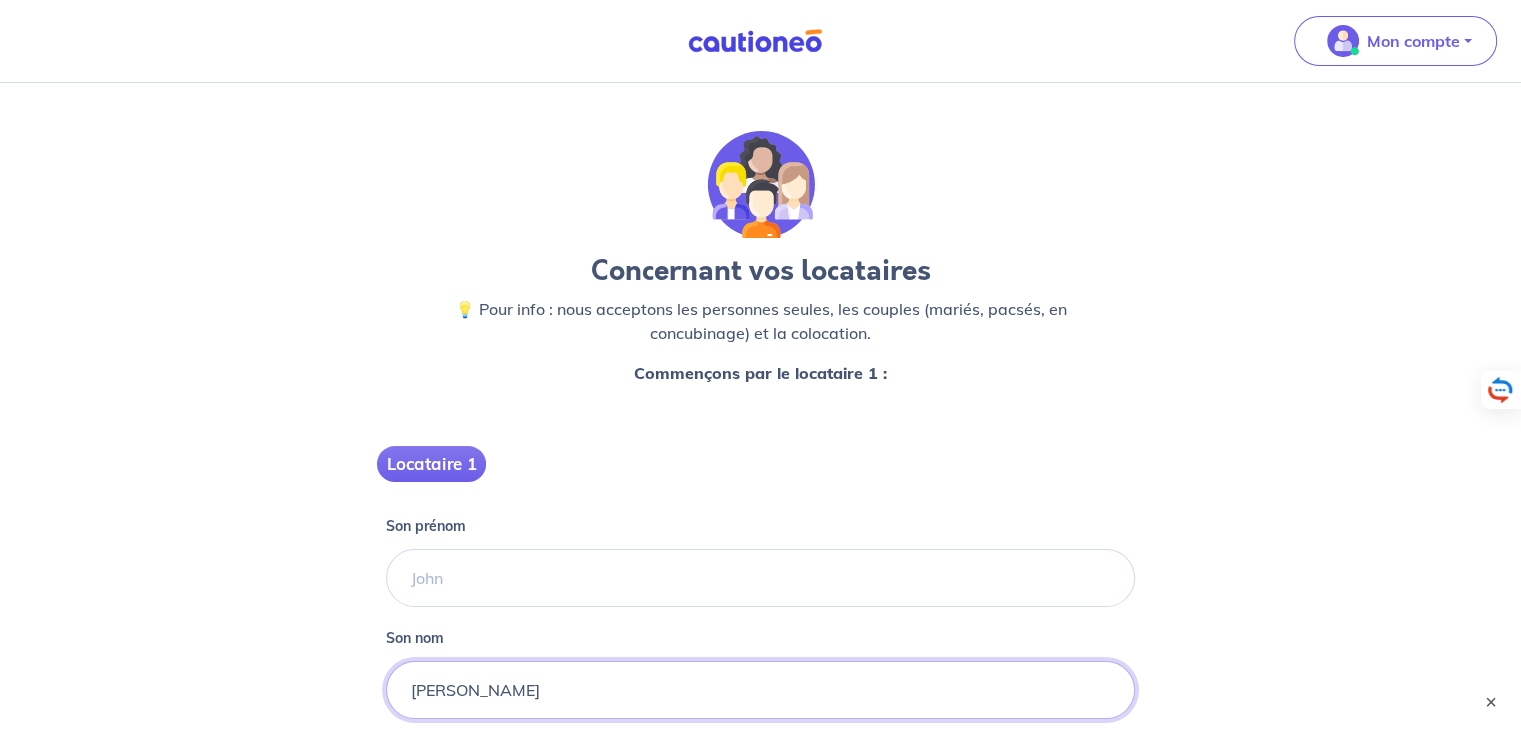 type on "[PERSON_NAME]" 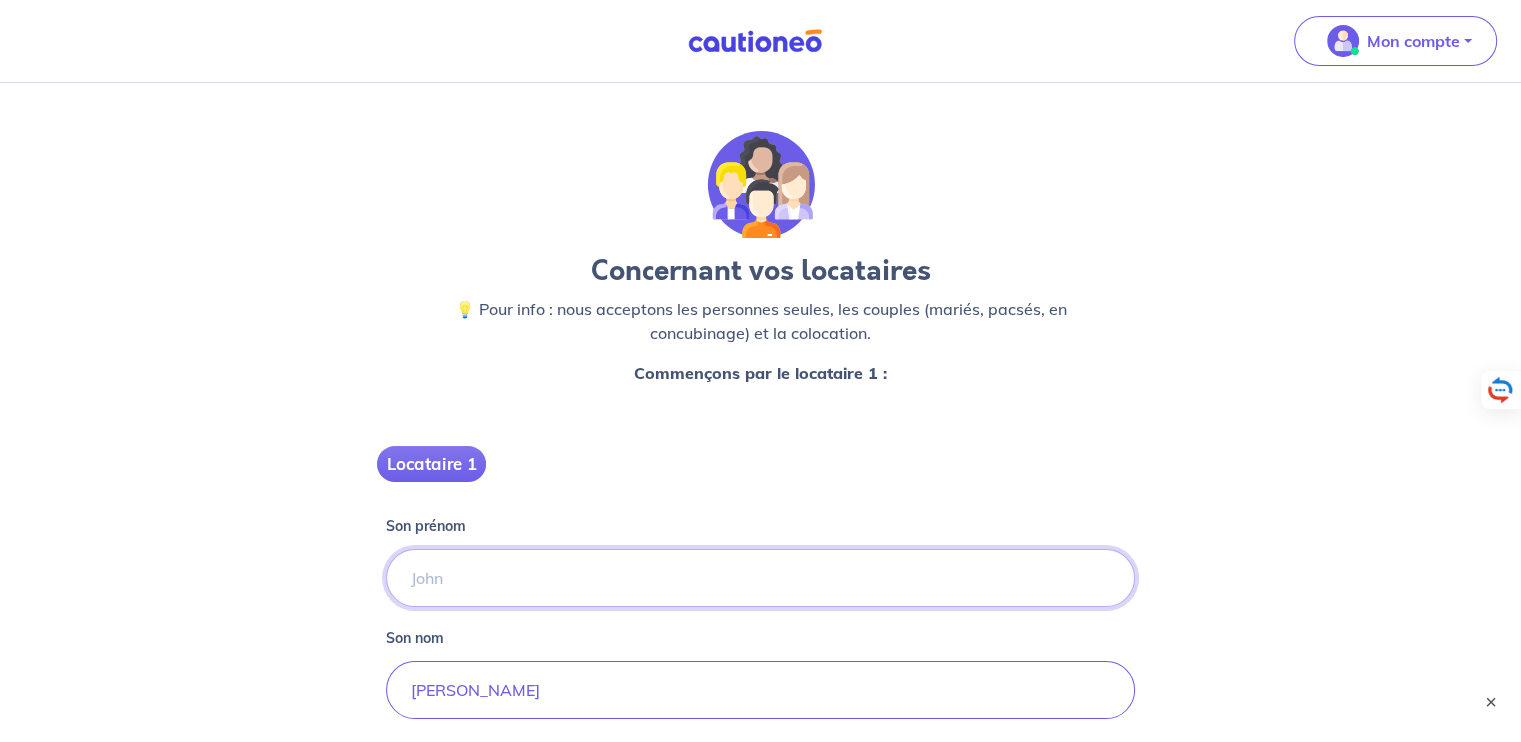 click on "Son prénom" at bounding box center (760, 578) 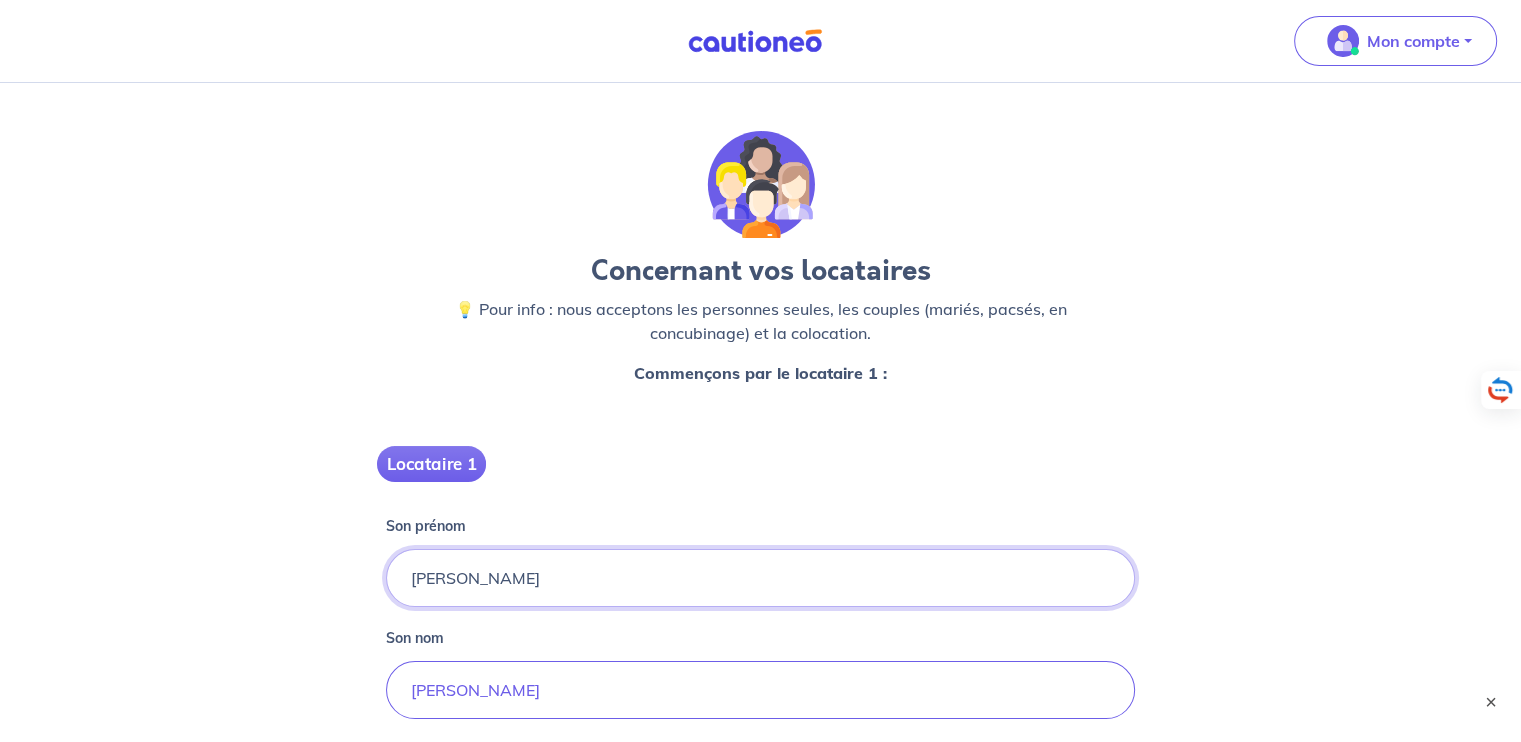 type on "[PERSON_NAME]" 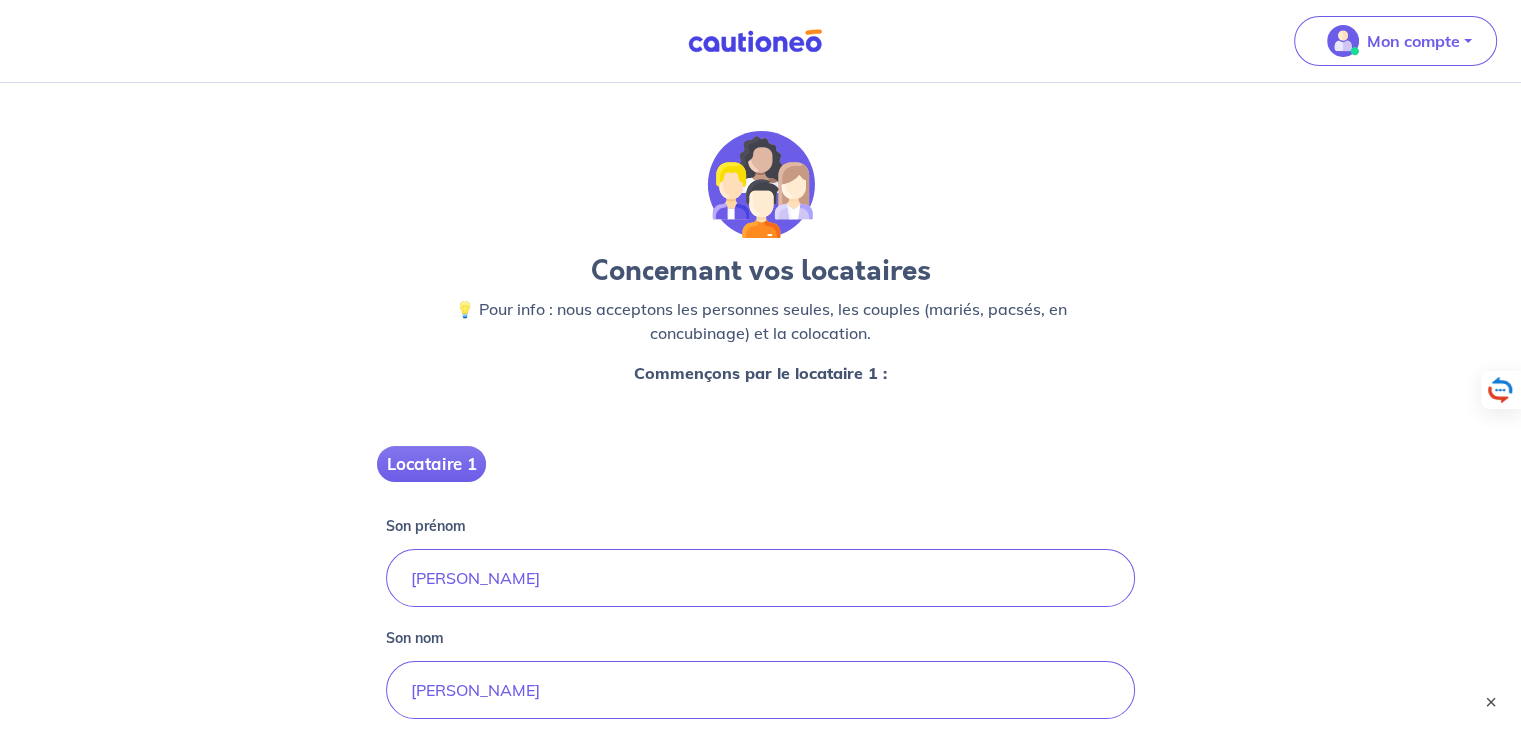 scroll, scrollTop: 466, scrollLeft: 0, axis: vertical 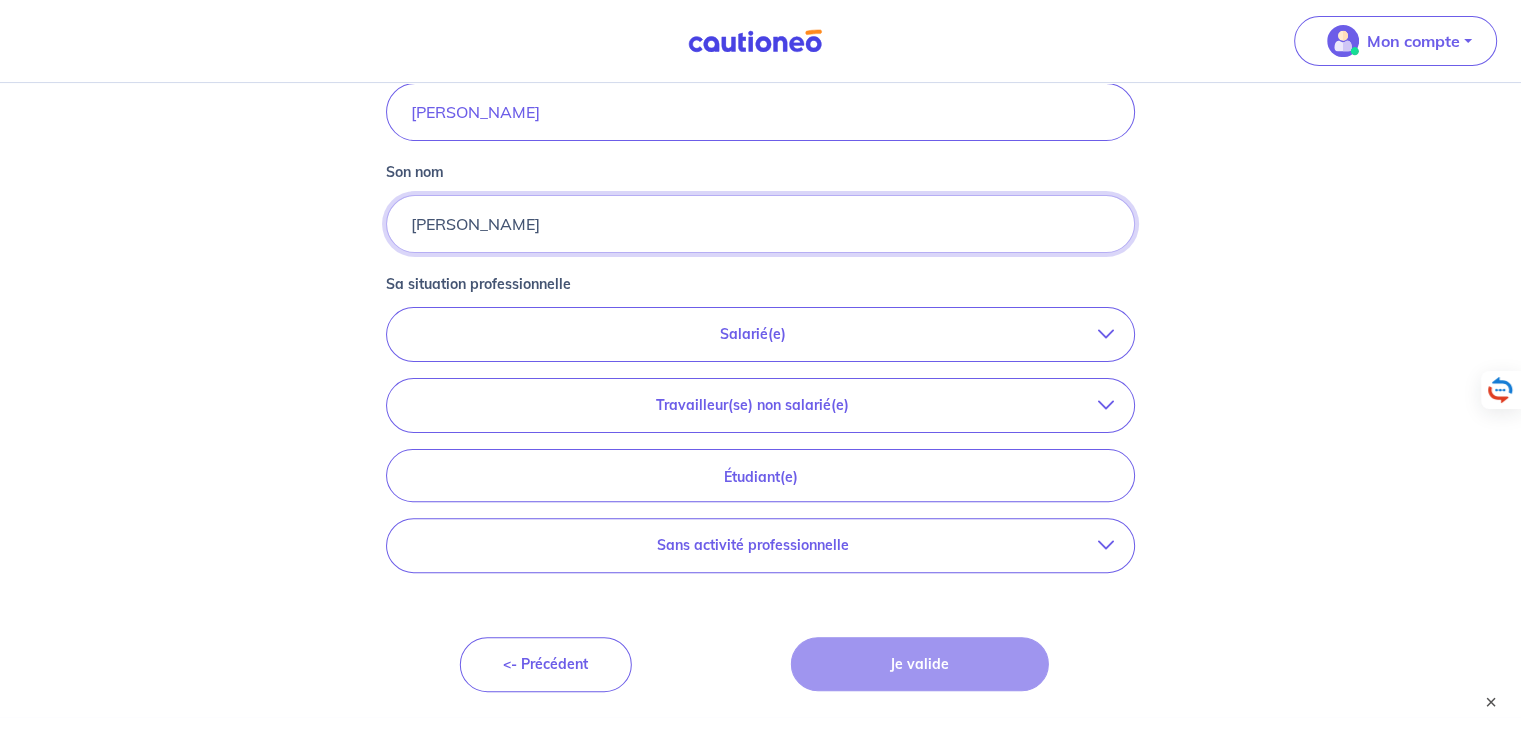 click on "[PERSON_NAME]" at bounding box center [760, 224] 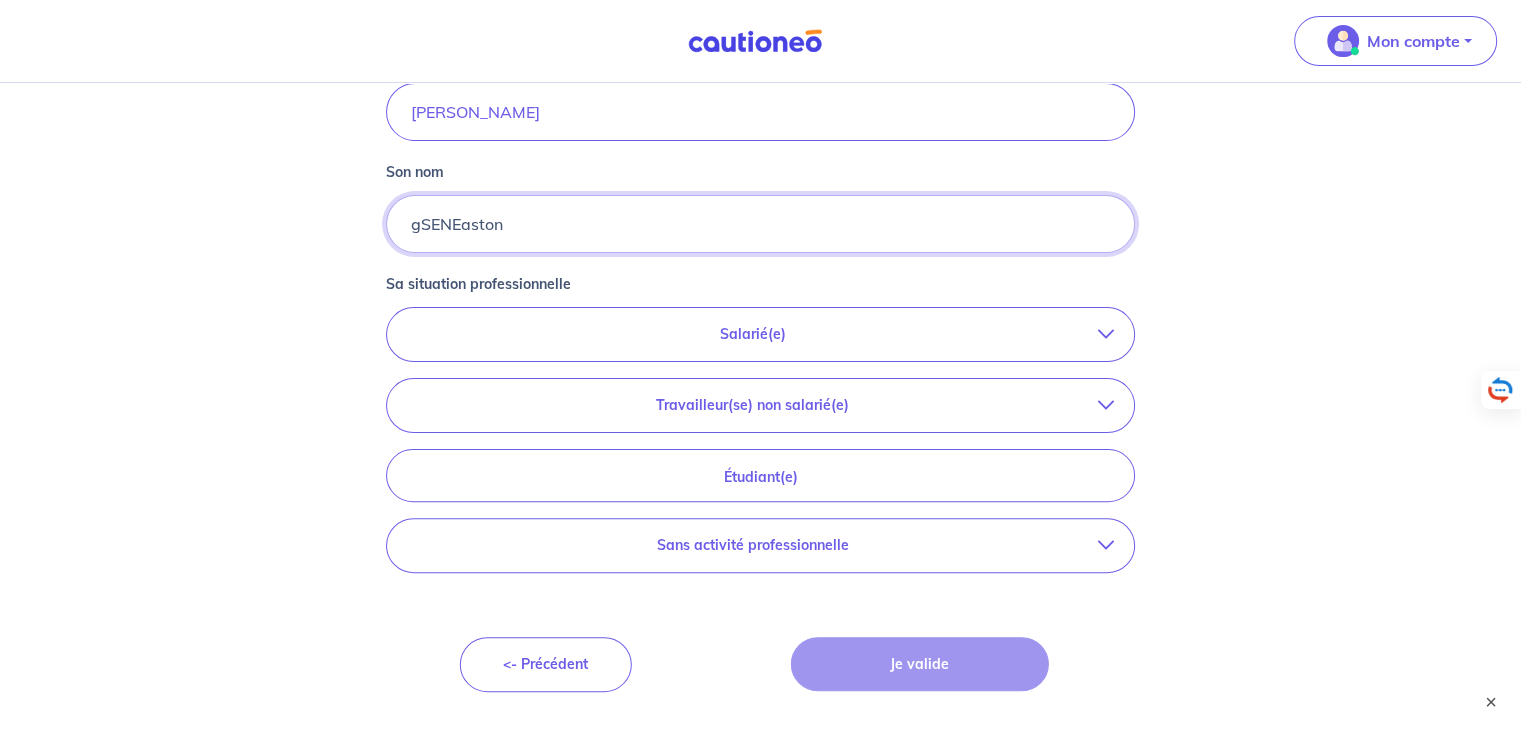 click on "gSENEaston" at bounding box center [760, 224] 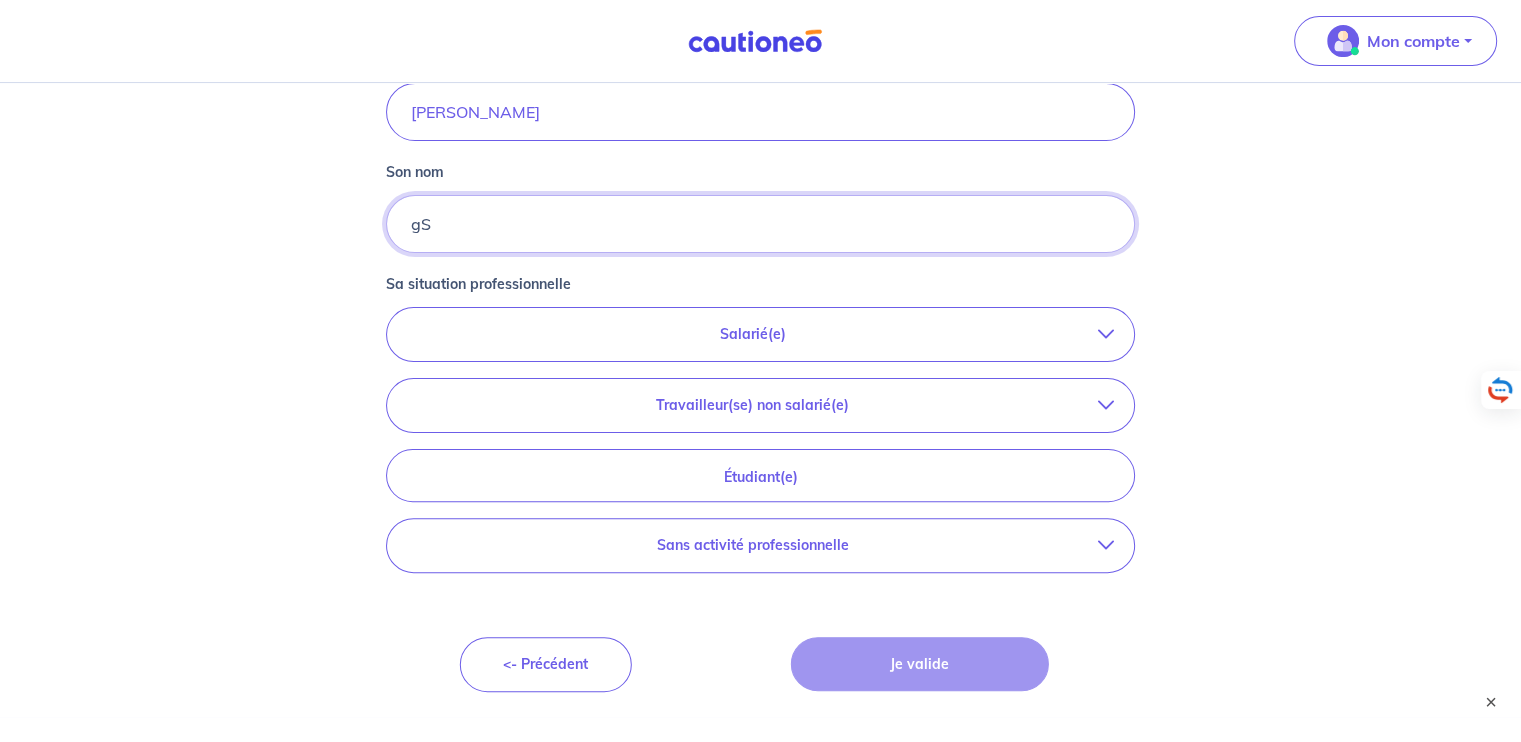 type on "g" 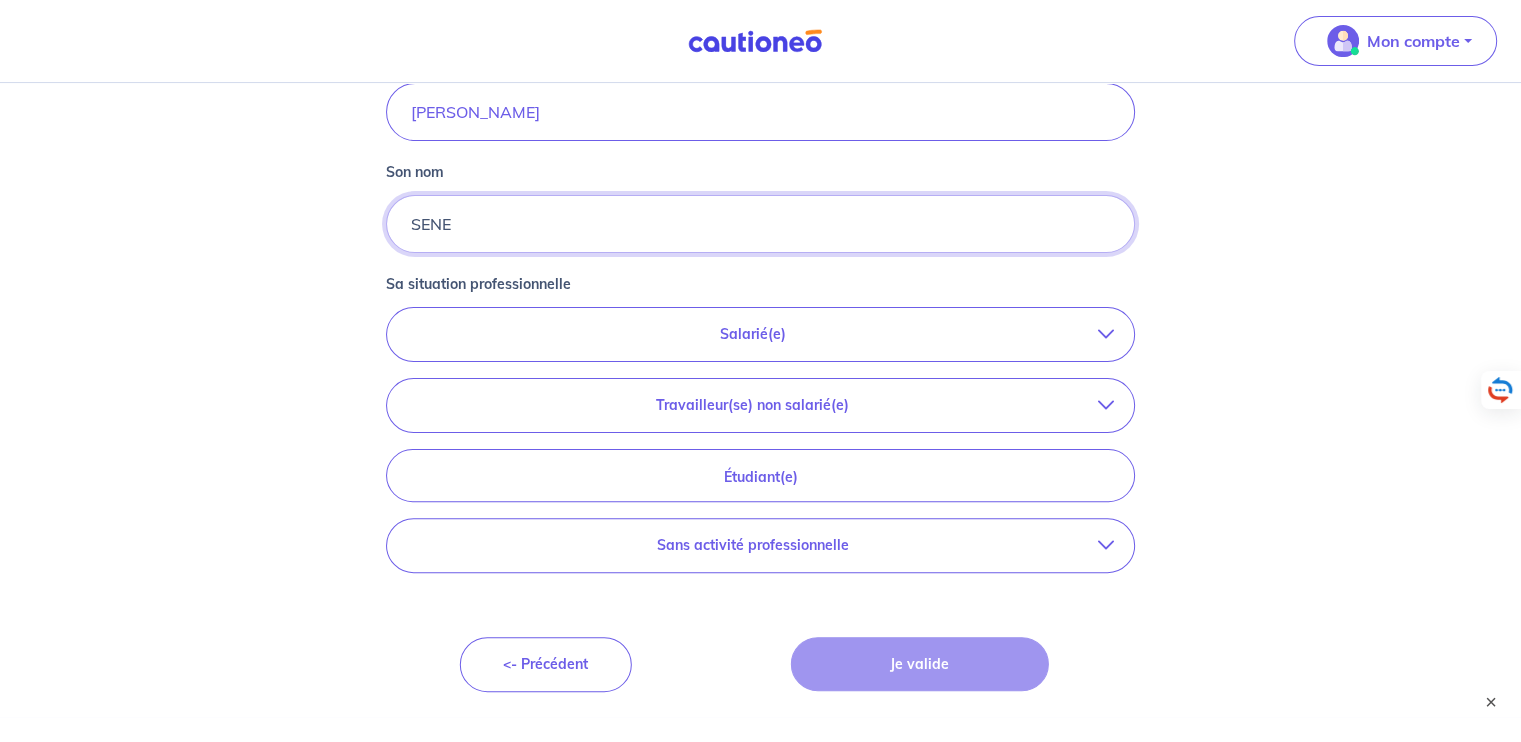type on "SENE" 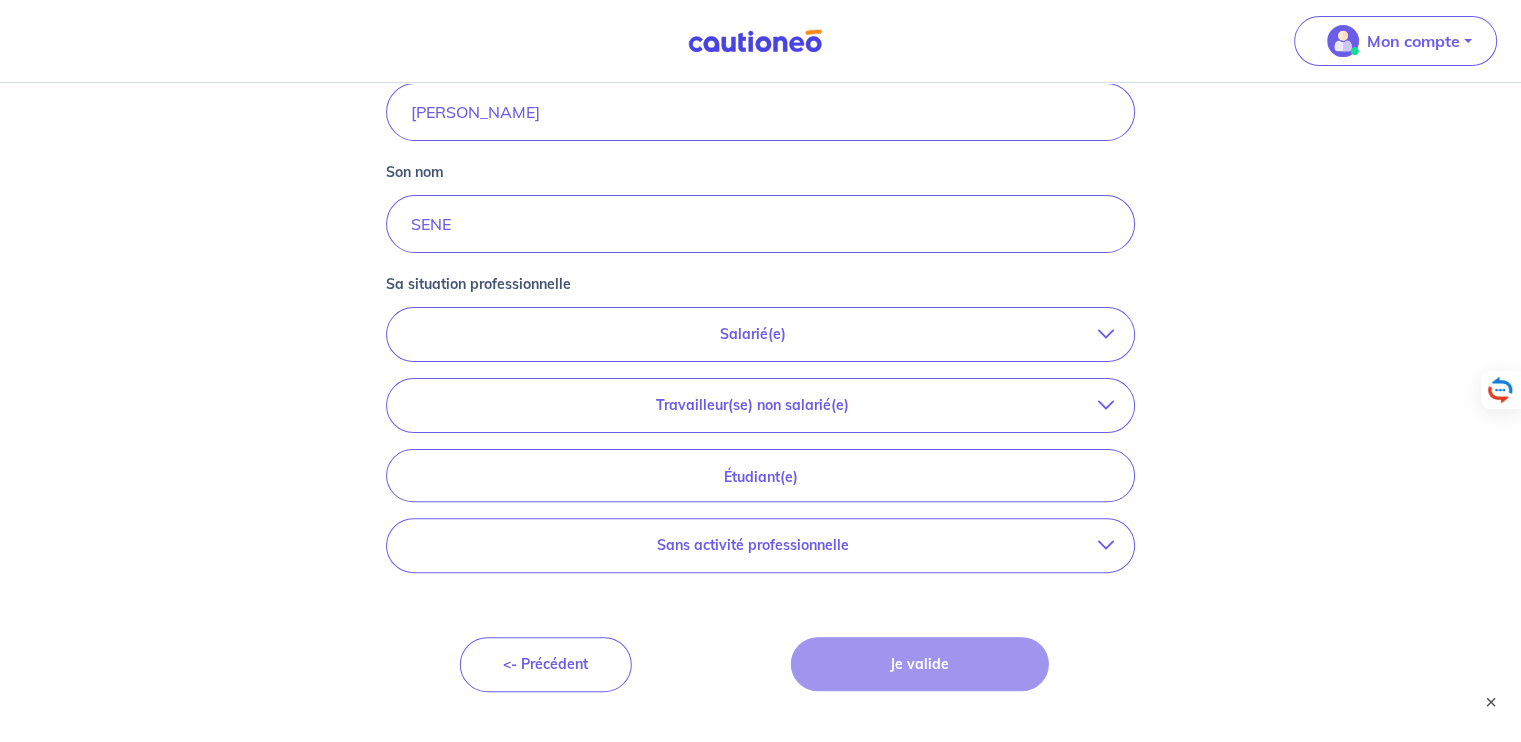 click on "Salarié(e)" at bounding box center (752, 334) 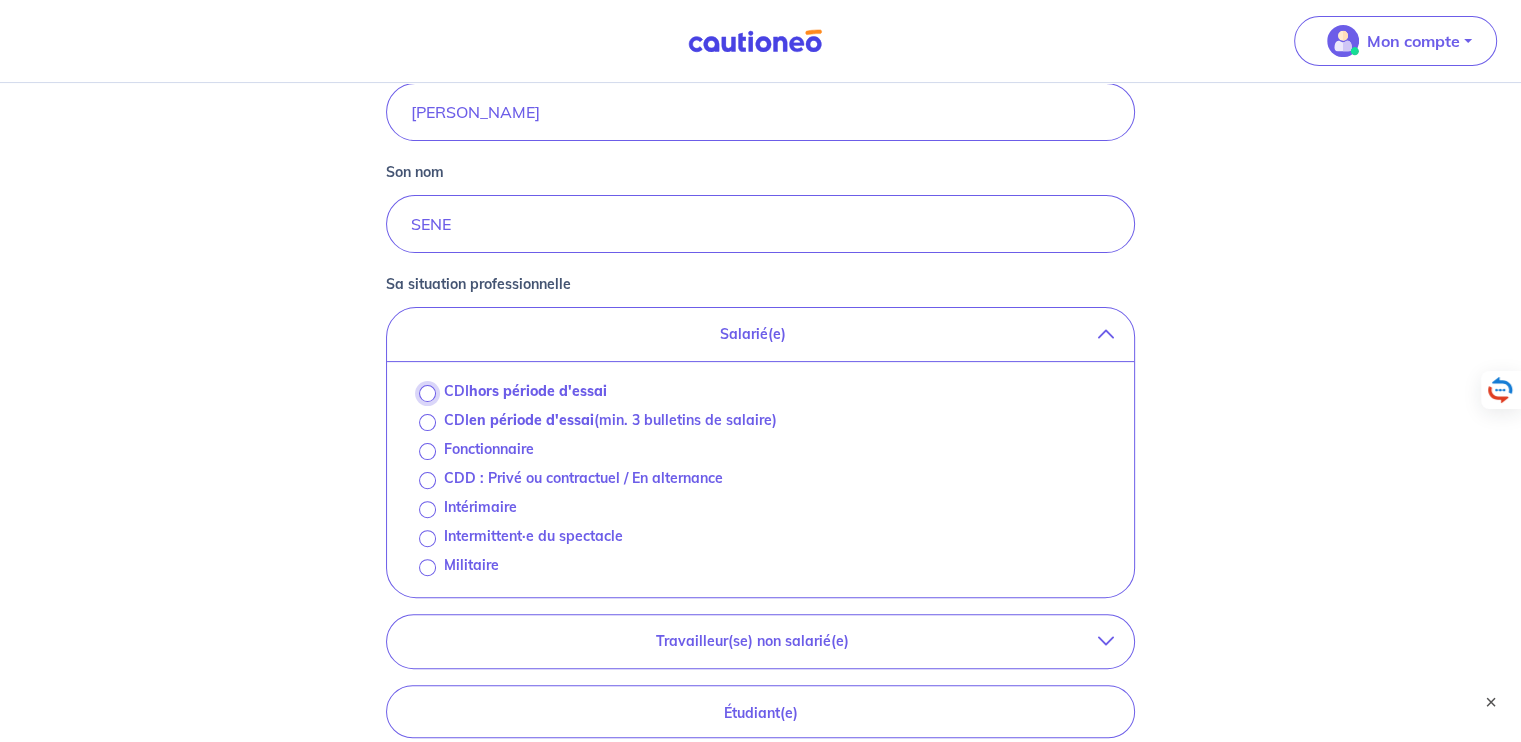 click on "CDI  hors période d'essai" at bounding box center (427, 393) 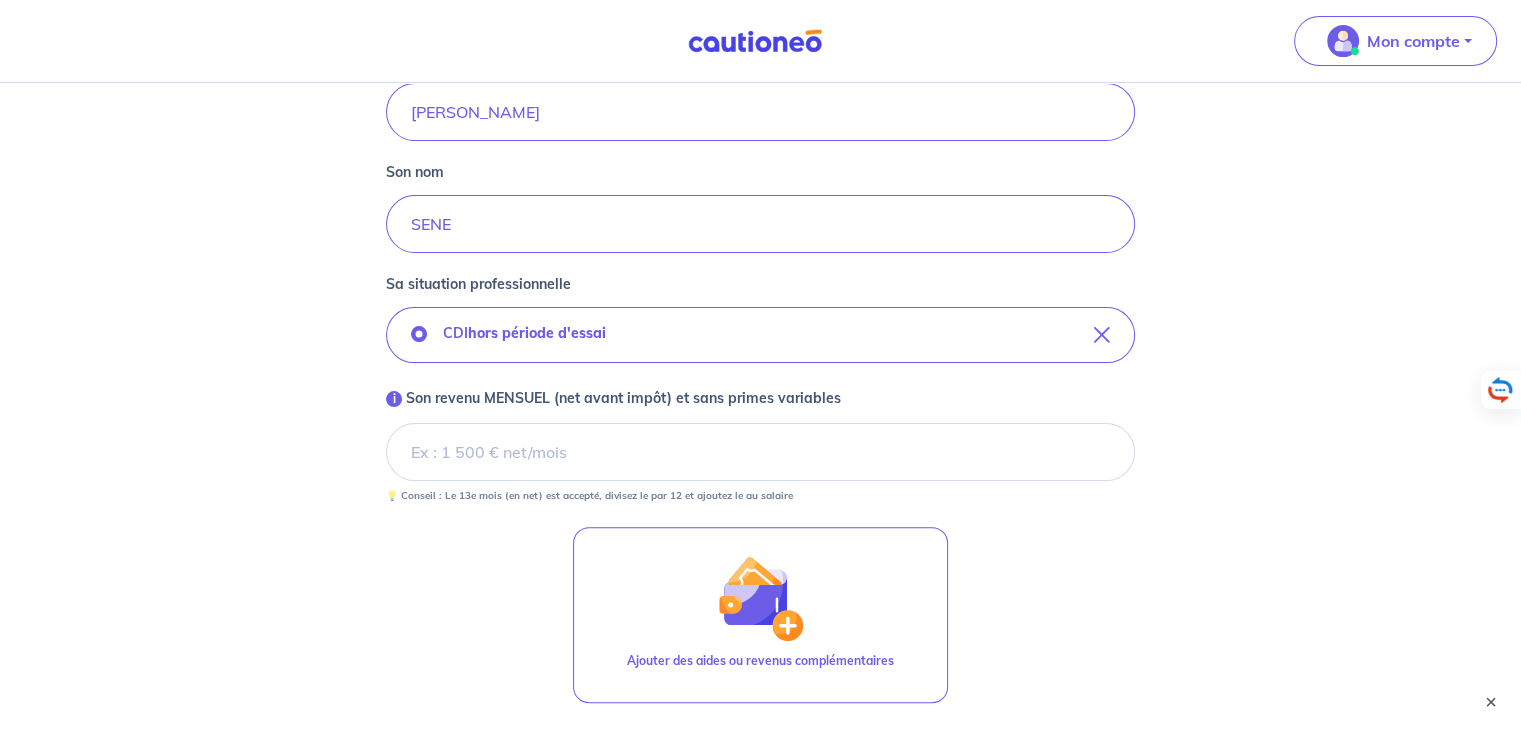 click on "i Son revenu MENSUEL (net avant impôt) et sans primes variables" at bounding box center [760, 452] 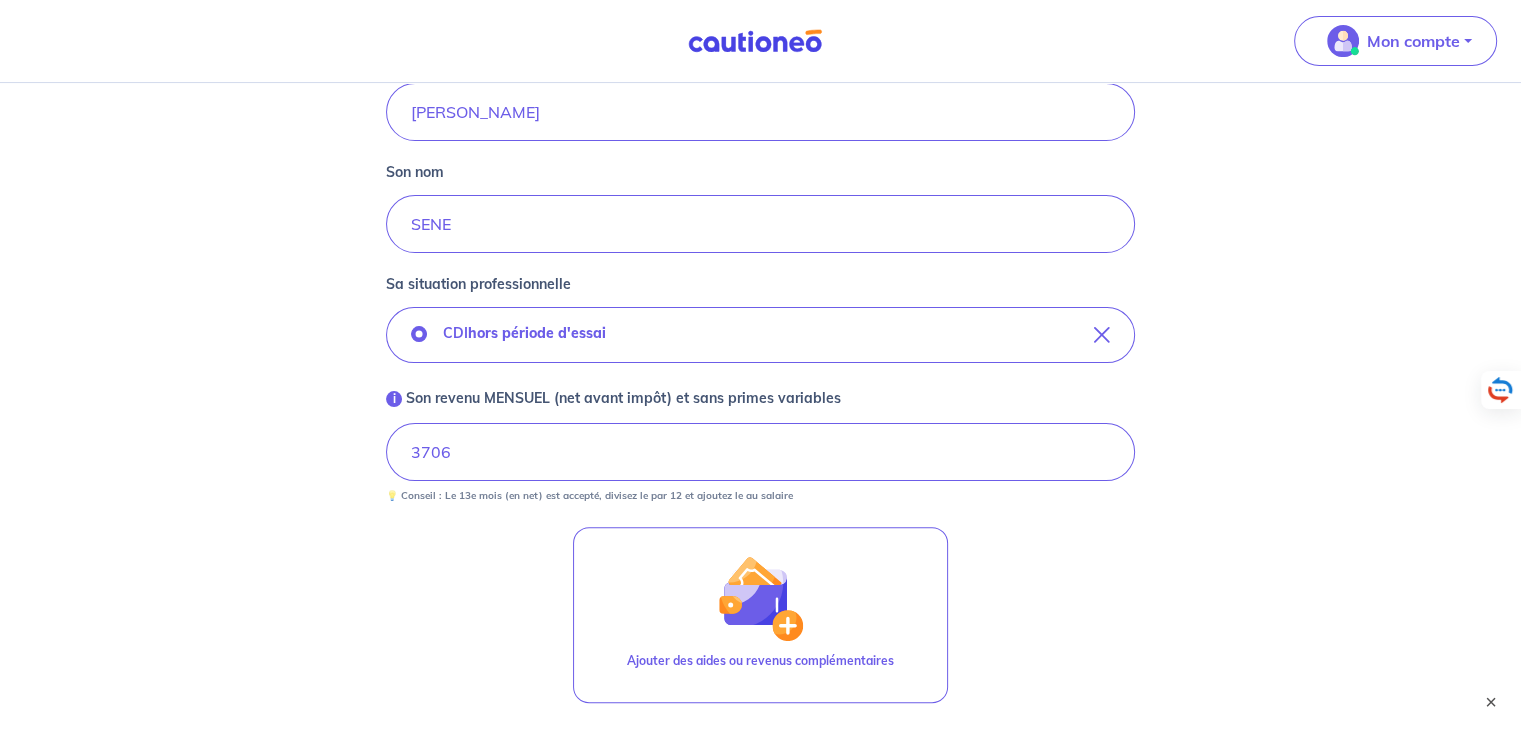 type 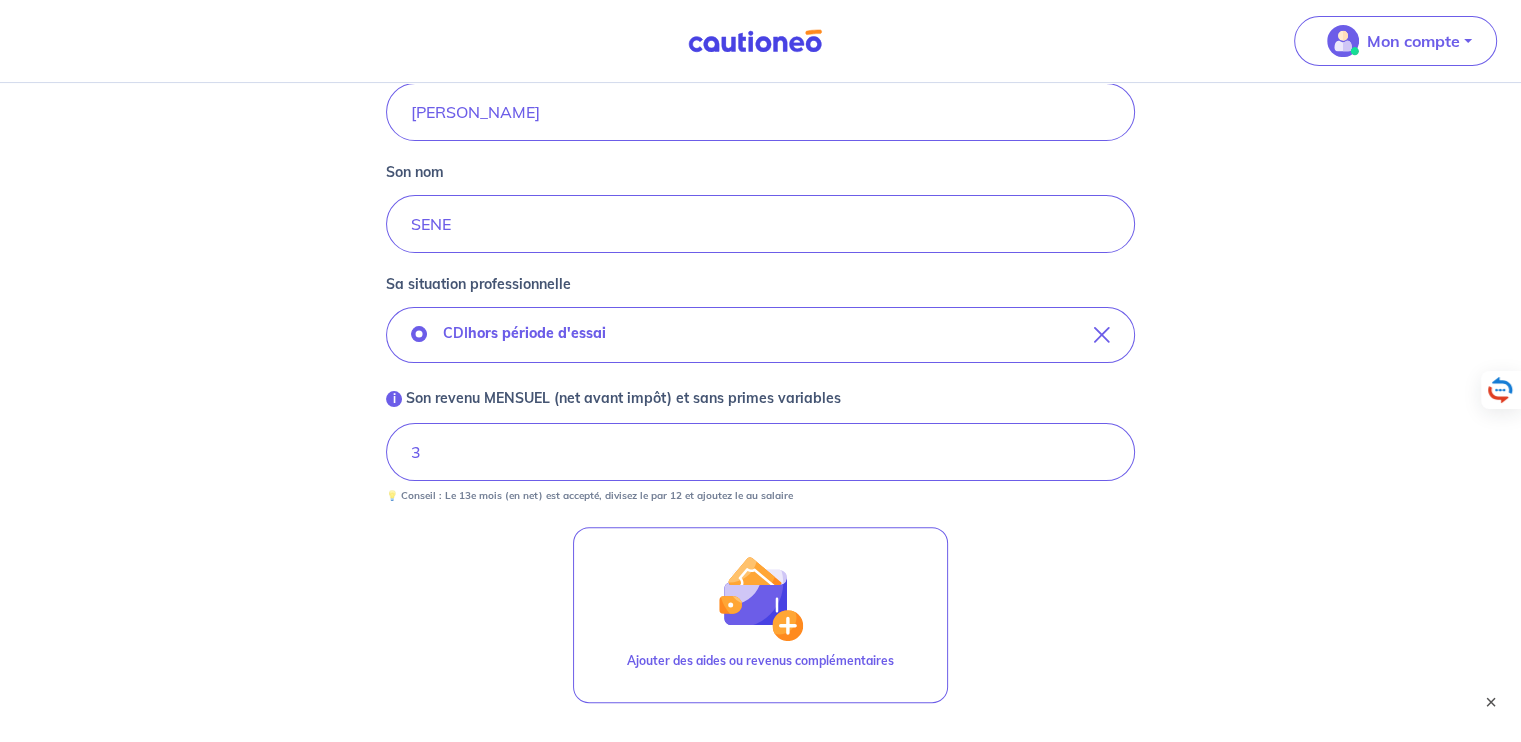 type 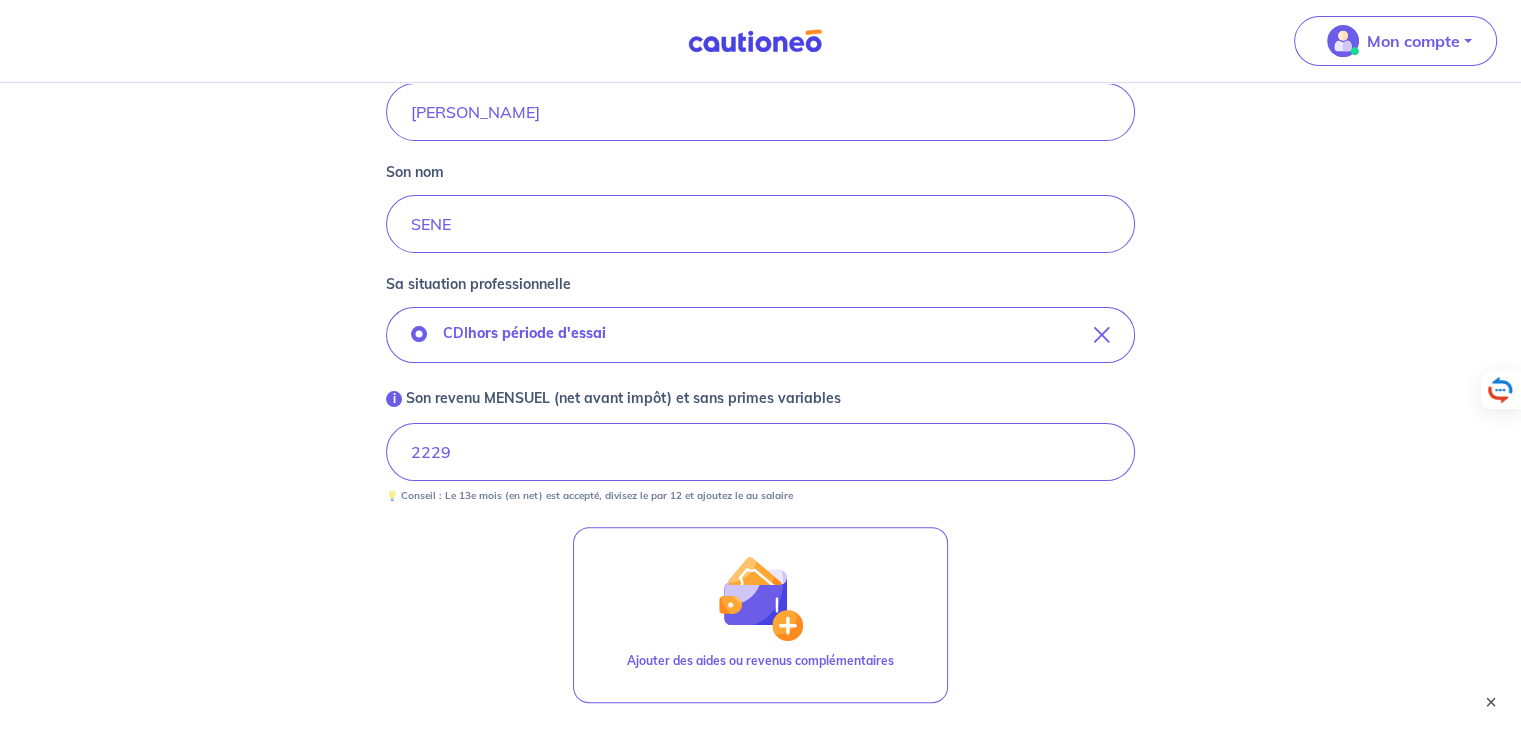 type 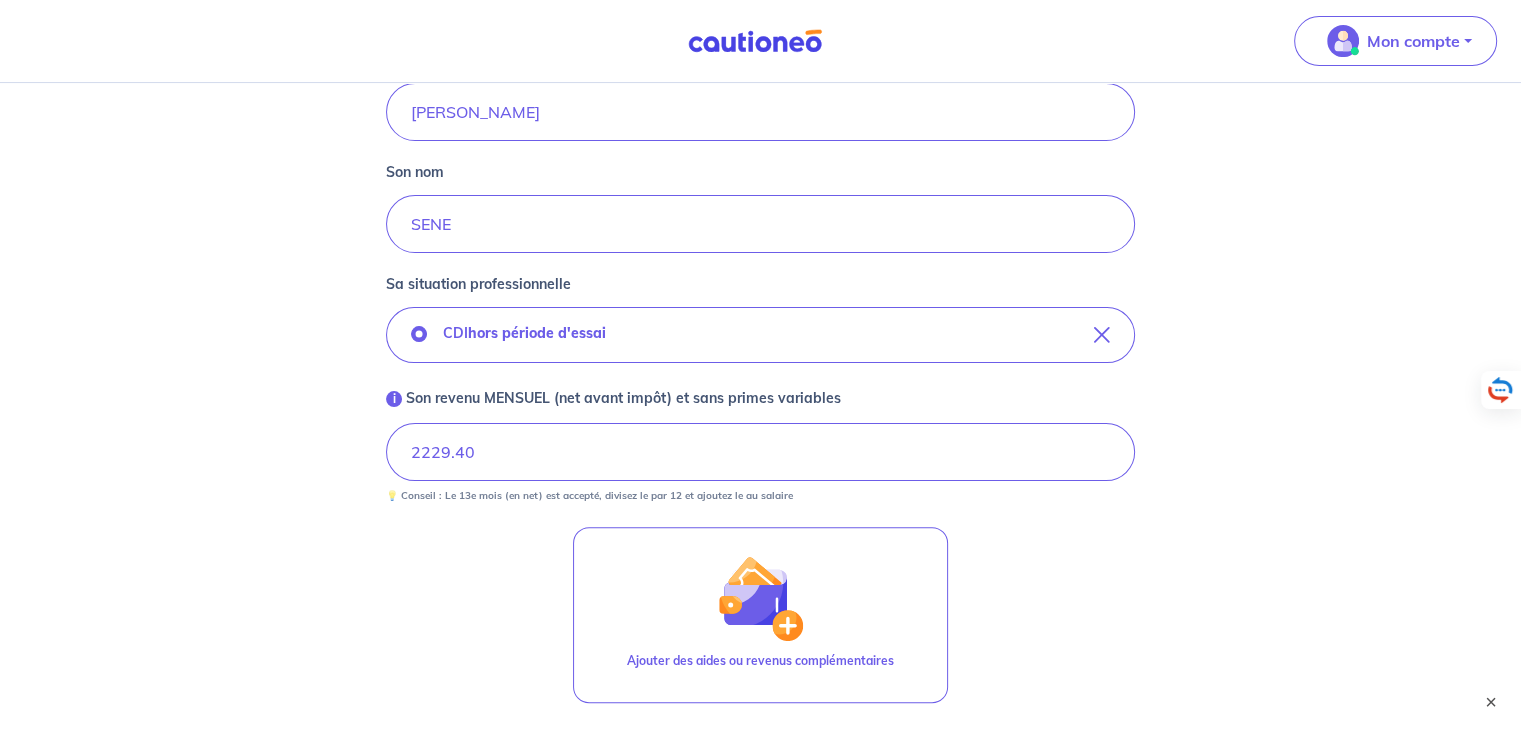 type on "2229.40" 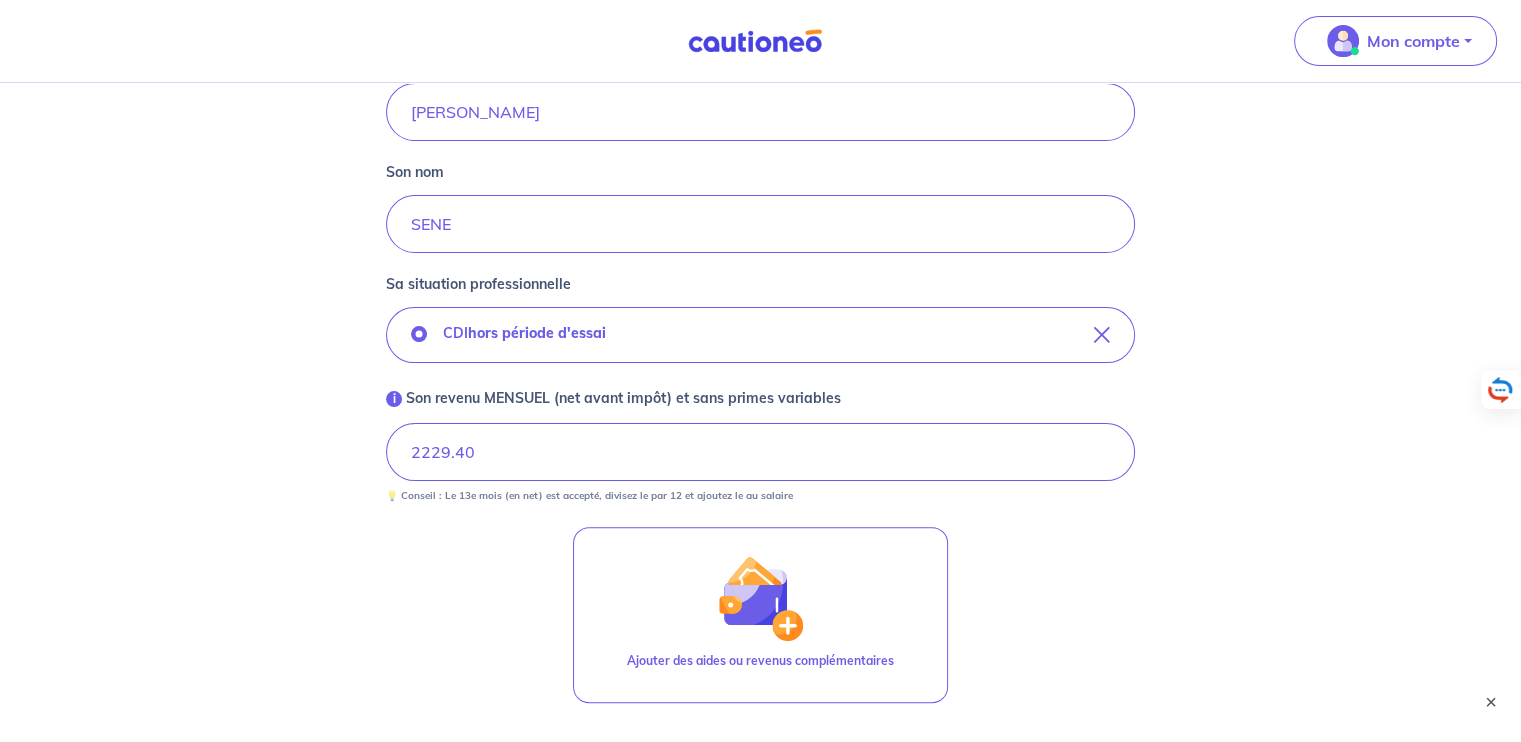 scroll, scrollTop: 656, scrollLeft: 0, axis: vertical 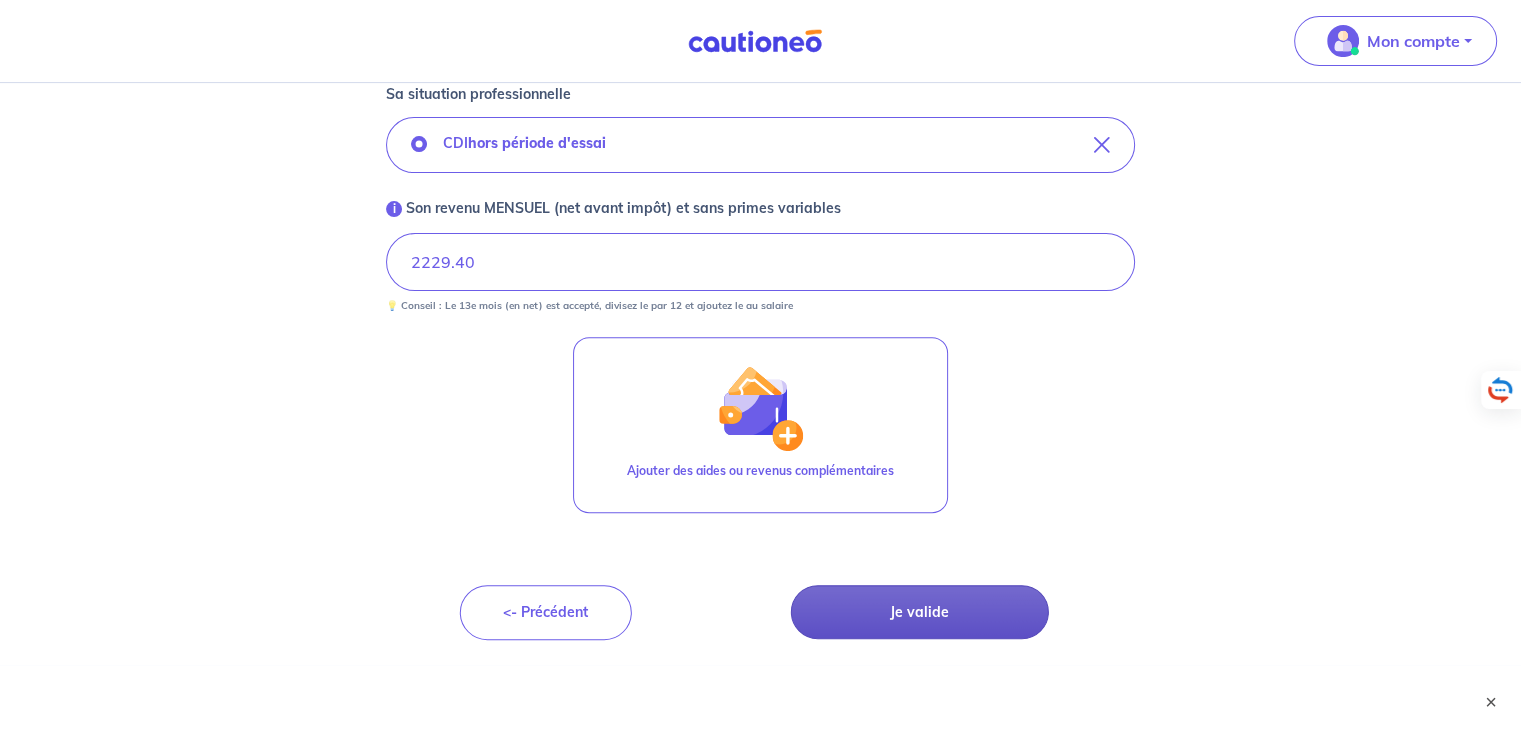 click on "Je valide" at bounding box center [920, 612] 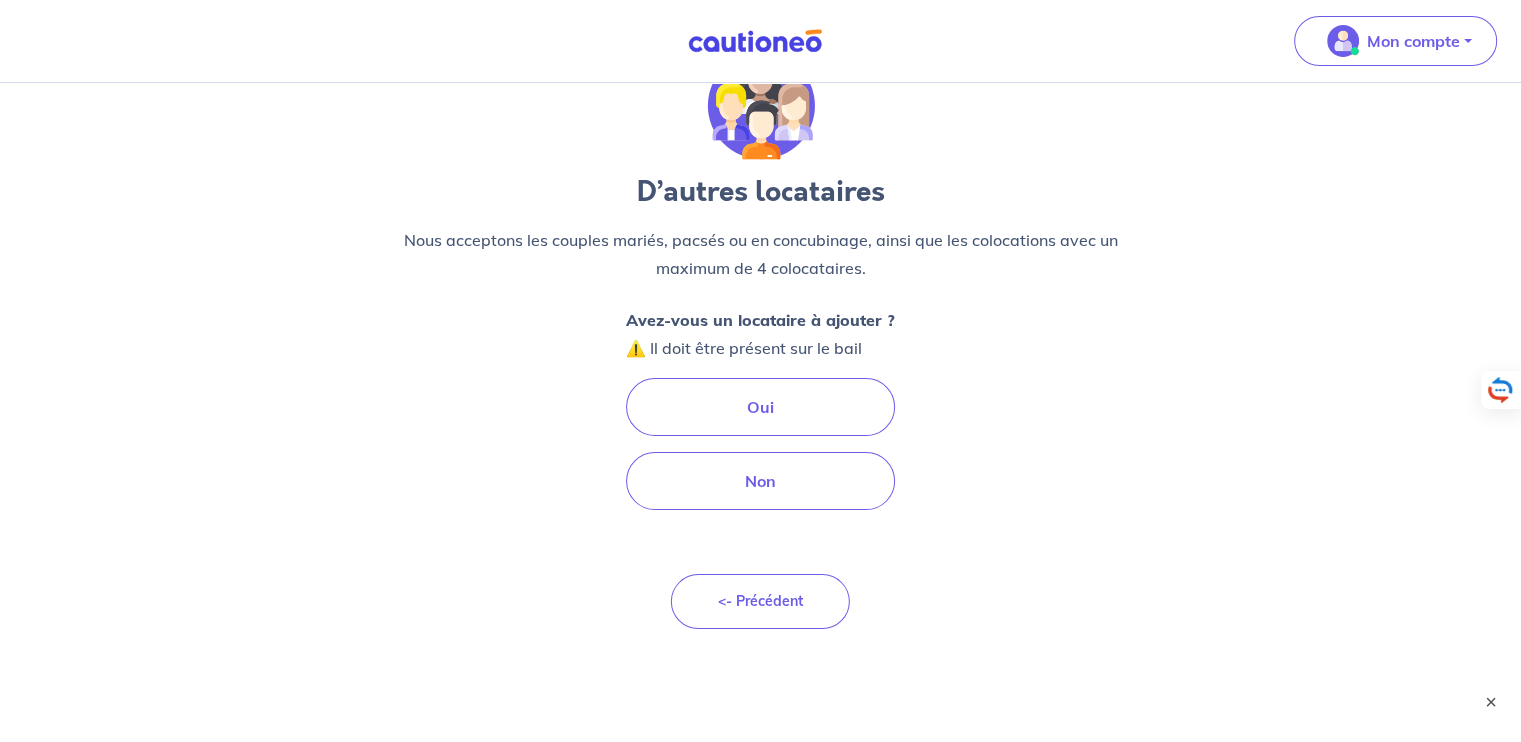 scroll, scrollTop: 0, scrollLeft: 0, axis: both 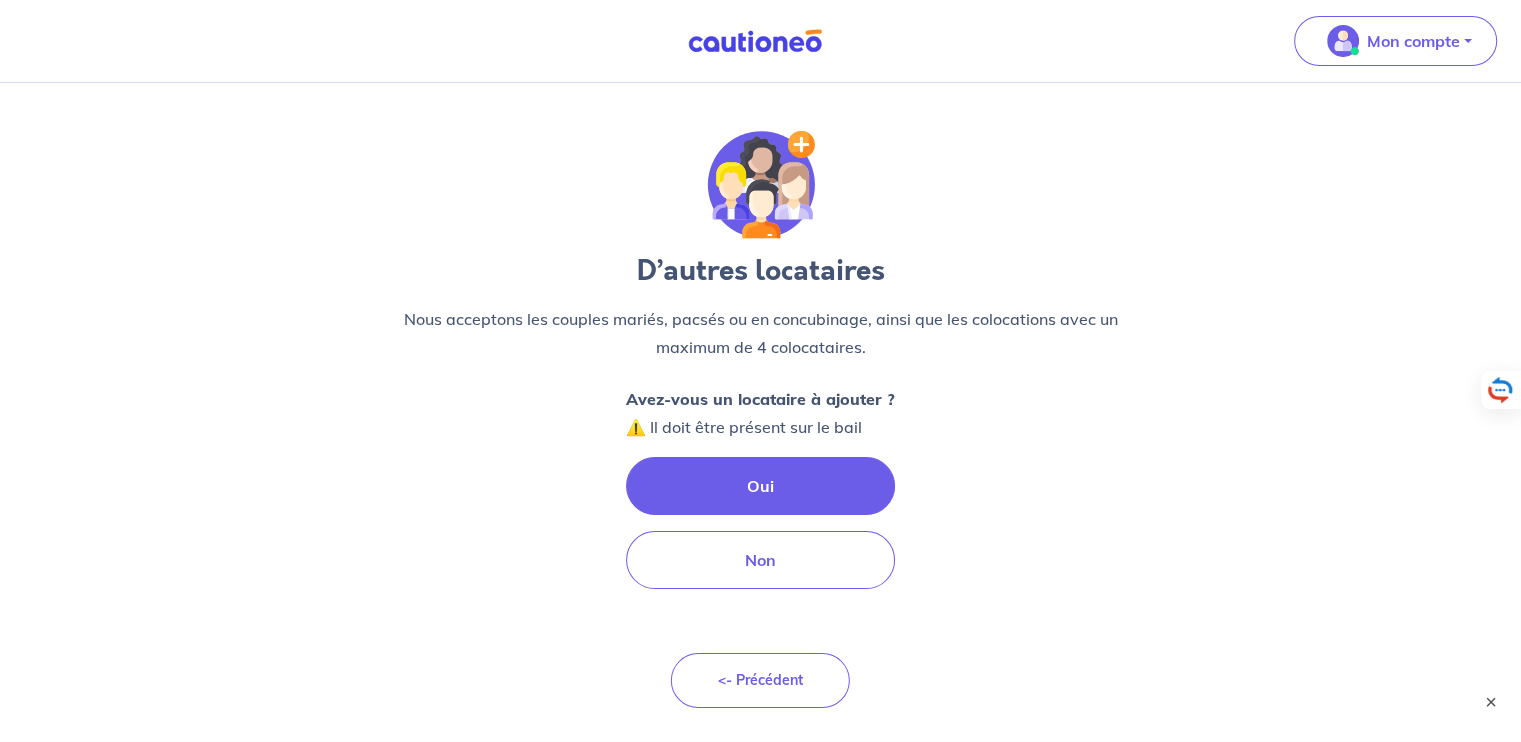 click on "Oui" at bounding box center [760, 486] 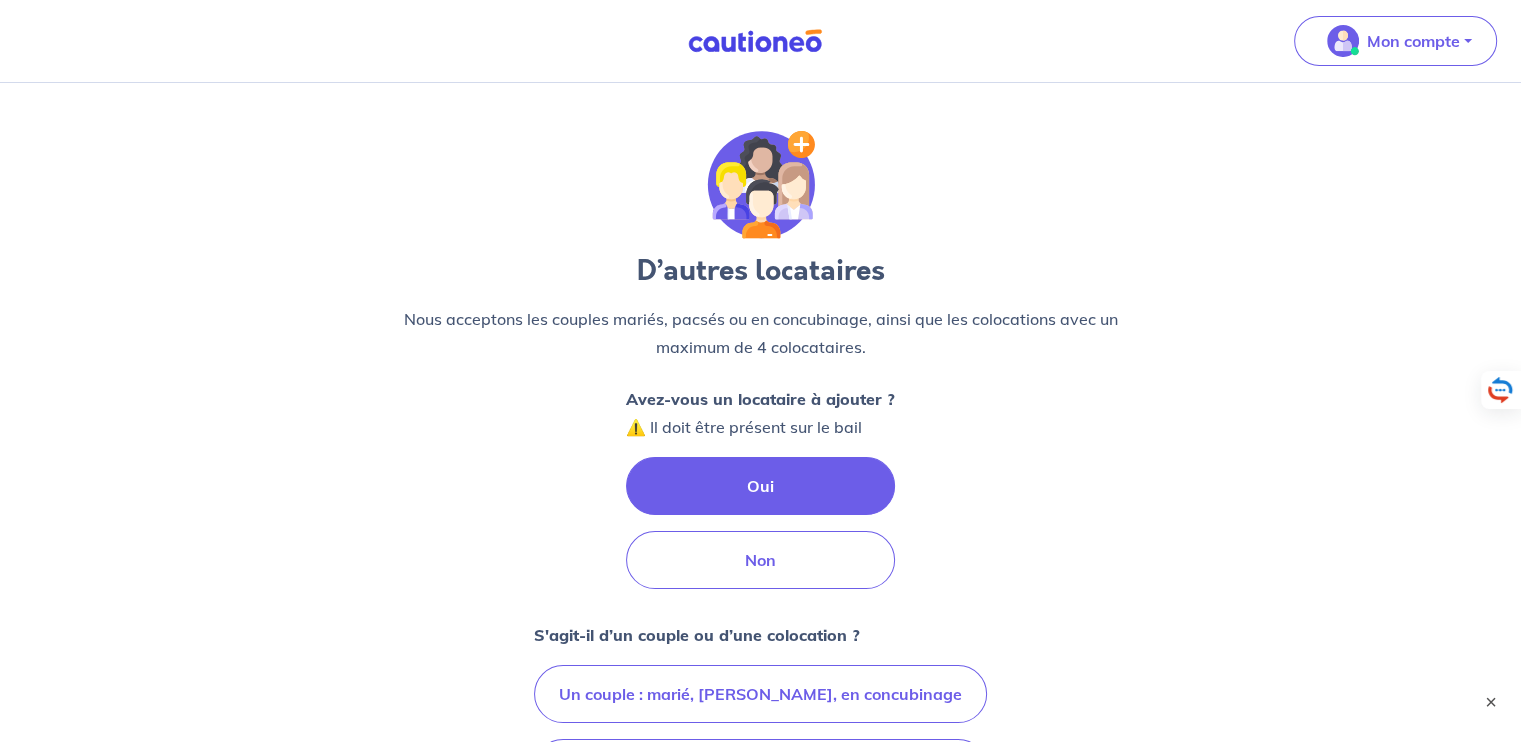 scroll, scrollTop: 276, scrollLeft: 0, axis: vertical 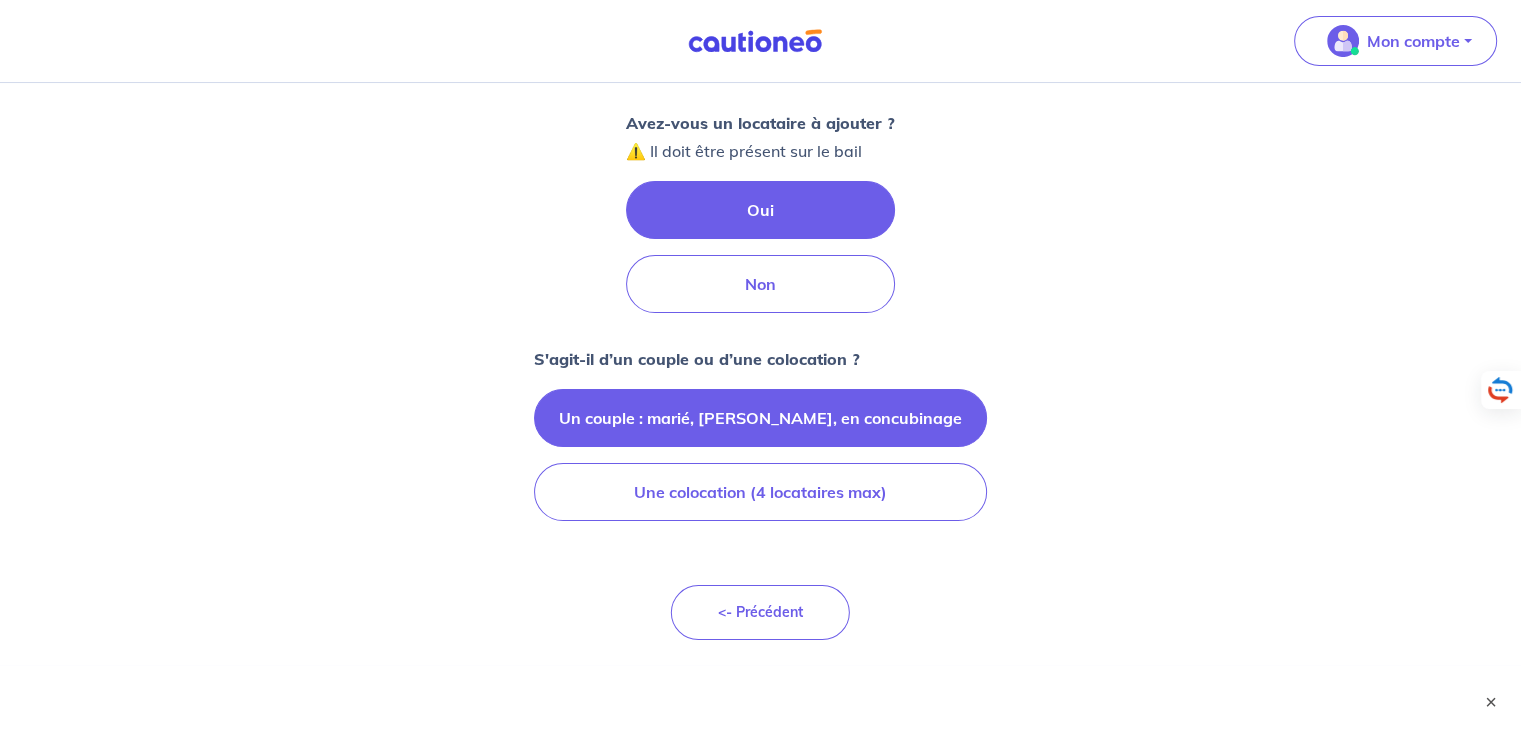 click on "Un couple : marié, [PERSON_NAME], en concubinage" at bounding box center (760, 418) 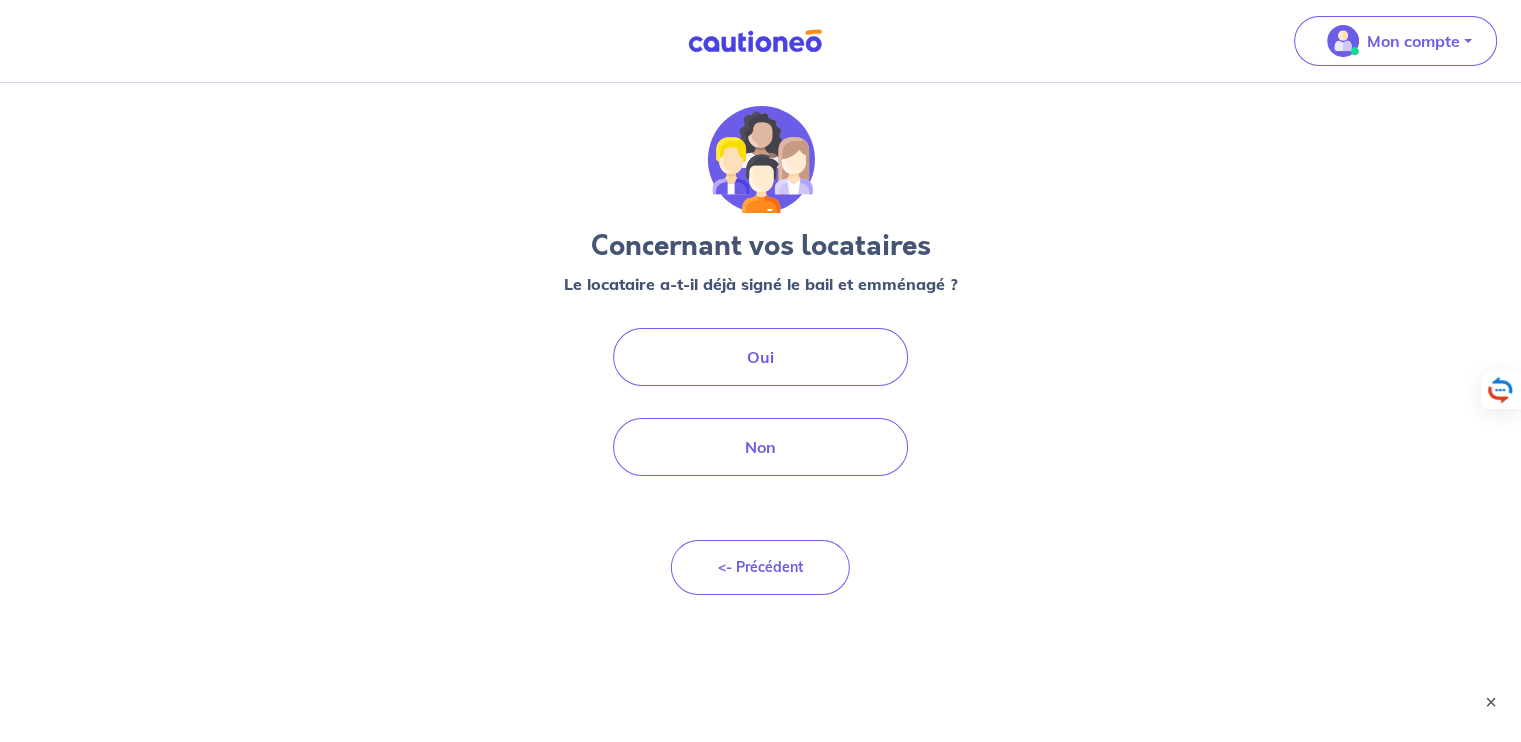 scroll, scrollTop: 0, scrollLeft: 0, axis: both 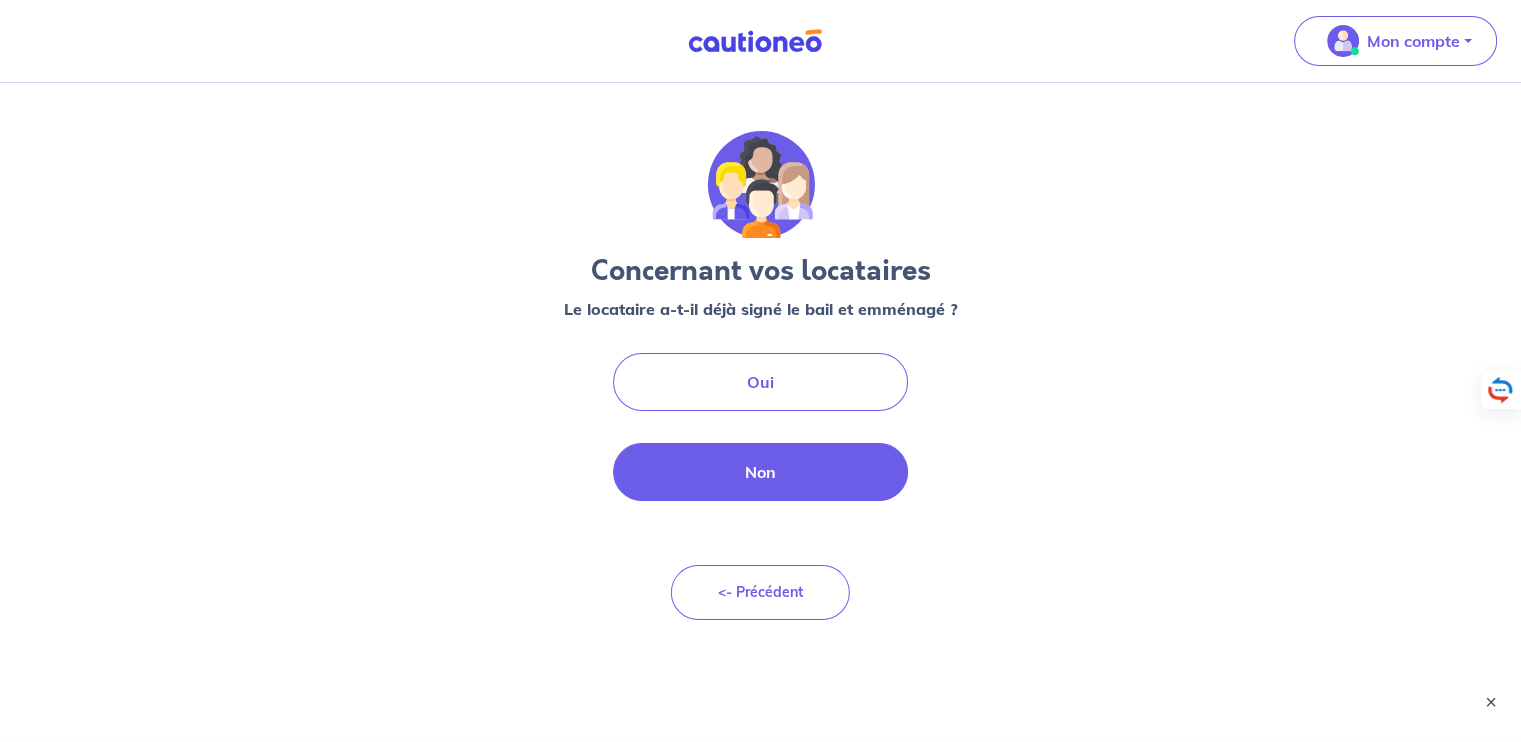 click on "Non" at bounding box center [761, 472] 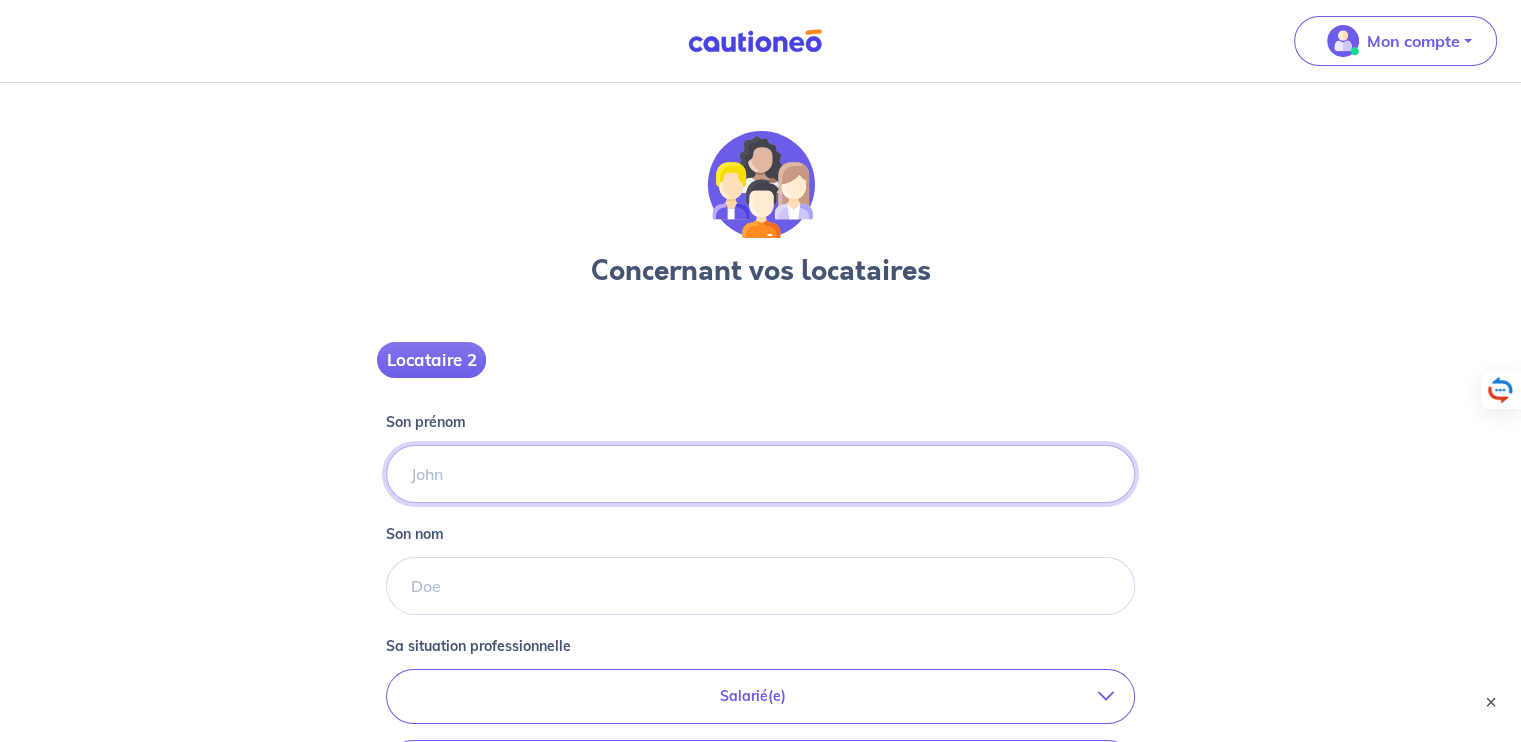 click on "Son prénom" at bounding box center (760, 474) 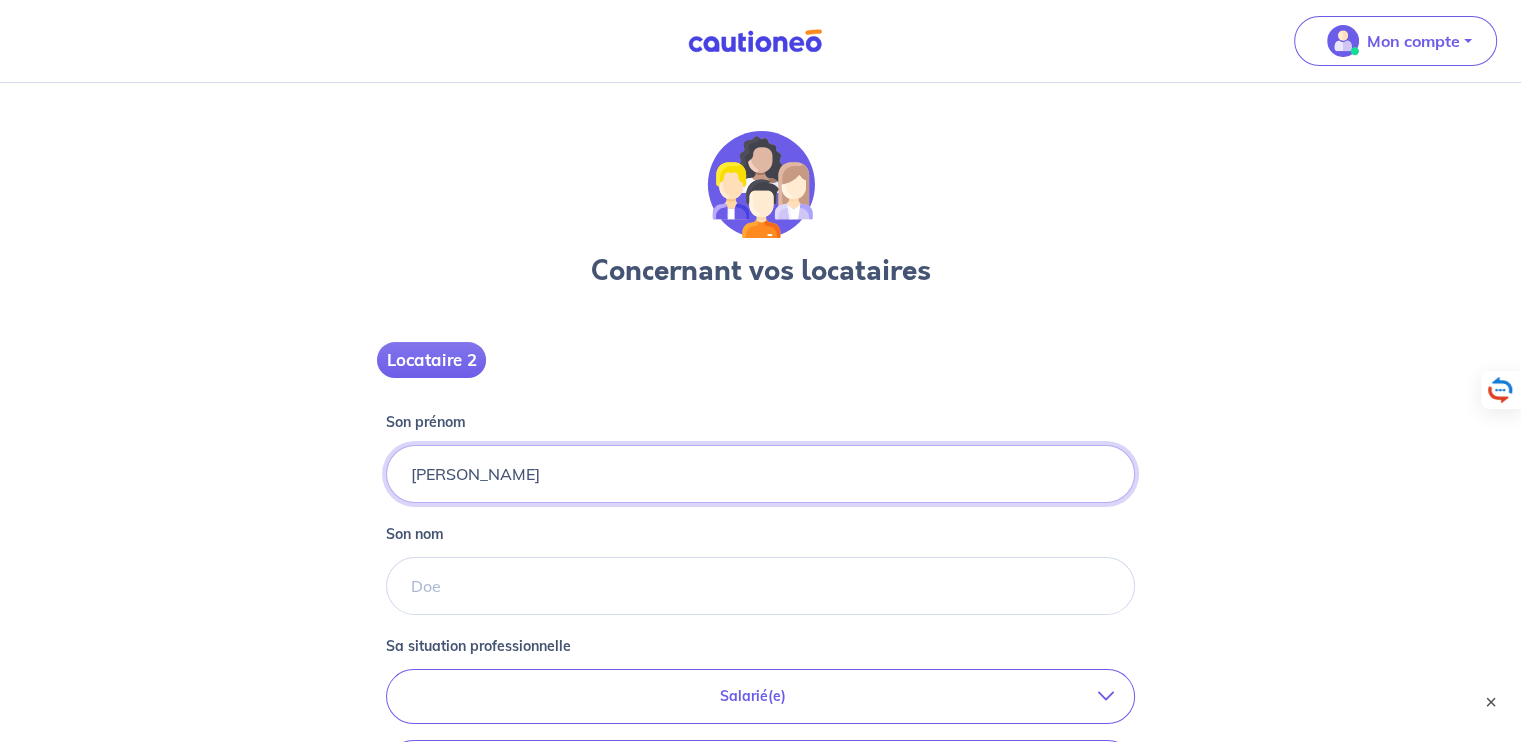 type on "[PERSON_NAME]" 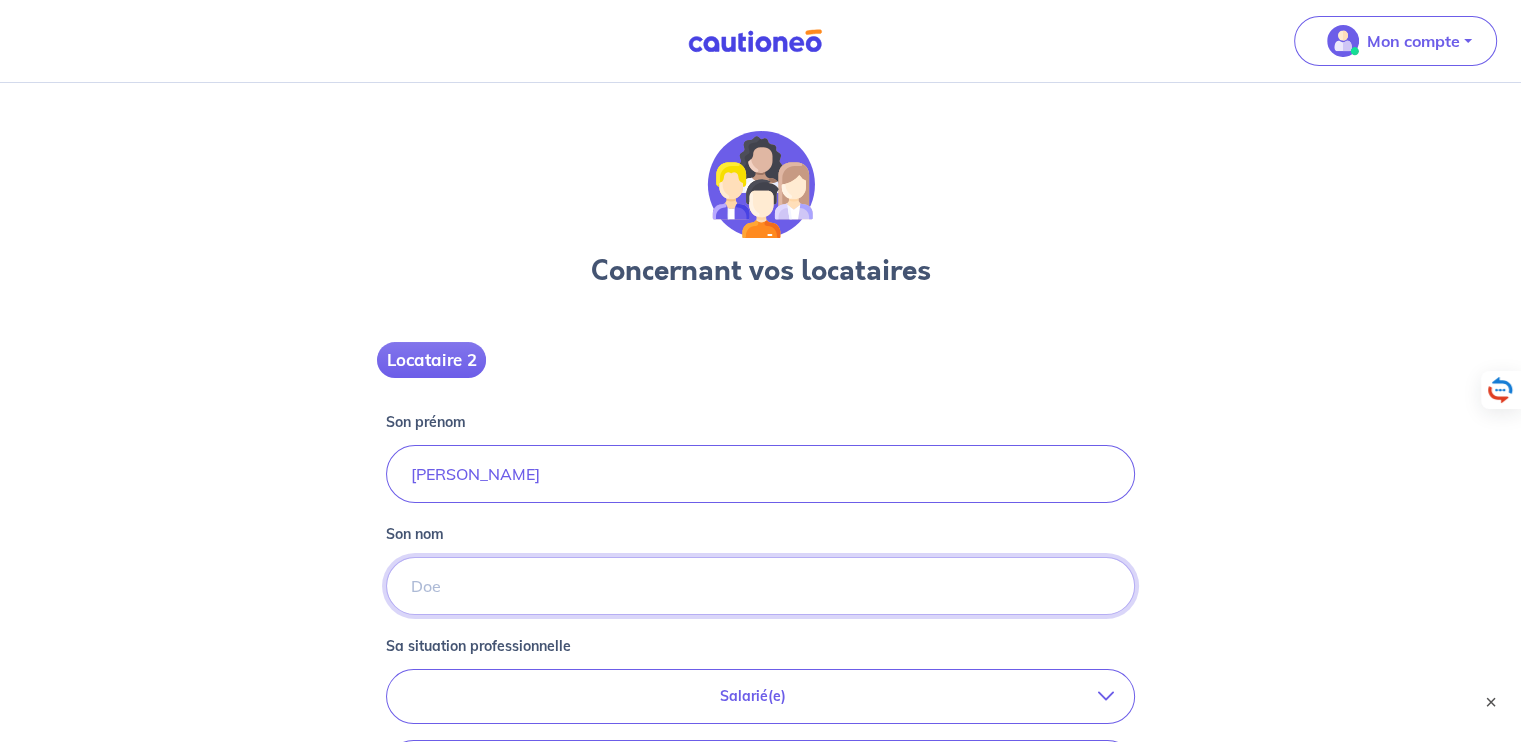 click on "Son nom" at bounding box center (760, 586) 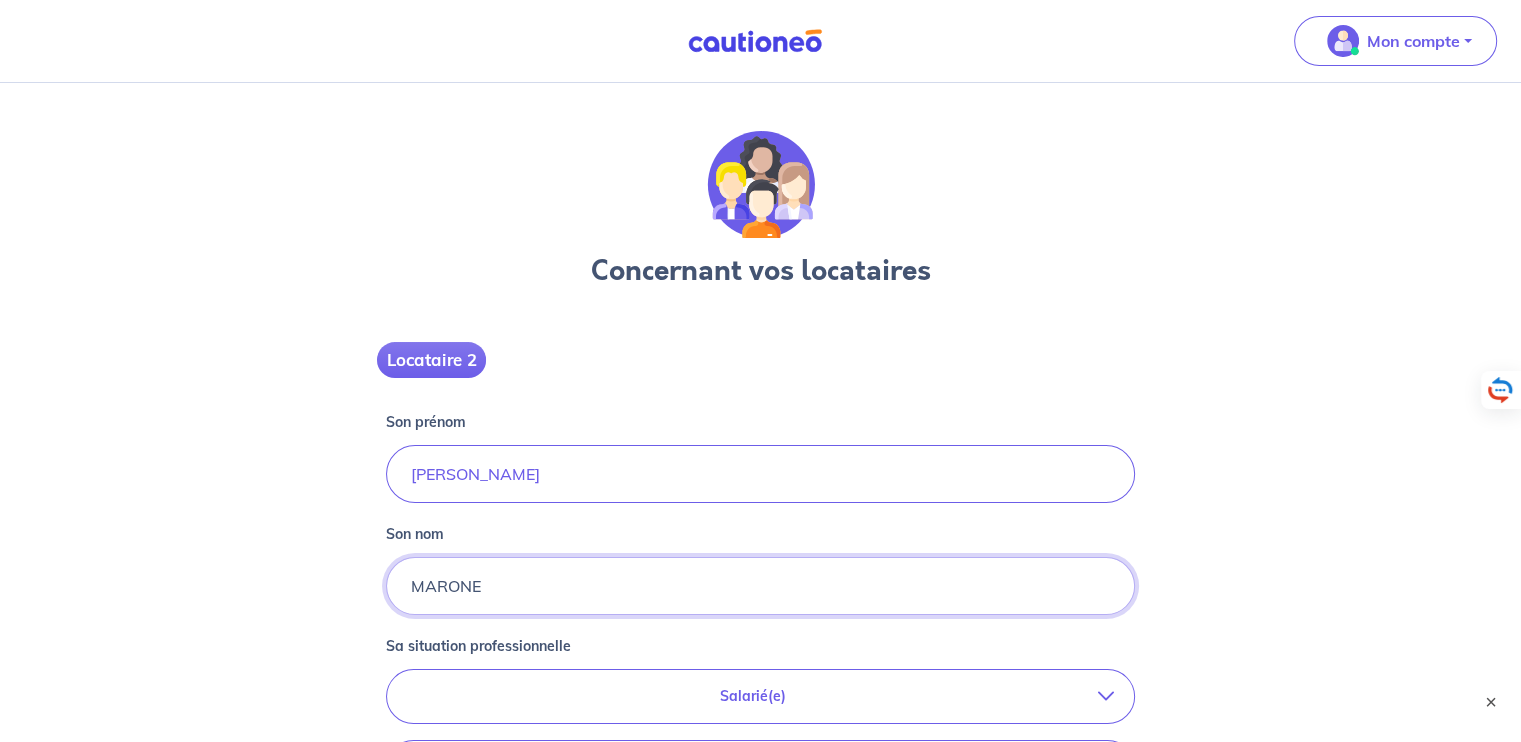 type on "[PERSON_NAME]" 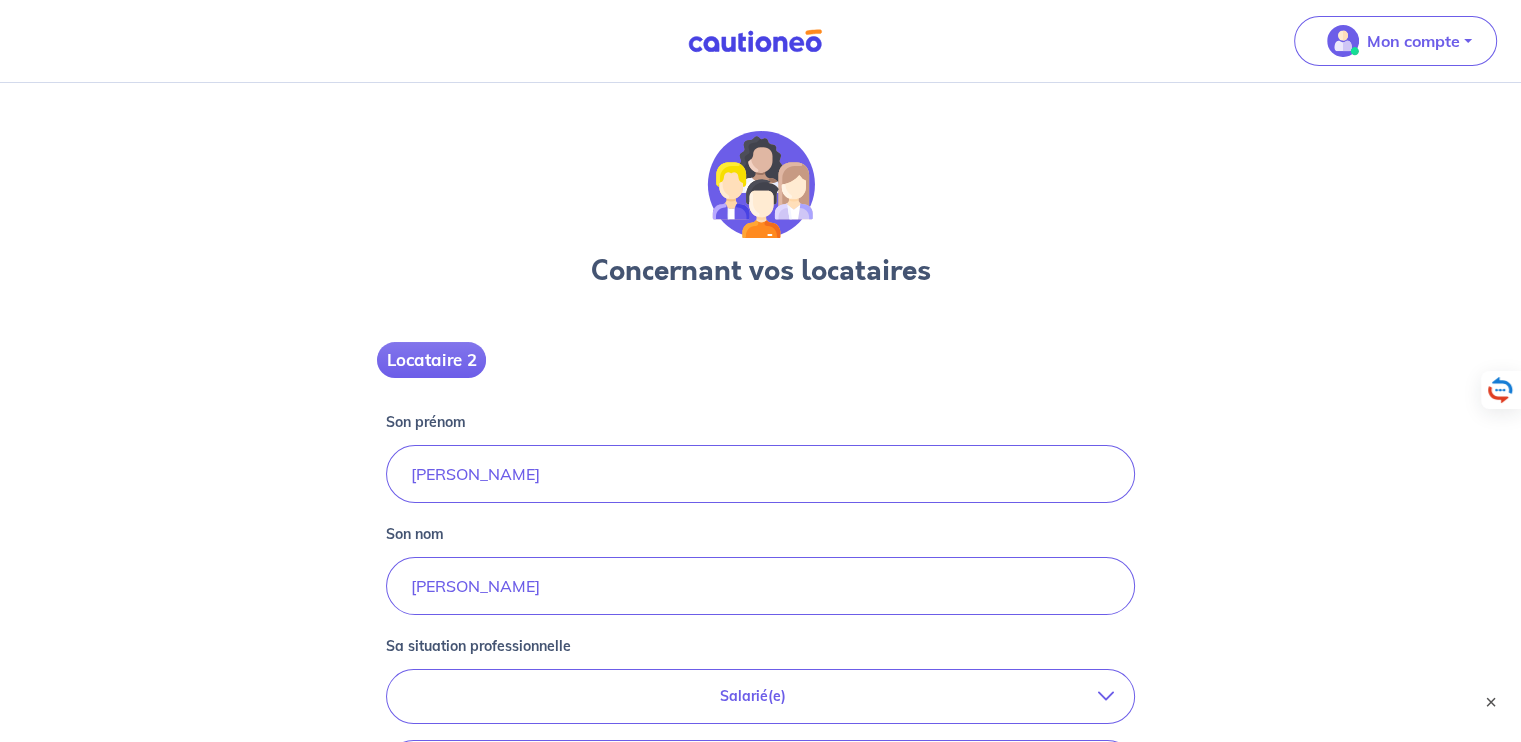 scroll, scrollTop: 413, scrollLeft: 0, axis: vertical 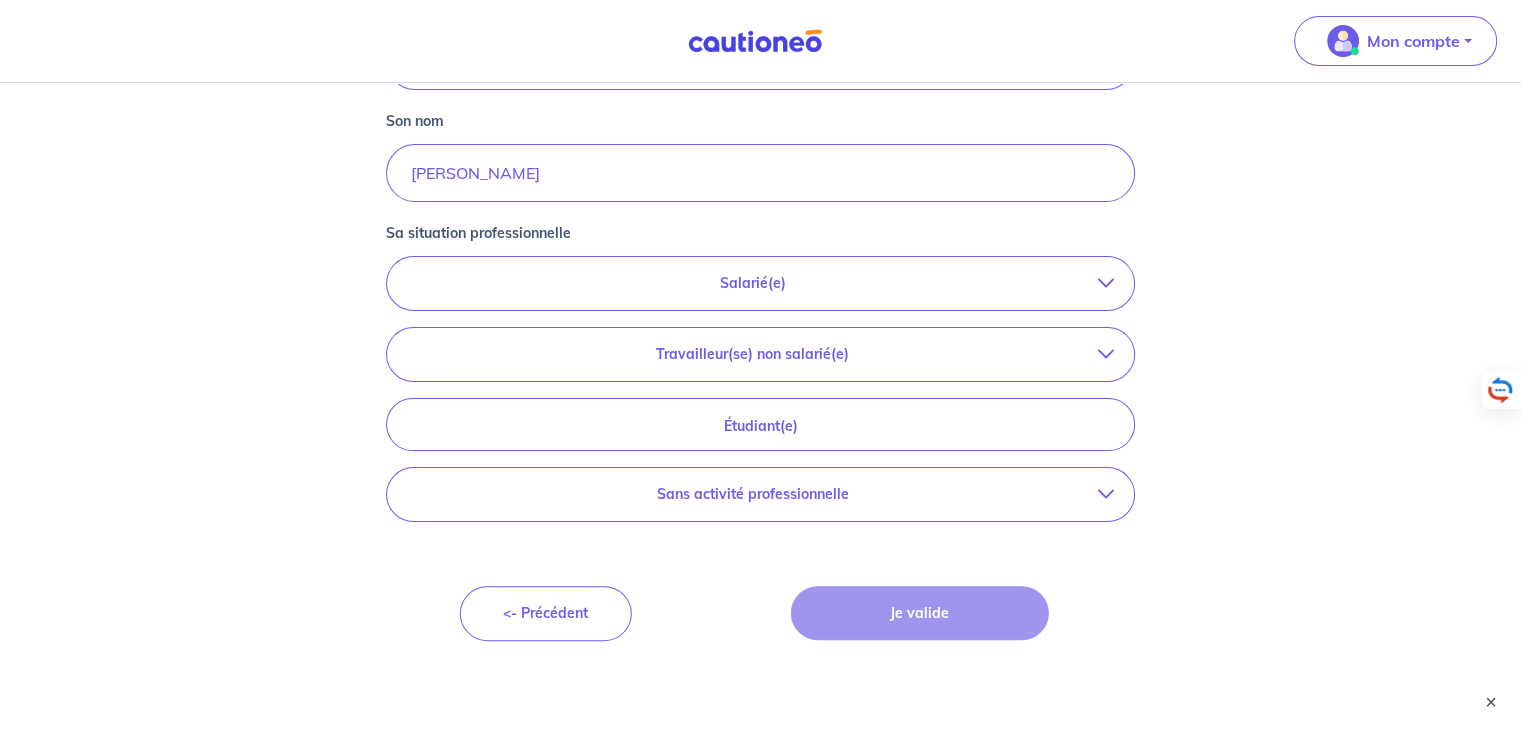 click on "Salarié(e)" at bounding box center [752, 283] 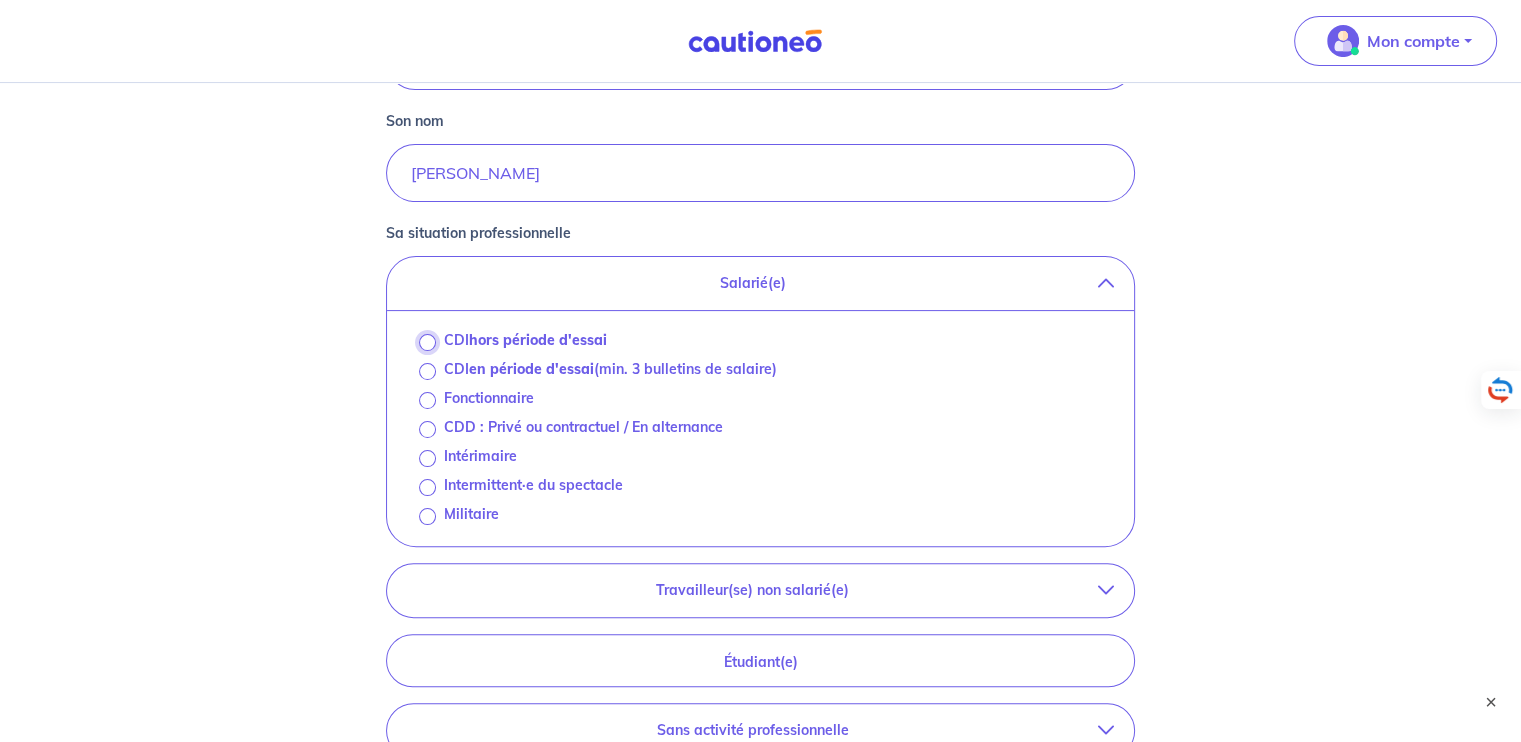 click on "CDI  hors période d'essai" at bounding box center [427, 342] 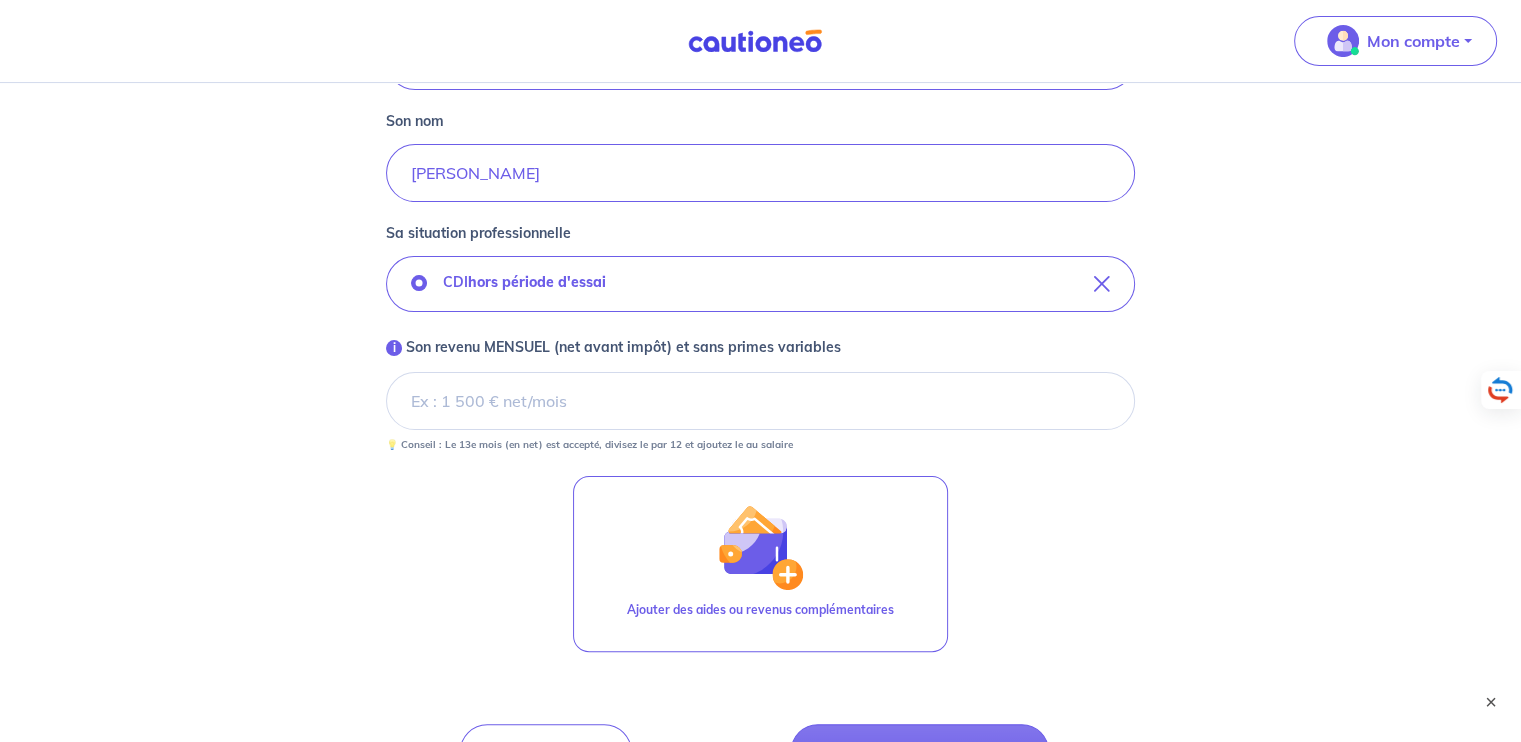 click on "i Son revenu MENSUEL (net avant impôt) et sans primes variables" at bounding box center [760, 401] 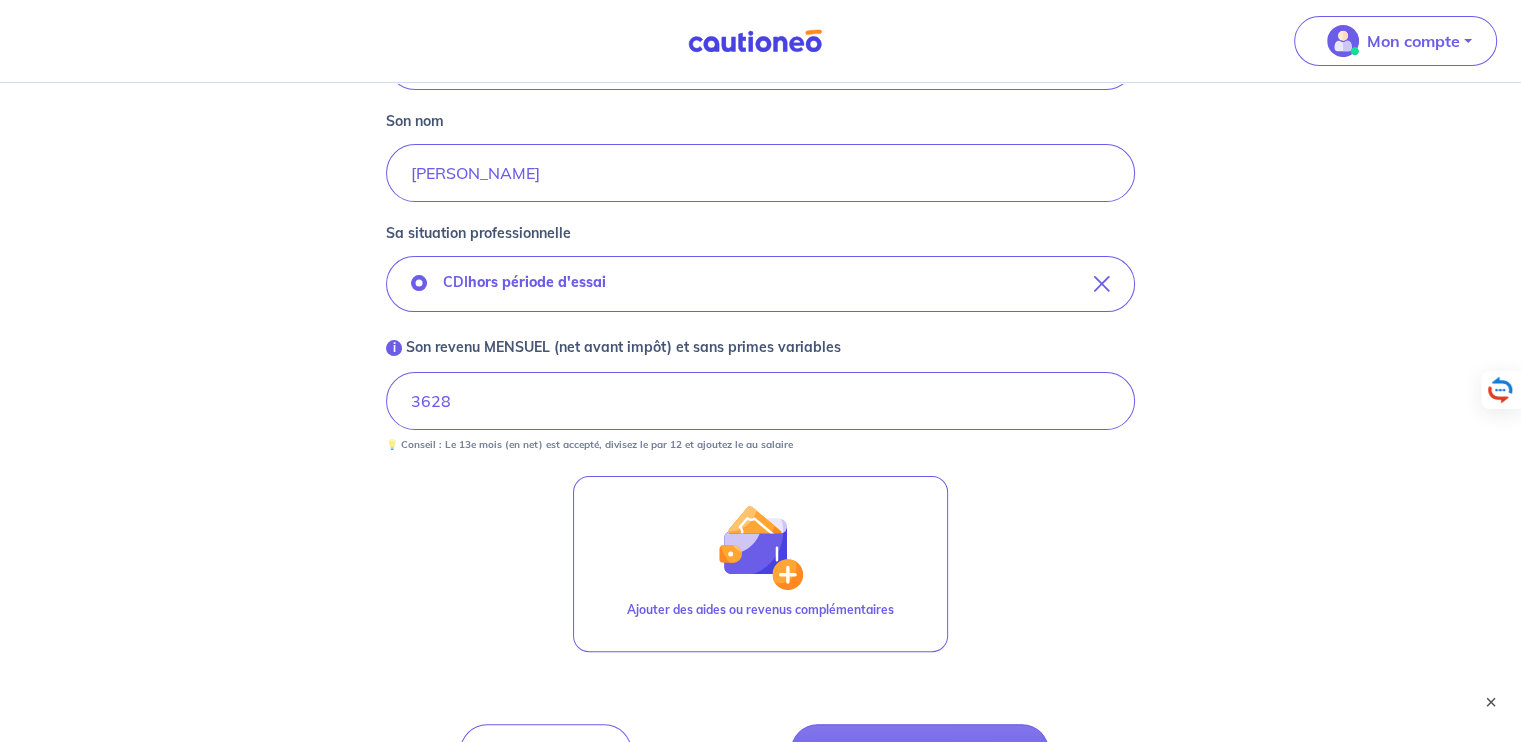 type 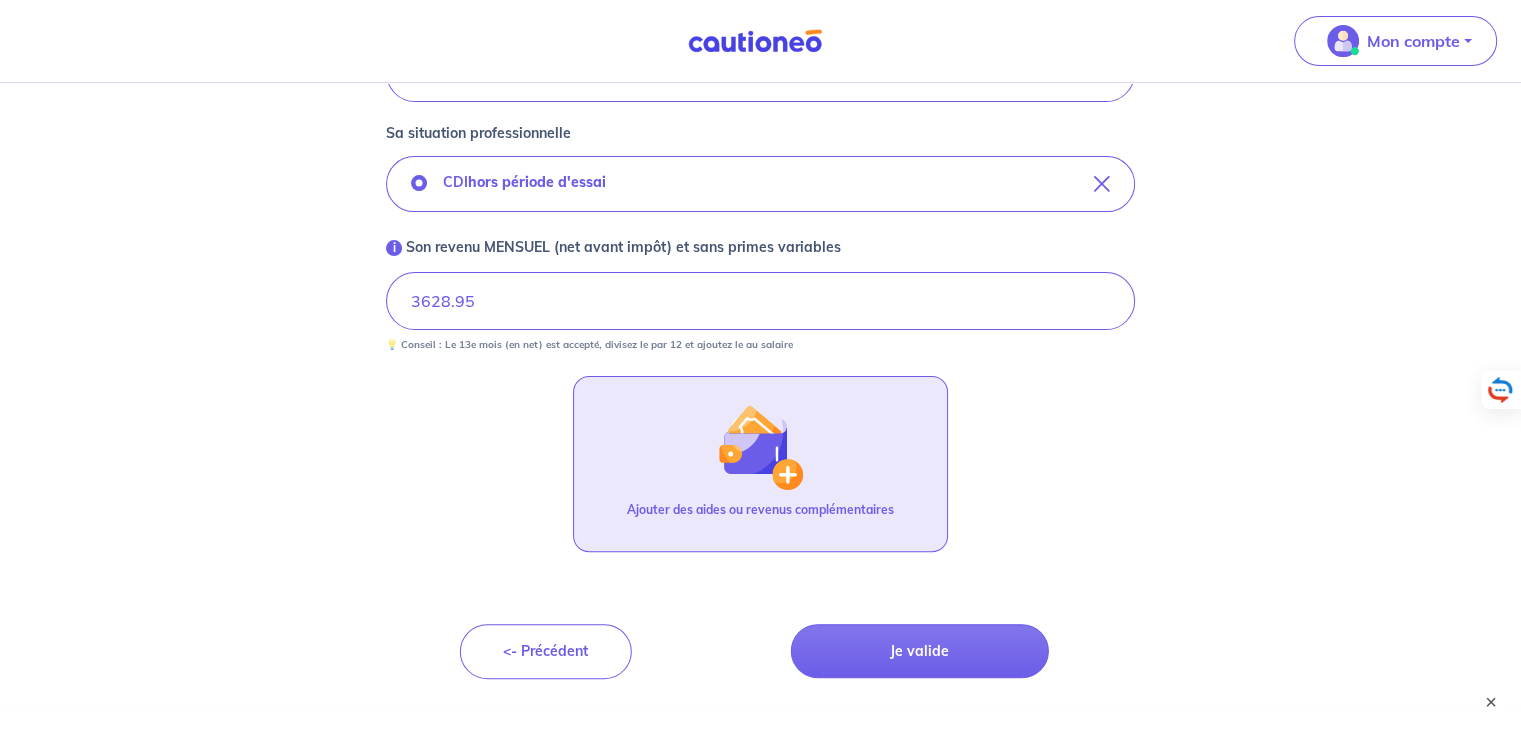 scroll, scrollTop: 552, scrollLeft: 0, axis: vertical 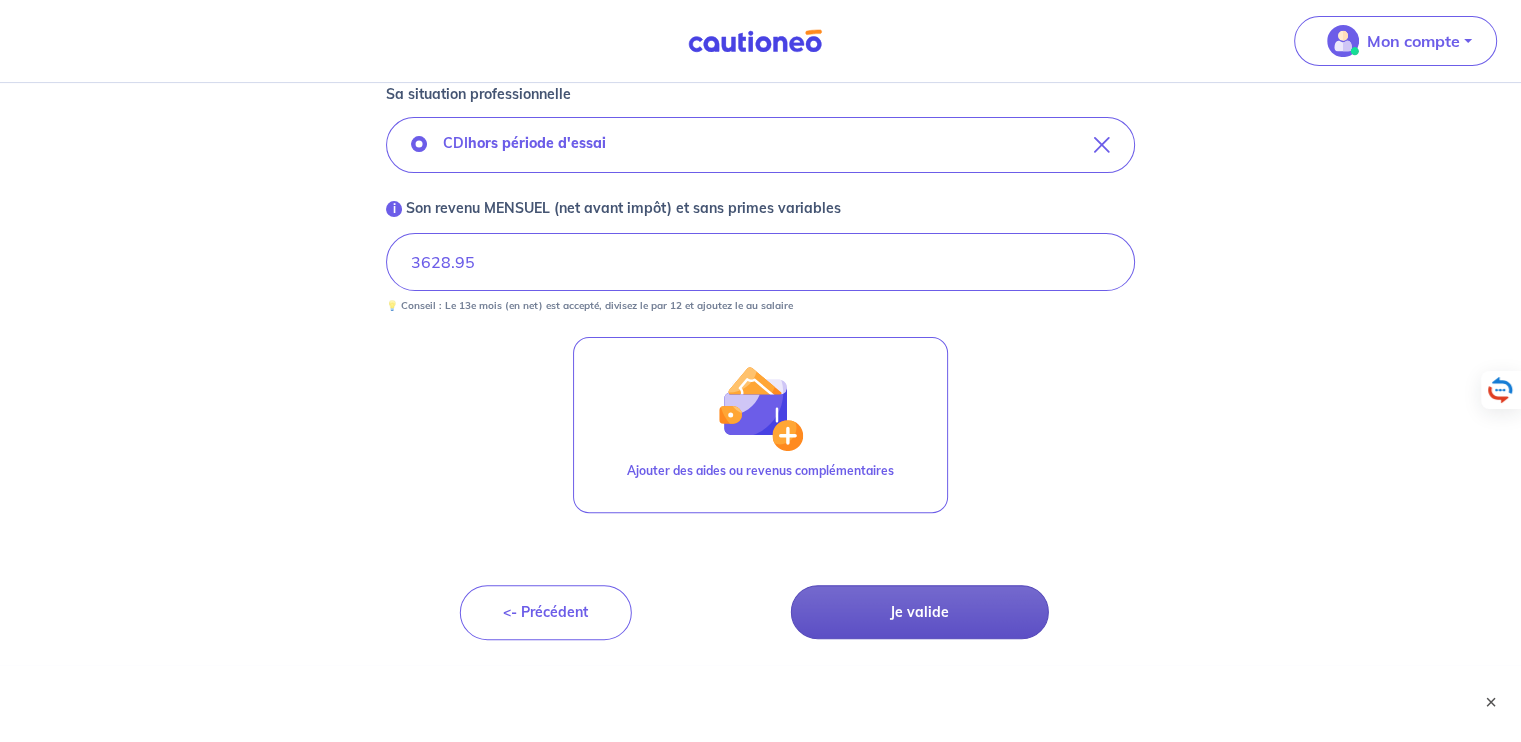 click on "Je valide" at bounding box center [920, 612] 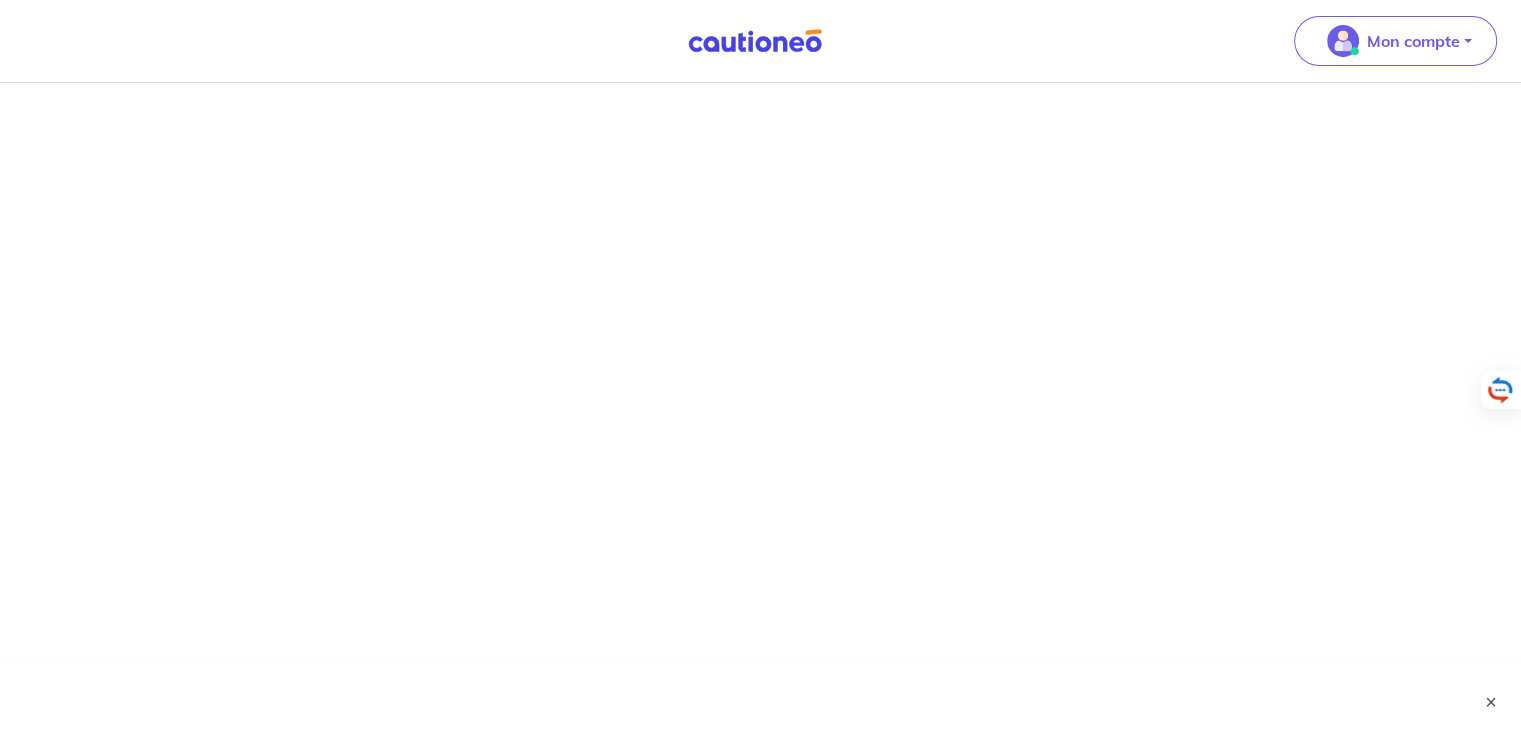 scroll, scrollTop: 0, scrollLeft: 0, axis: both 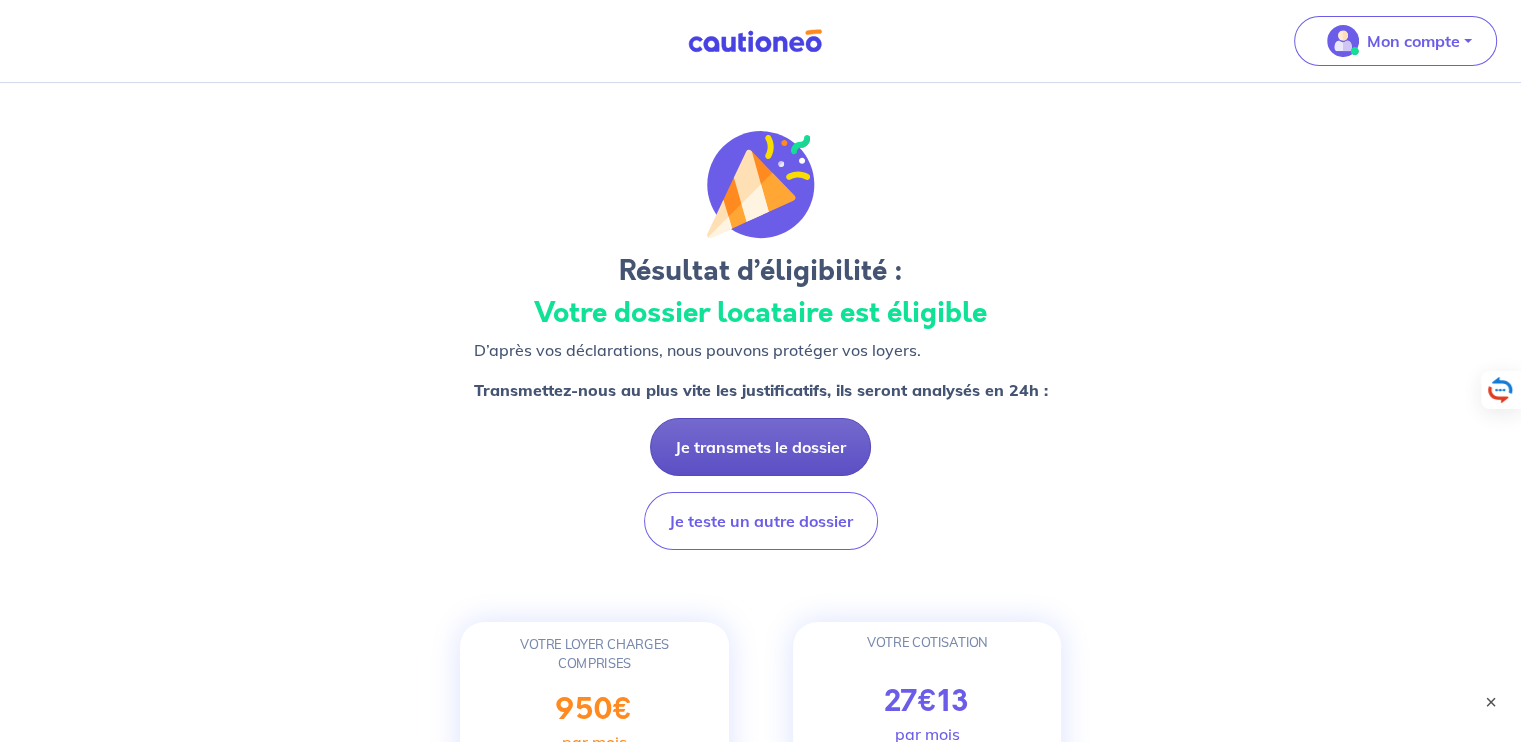 click on "Je transmets le dossier" at bounding box center [760, 447] 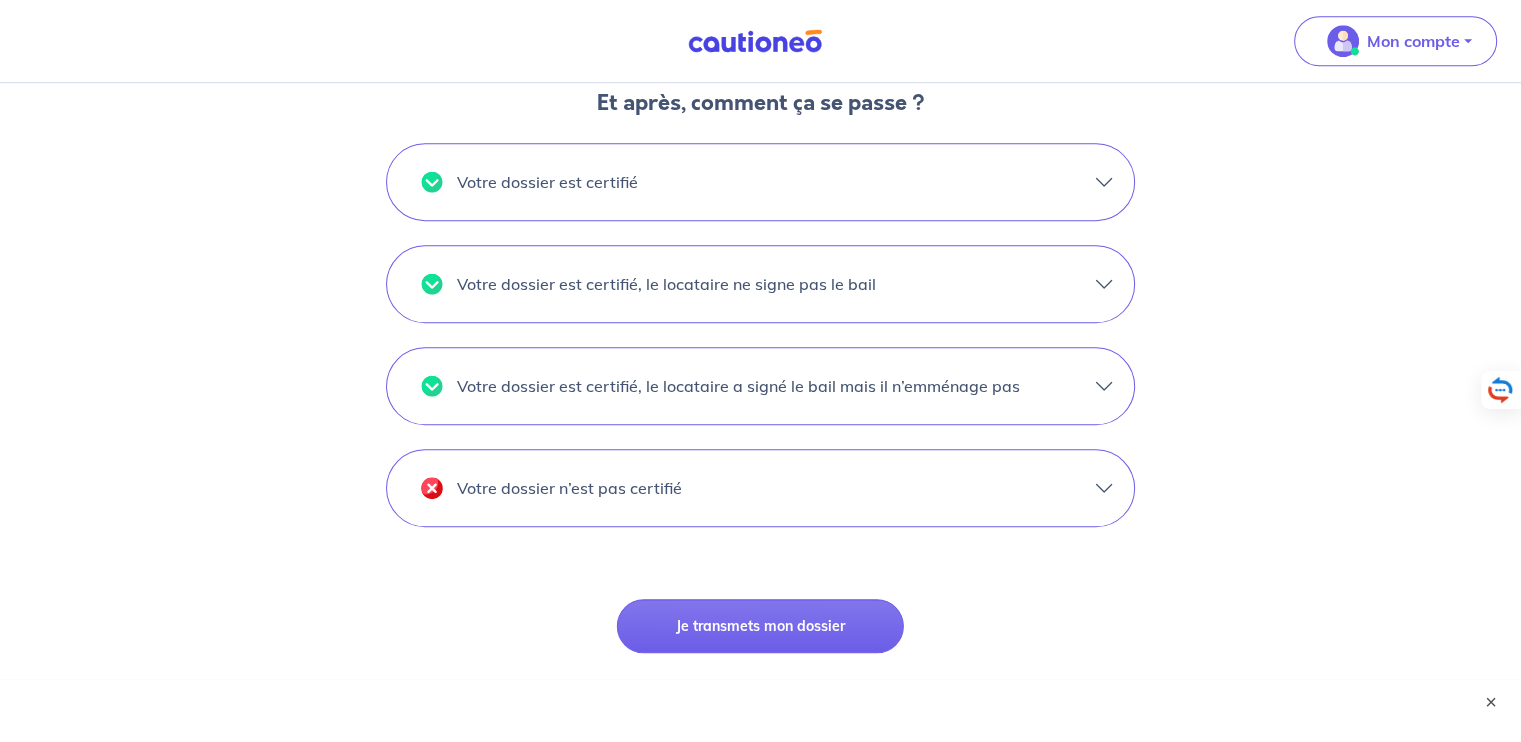 scroll, scrollTop: 1656, scrollLeft: 0, axis: vertical 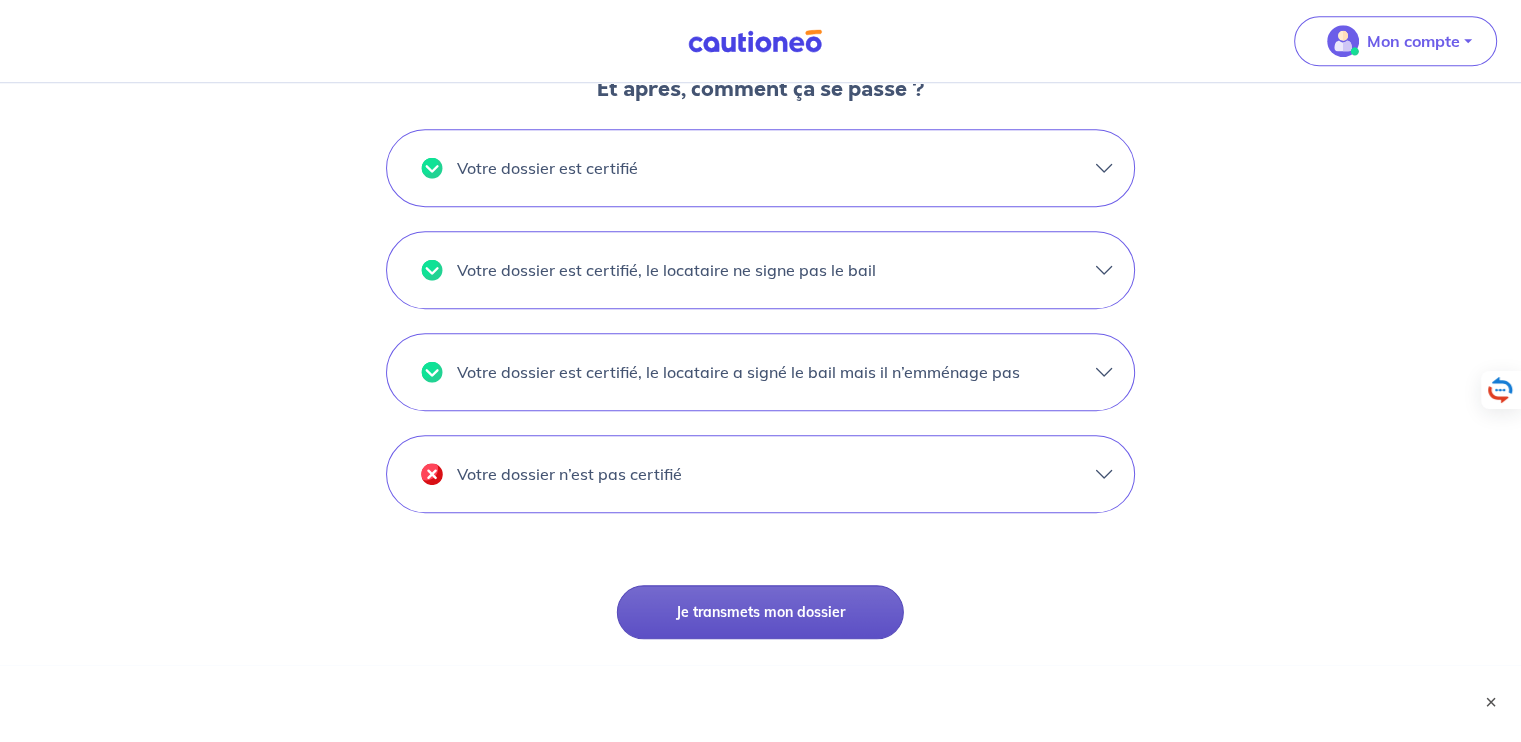 click on "Je transmets mon dossier" at bounding box center (760, 612) 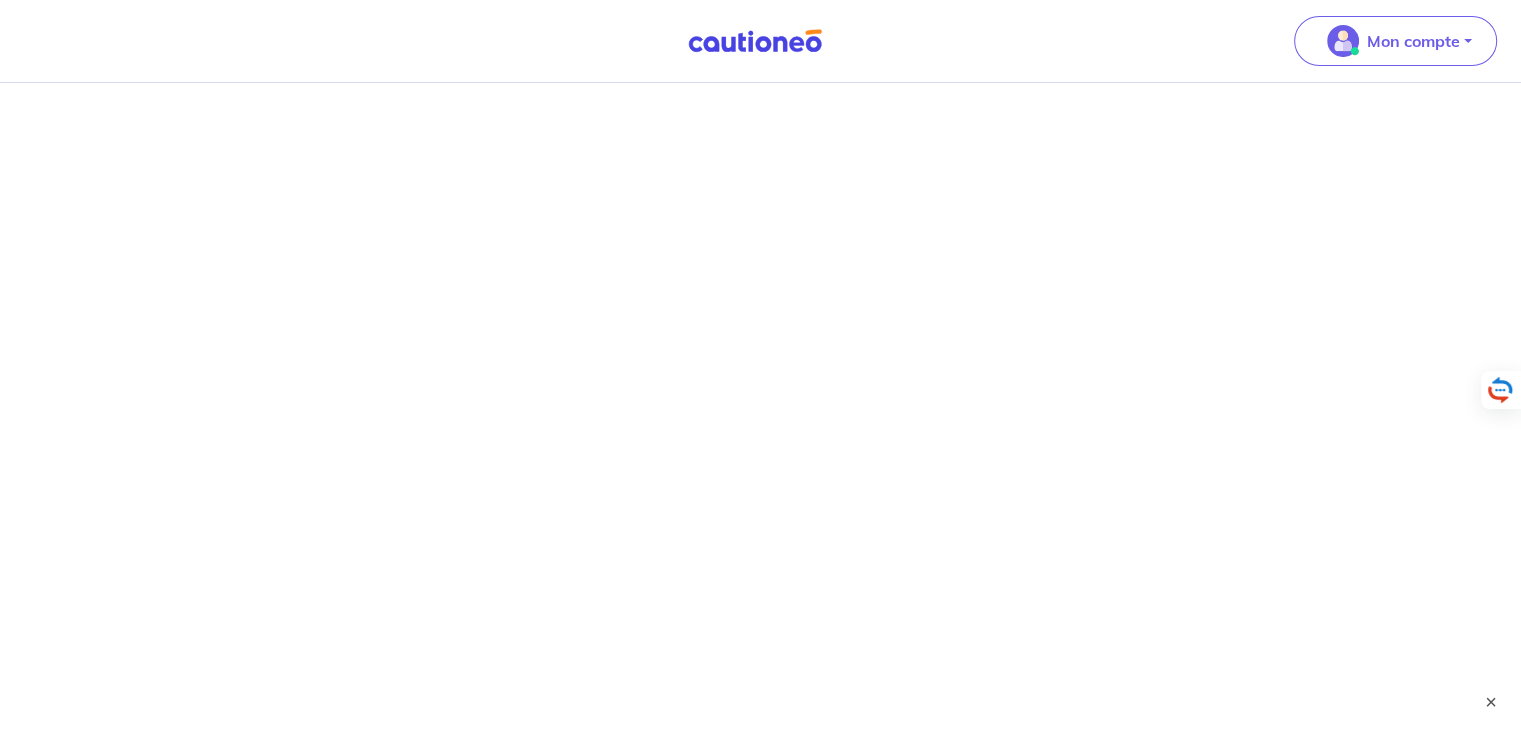 scroll, scrollTop: 0, scrollLeft: 0, axis: both 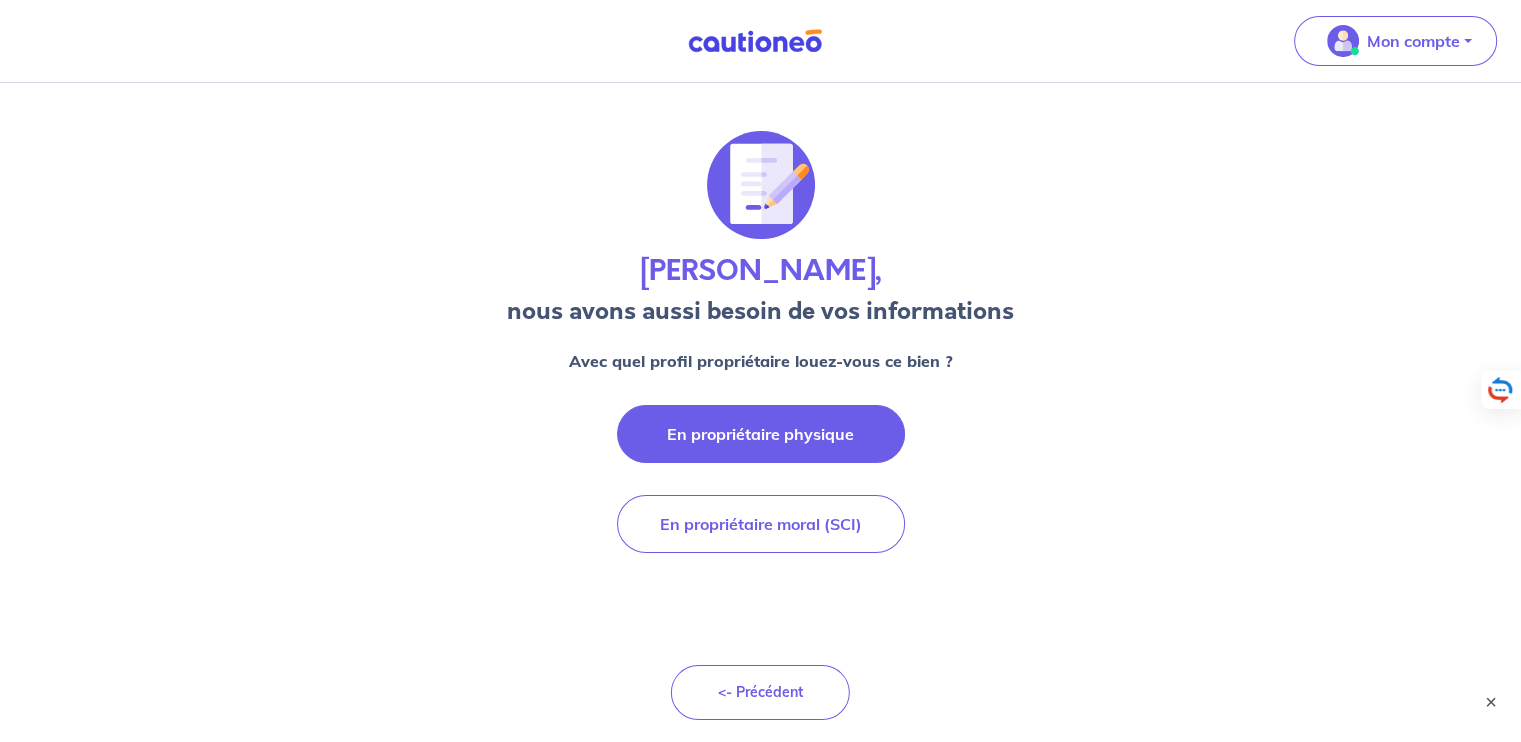click on "En propriétaire physique" at bounding box center [761, 434] 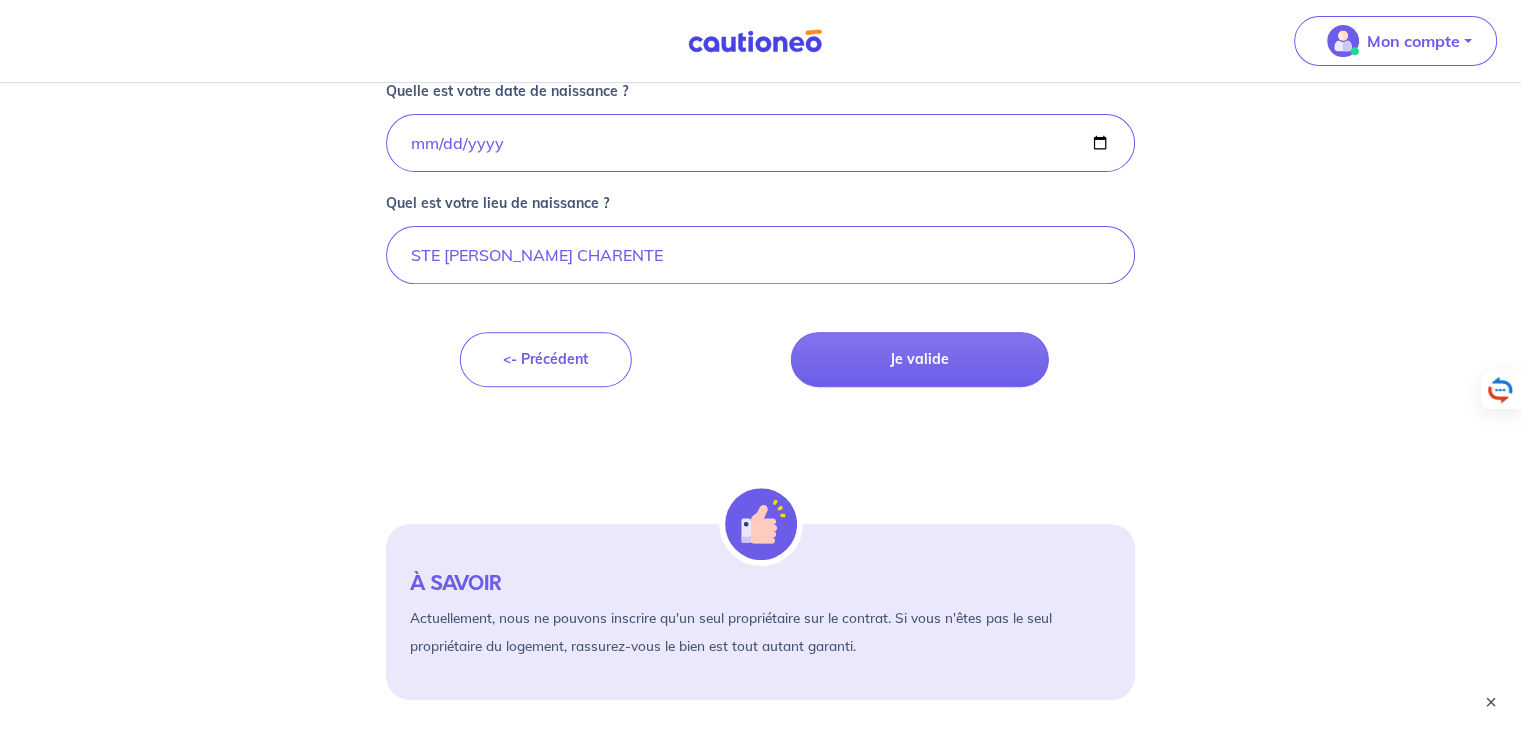 scroll, scrollTop: 698, scrollLeft: 0, axis: vertical 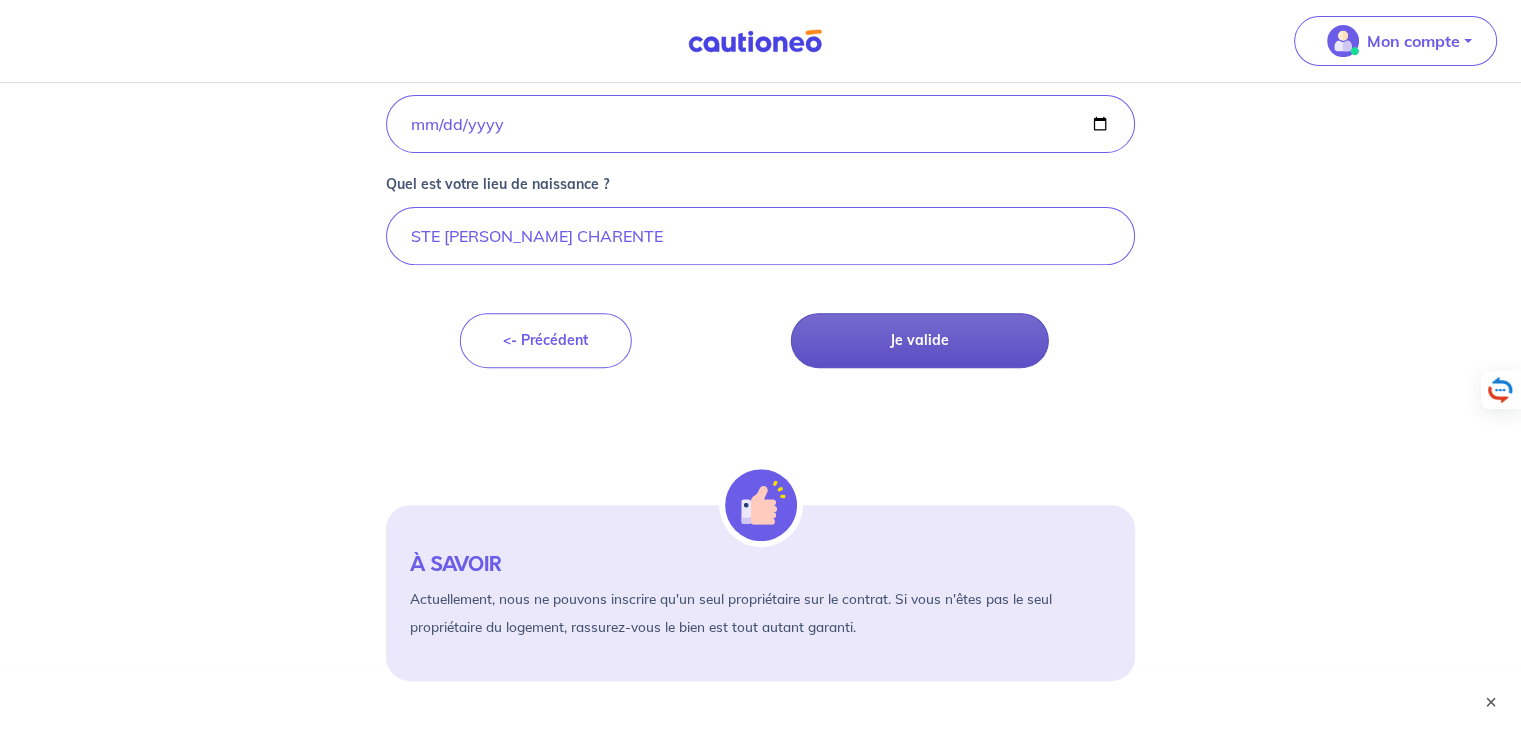 click on "Je valide" at bounding box center [920, 340] 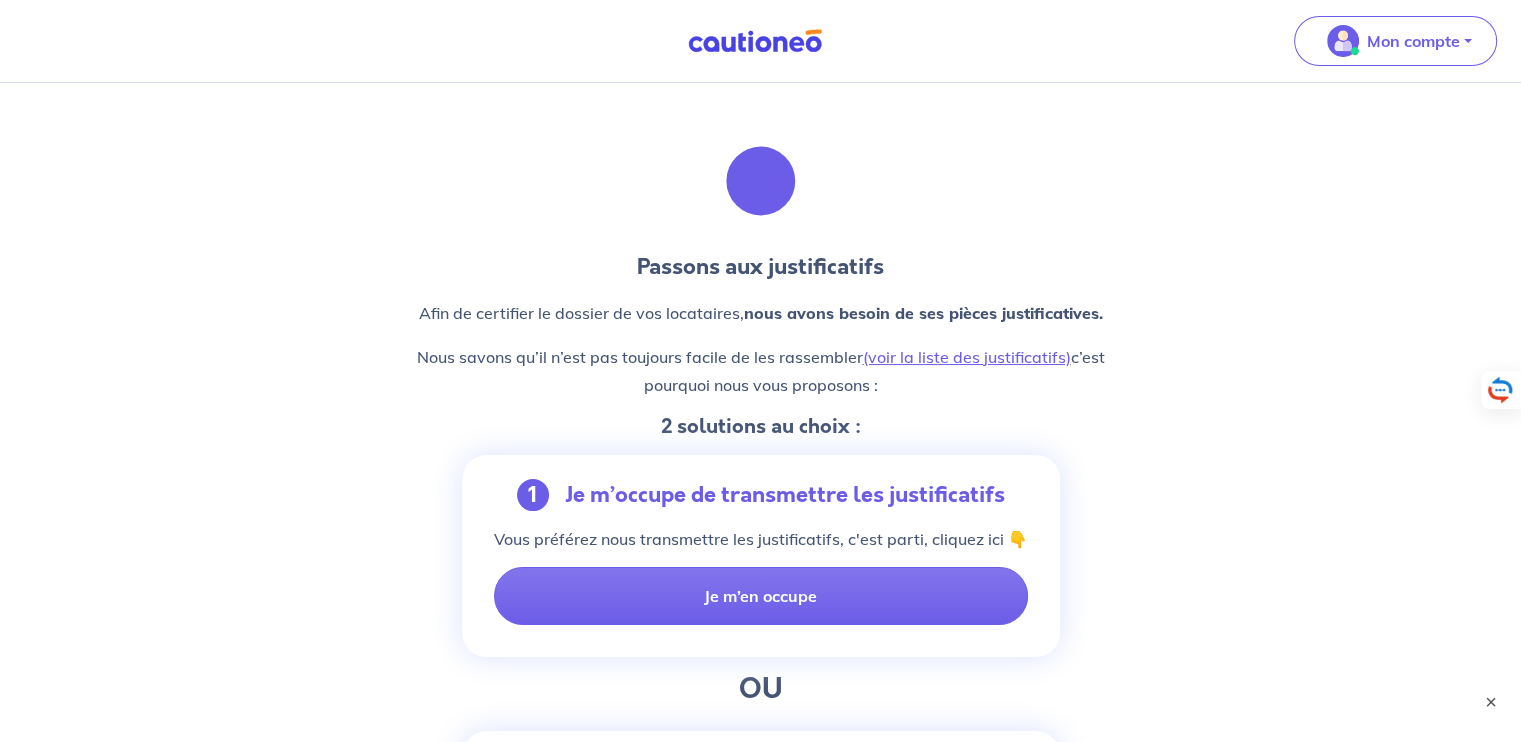scroll, scrollTop: 0, scrollLeft: 0, axis: both 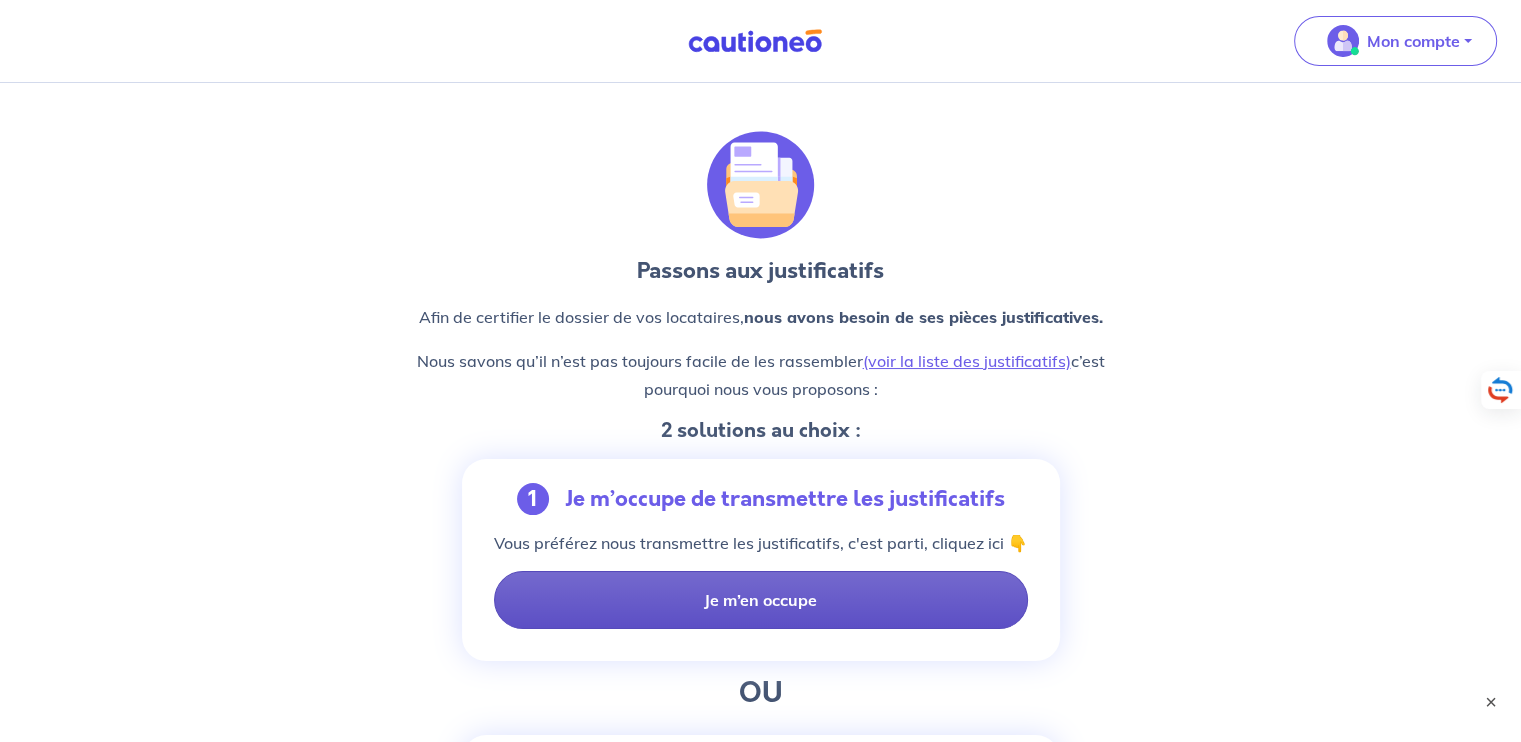 click on "Je m’en occupe" at bounding box center [761, 600] 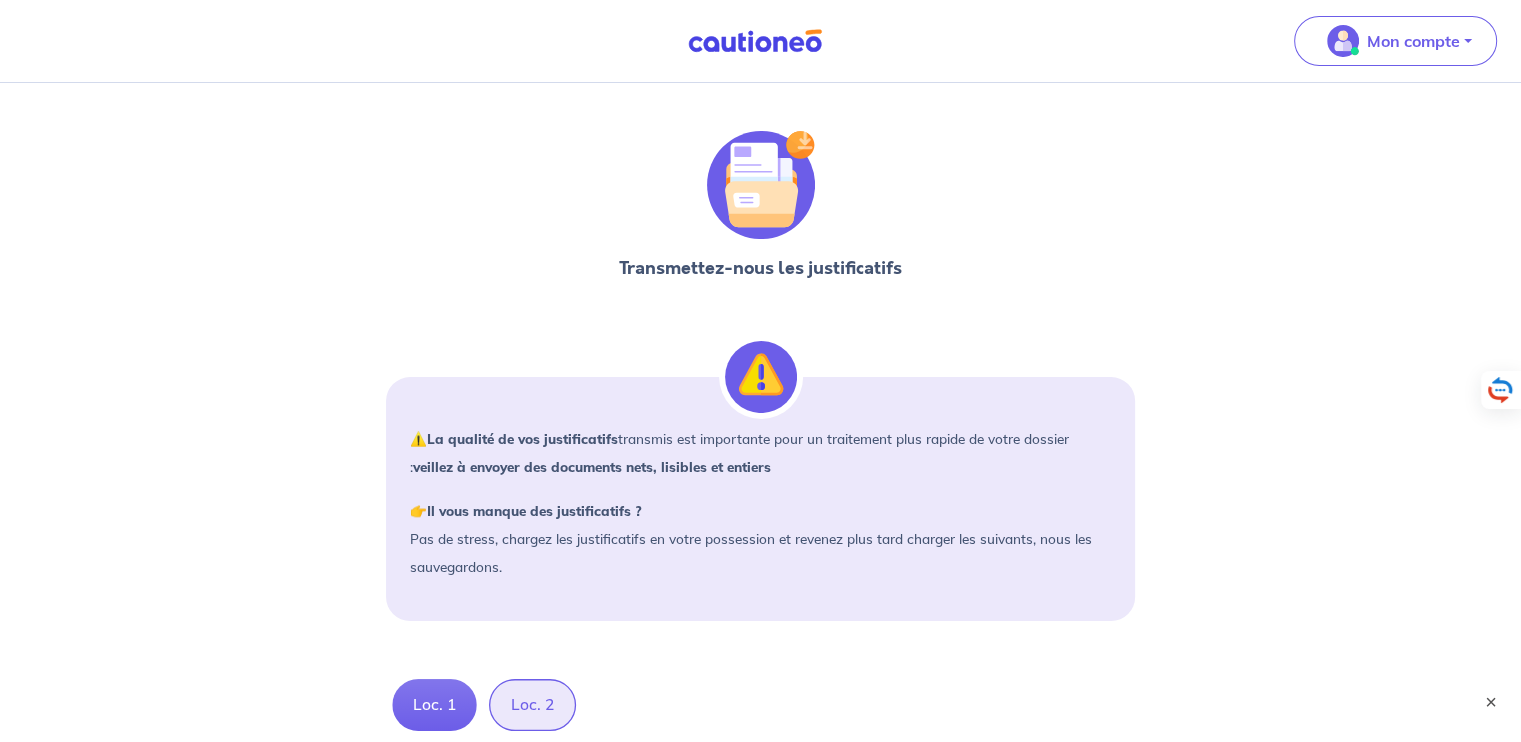 scroll, scrollTop: 466, scrollLeft: 0, axis: vertical 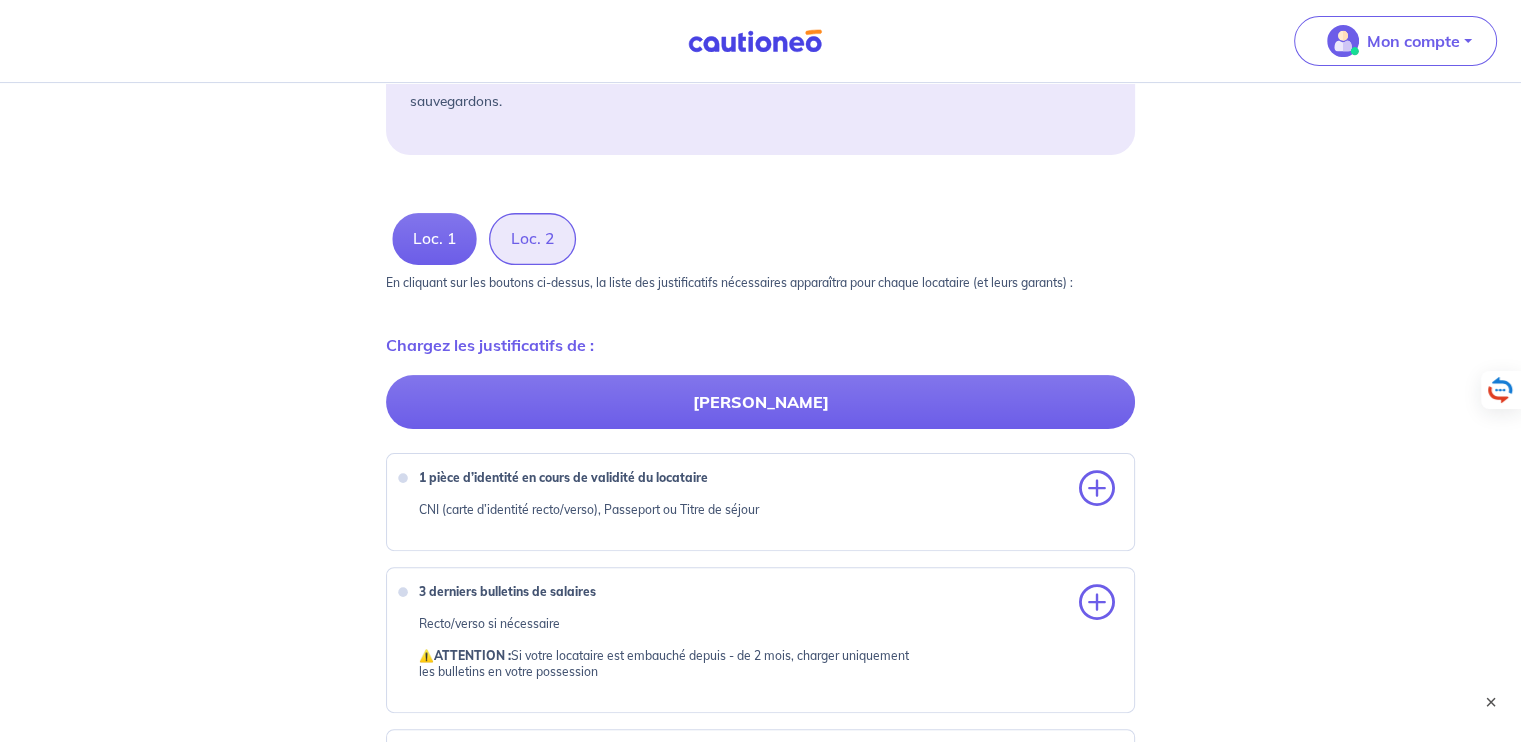 click on "1 pièce d’identité en cours de validité du locataire" at bounding box center (563, 477) 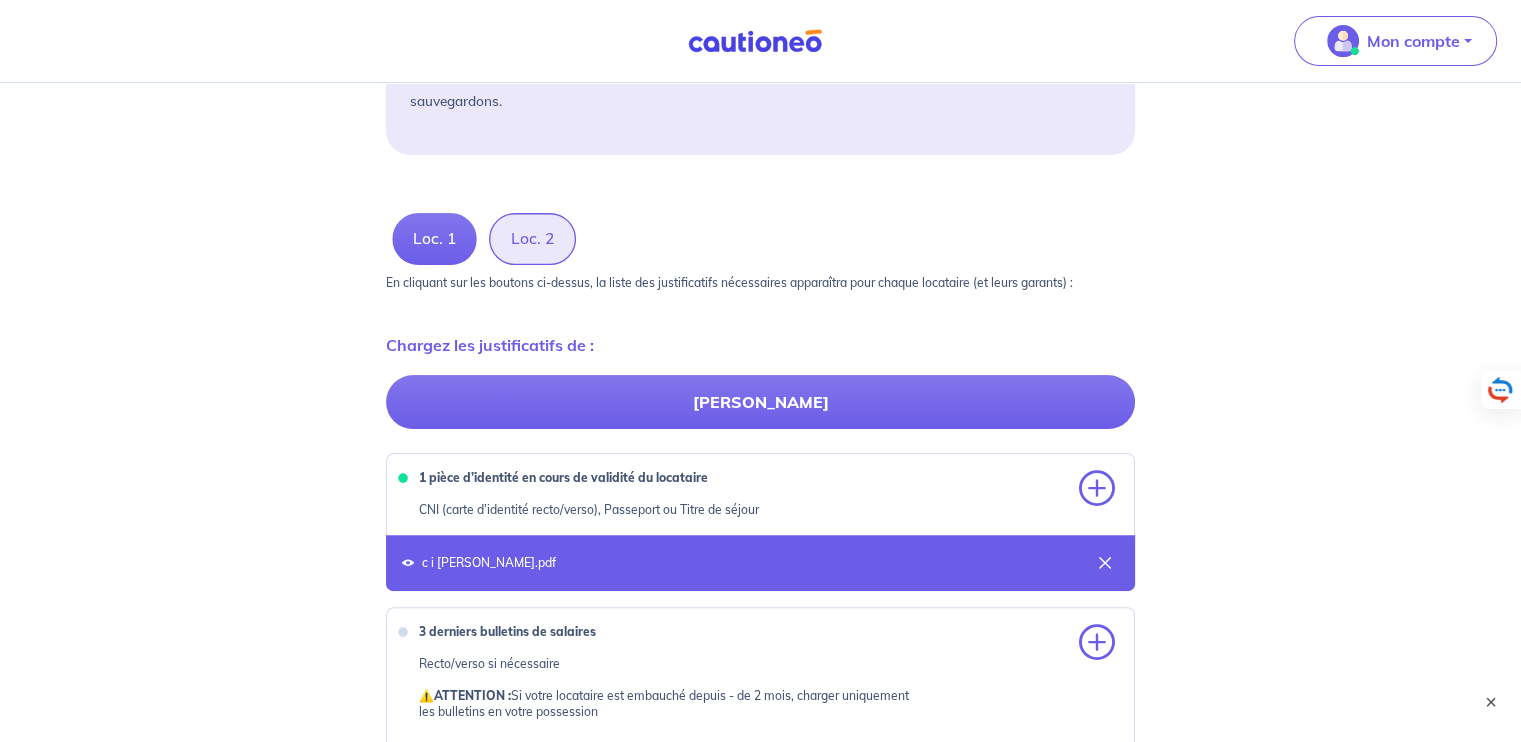 click on "3 derniers bulletins de salaires Recto/verso si nécessaire
⚠️  ATTENTION :  Si votre locataire est embauché depuis - de 2 mois, charger uniquement les bulletins en votre possession" at bounding box center (760, 680) 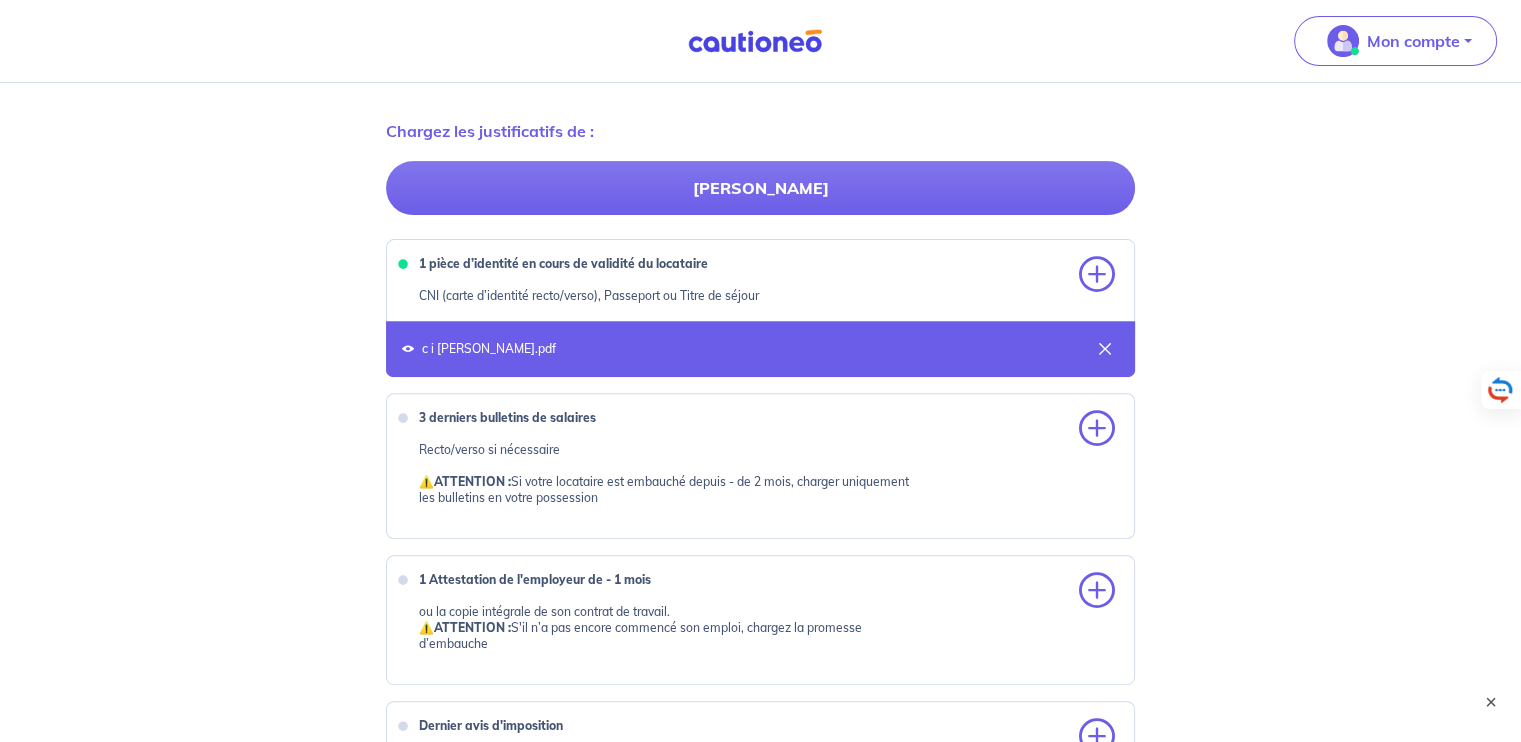 scroll, scrollTop: 754, scrollLeft: 0, axis: vertical 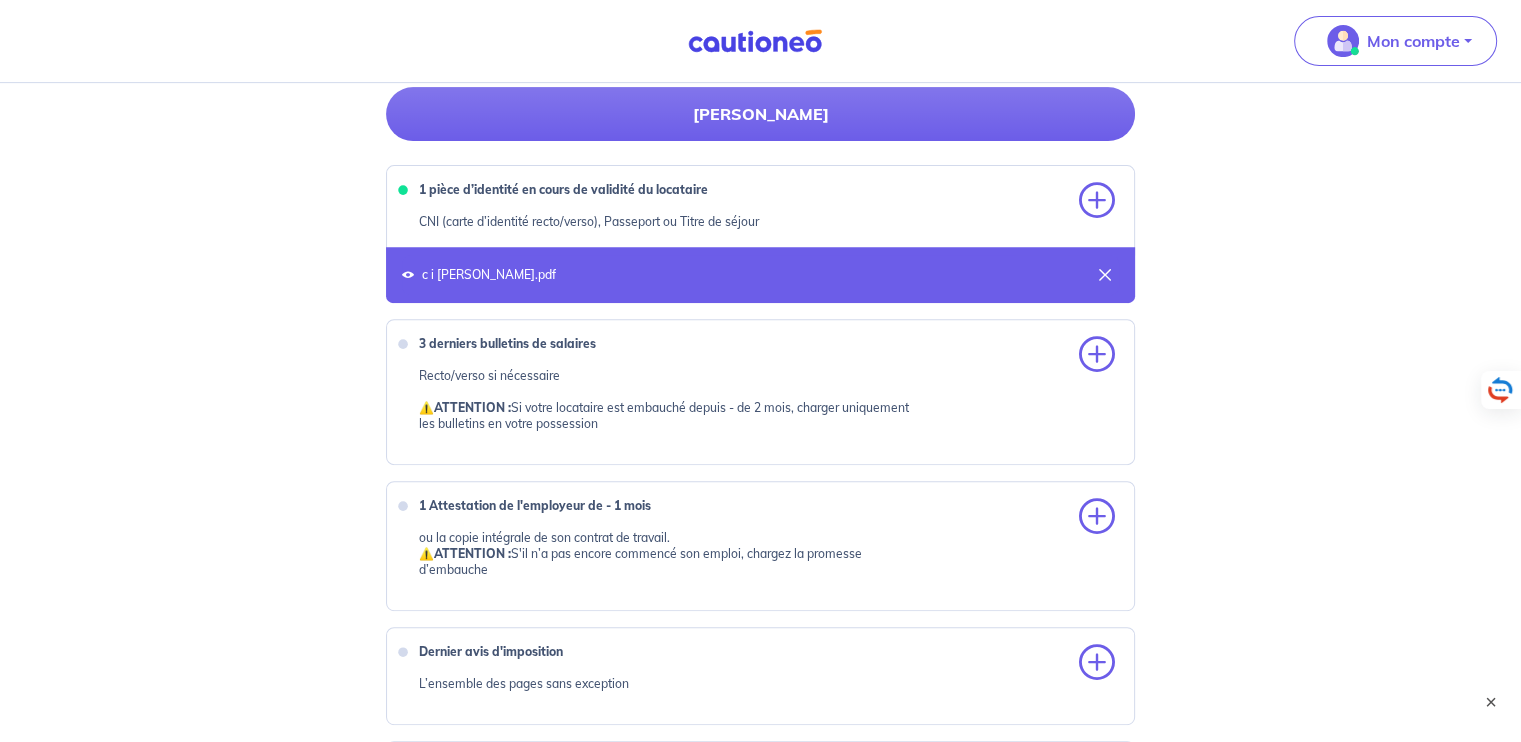 click on "3 derniers bulletins de salaires Recto/verso si nécessaire
⚠️  ATTENTION :  Si votre locataire est embauché depuis - de 2 mois, charger uniquement les bulletins en votre possession" at bounding box center (760, 392) 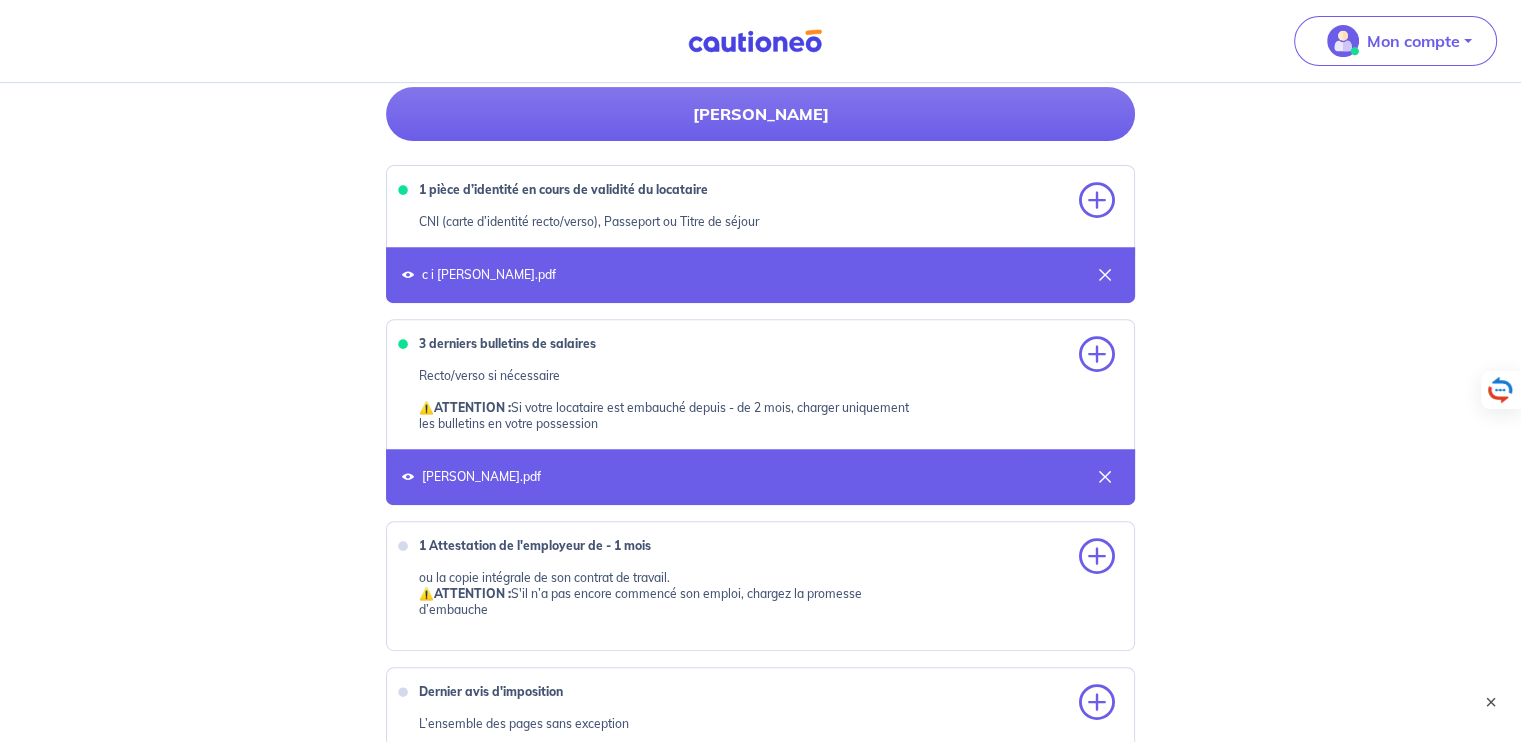 click on "3 derniers bulletins de salaires" at bounding box center (507, 343) 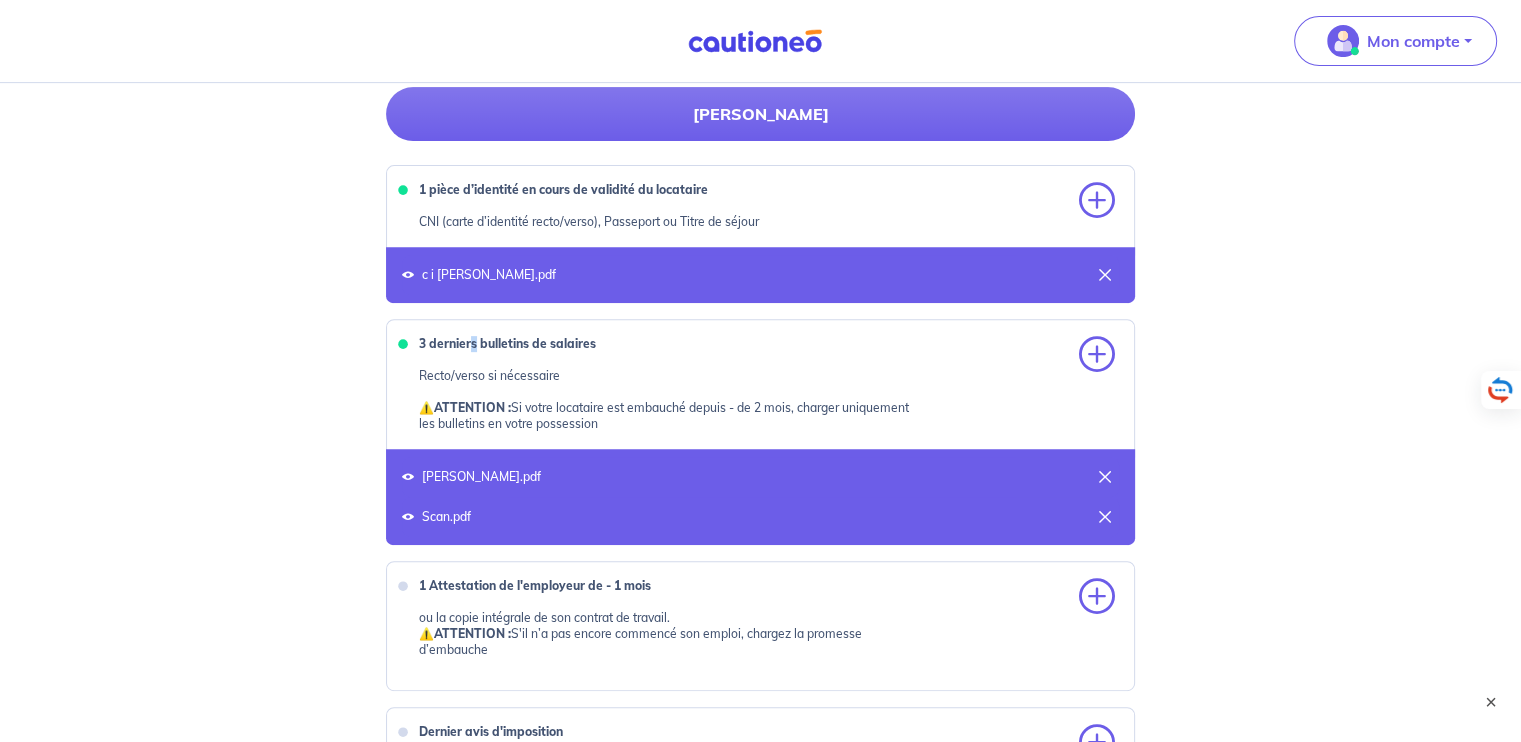 click on "3 derniers bulletins de salaires" at bounding box center (507, 343) 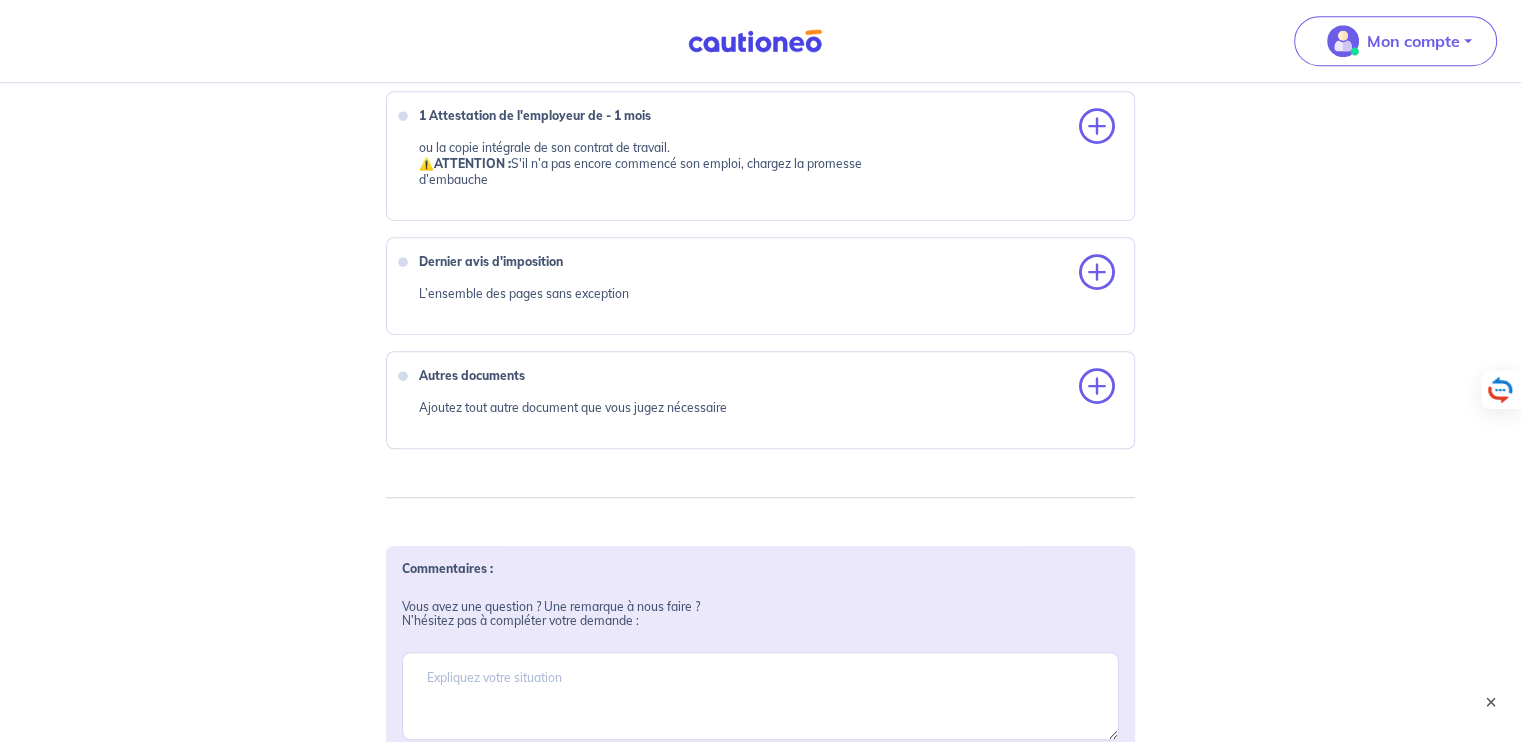 scroll, scrollTop: 1273, scrollLeft: 0, axis: vertical 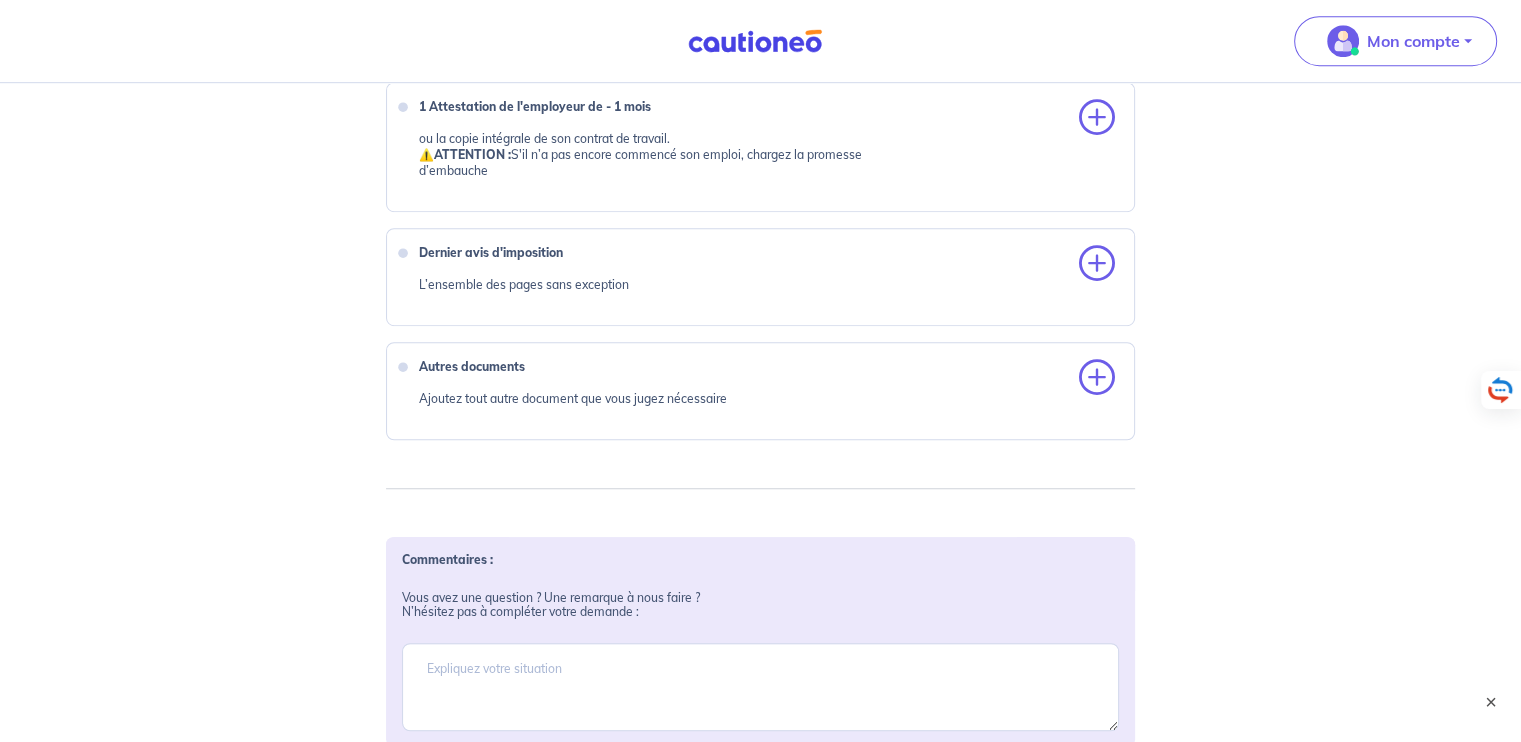 click on "Dernier avis d'imposition" at bounding box center (491, 252) 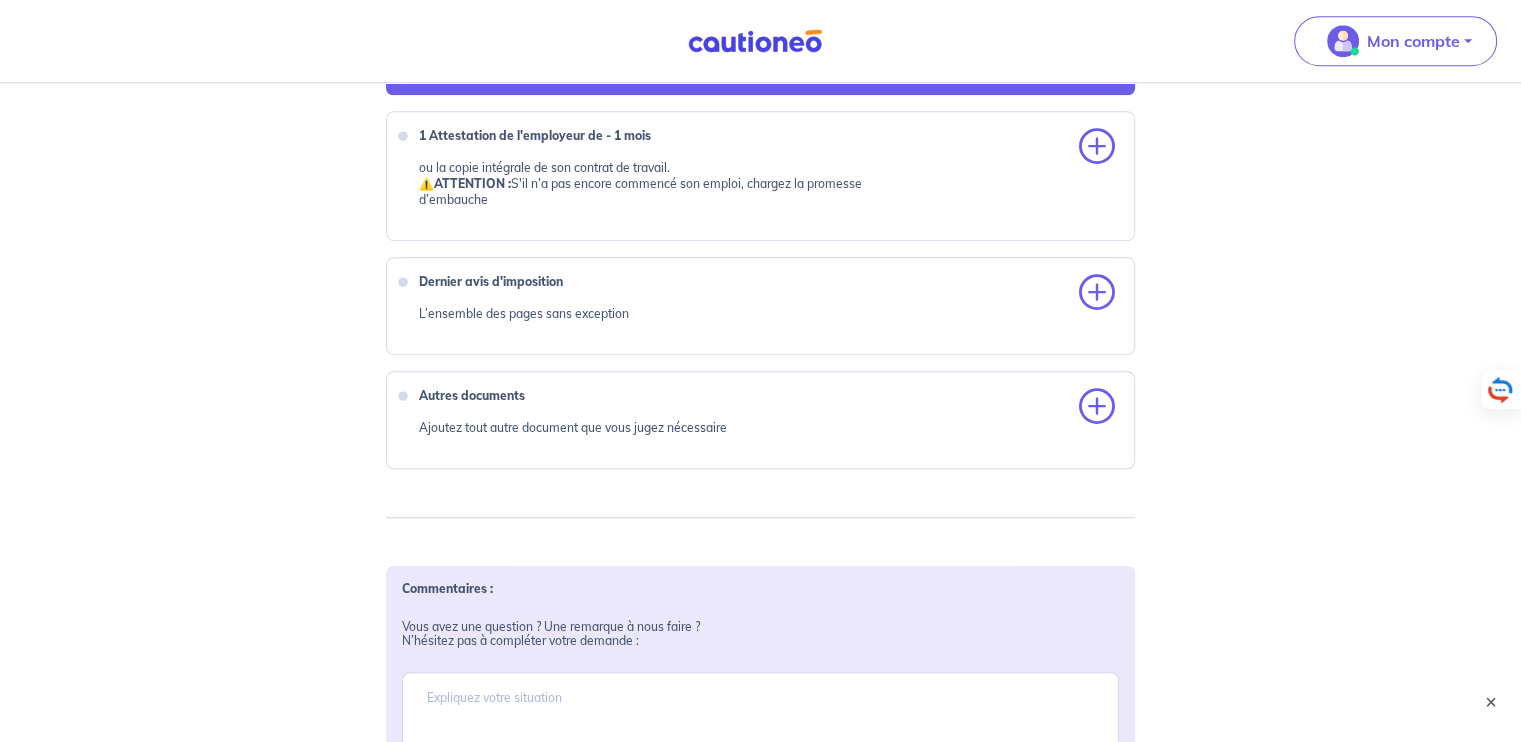 scroll, scrollTop: 1215, scrollLeft: 0, axis: vertical 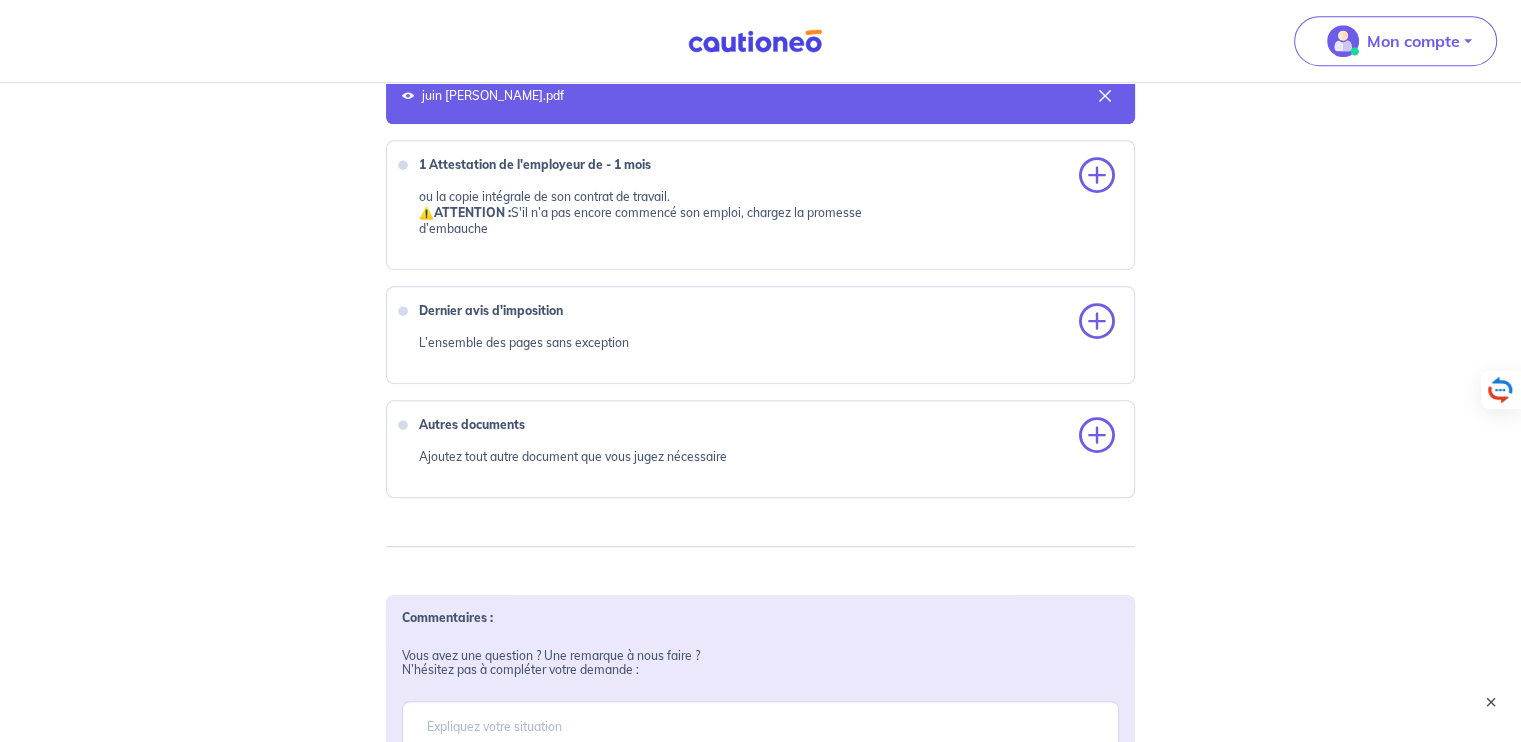 click on "Dernier avis d'imposition L’ensemble des pages sans exception" at bounding box center (760, 335) 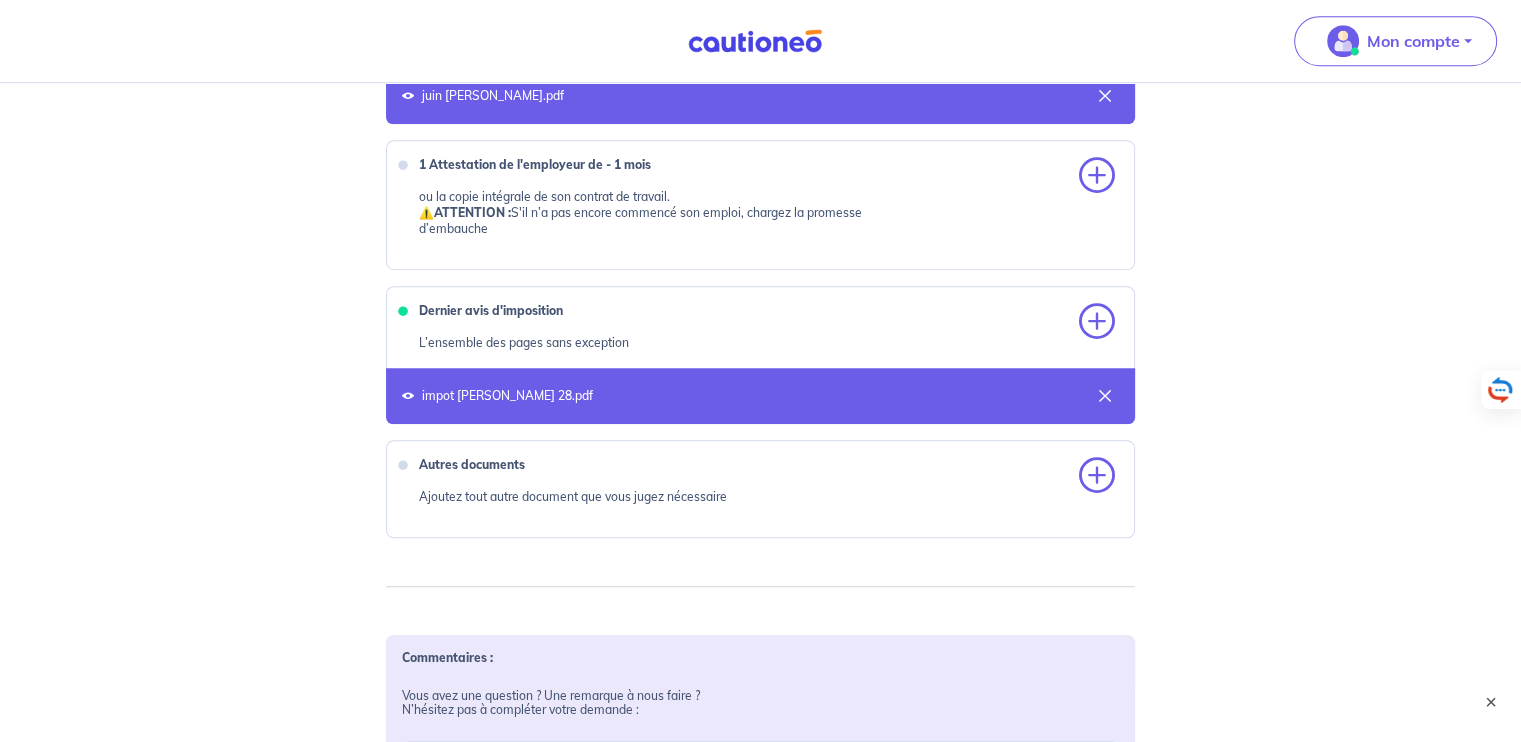 click on "Dernier avis d'imposition L’ensemble des pages sans exception" at bounding box center (760, 335) 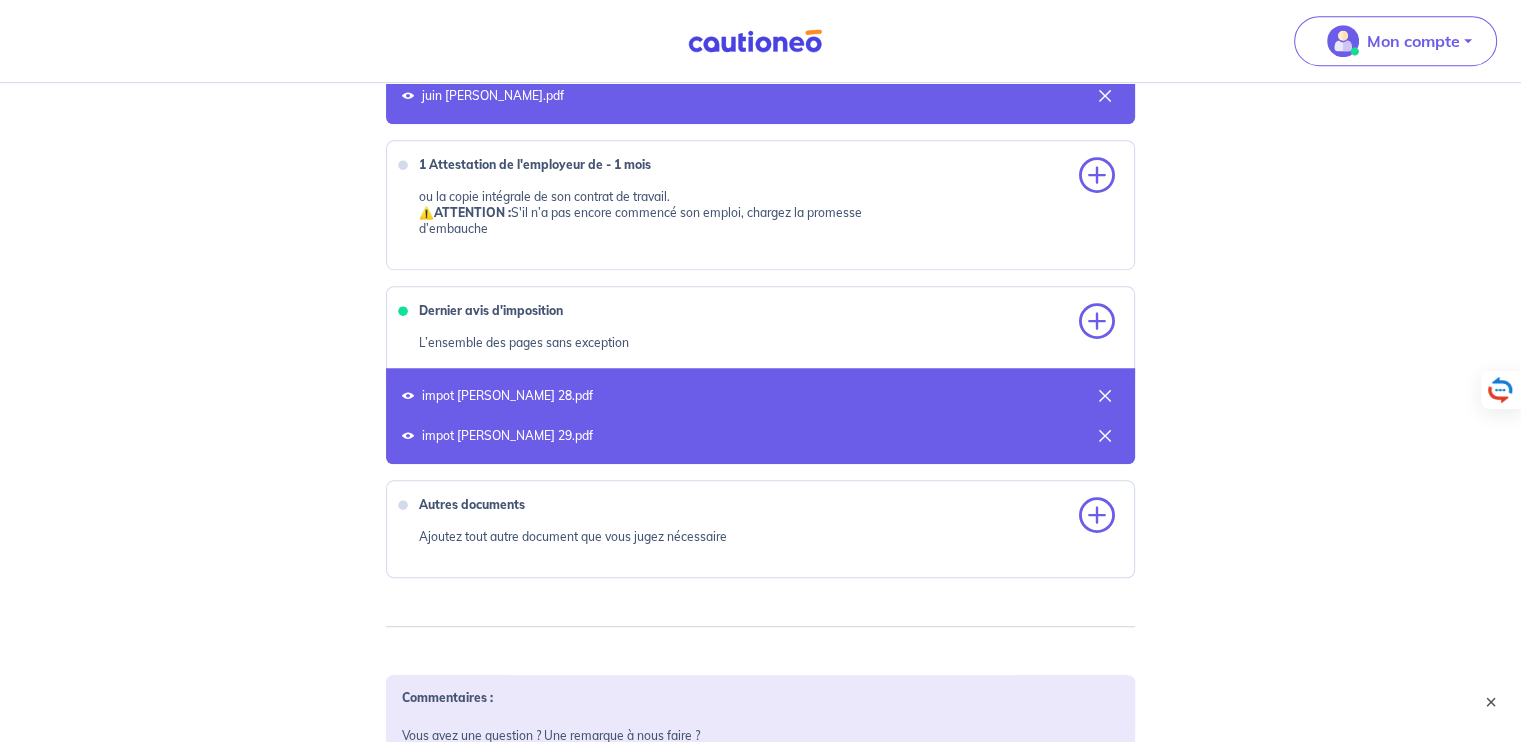 click on "Dernier avis d'imposition" at bounding box center (491, 310) 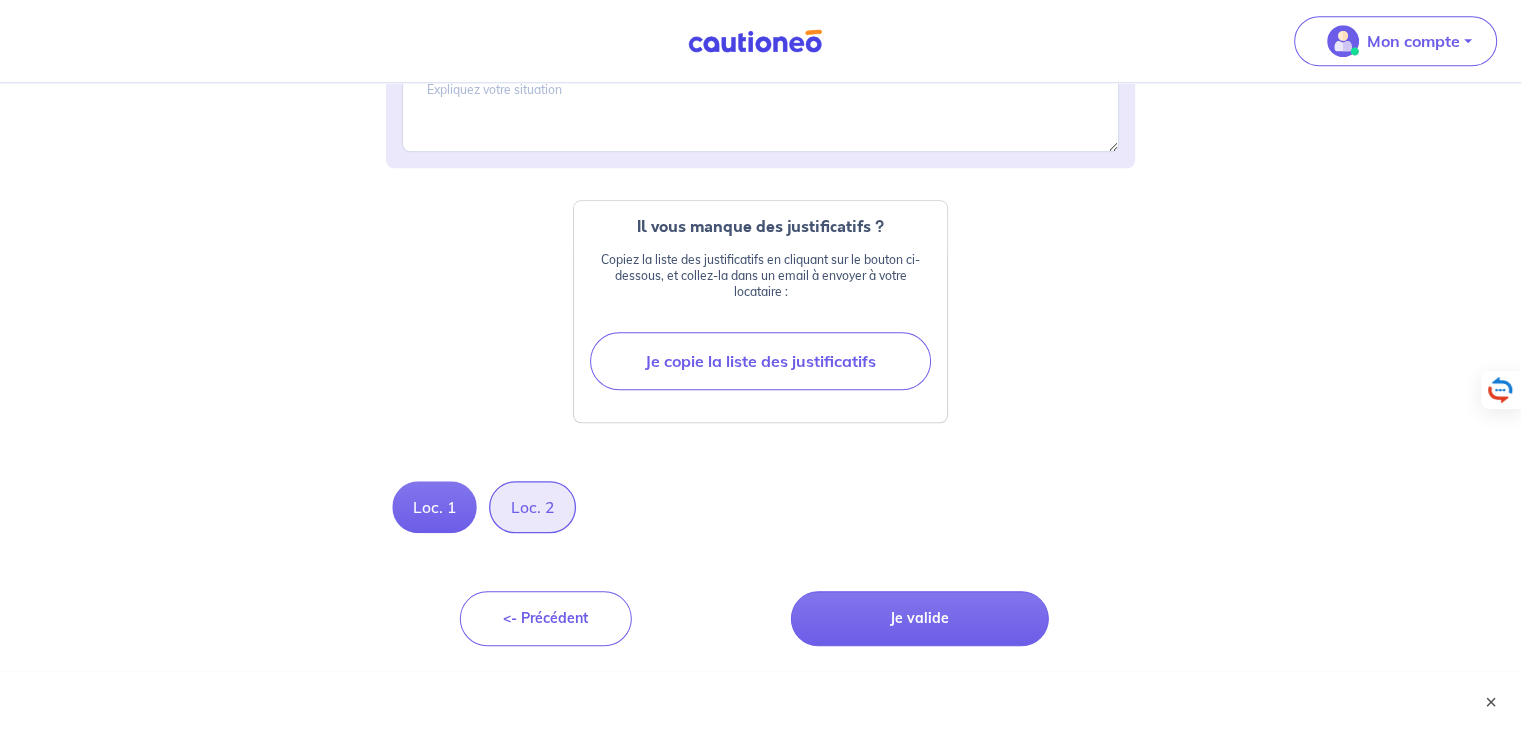 scroll, scrollTop: 1976, scrollLeft: 0, axis: vertical 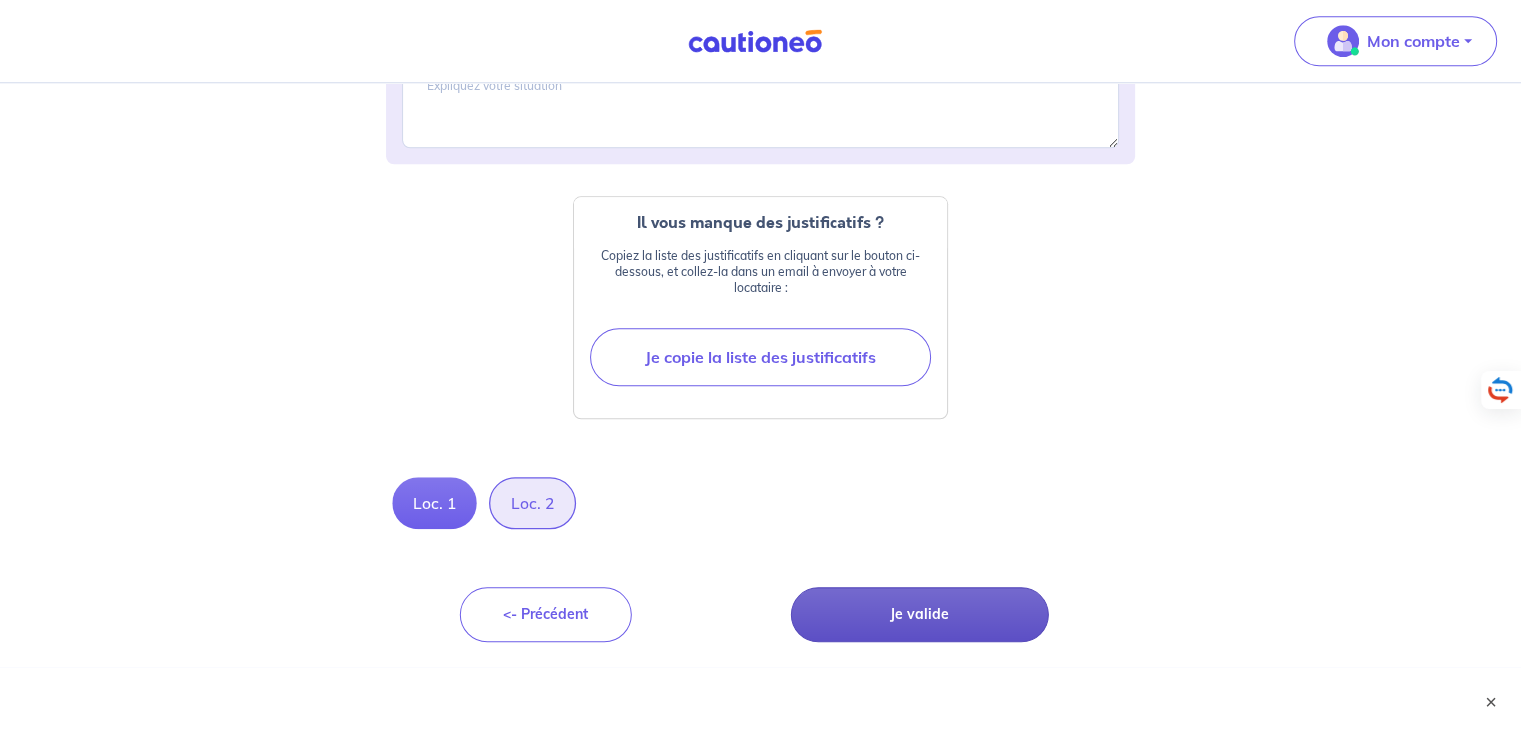 click on "Je valide" at bounding box center (920, 614) 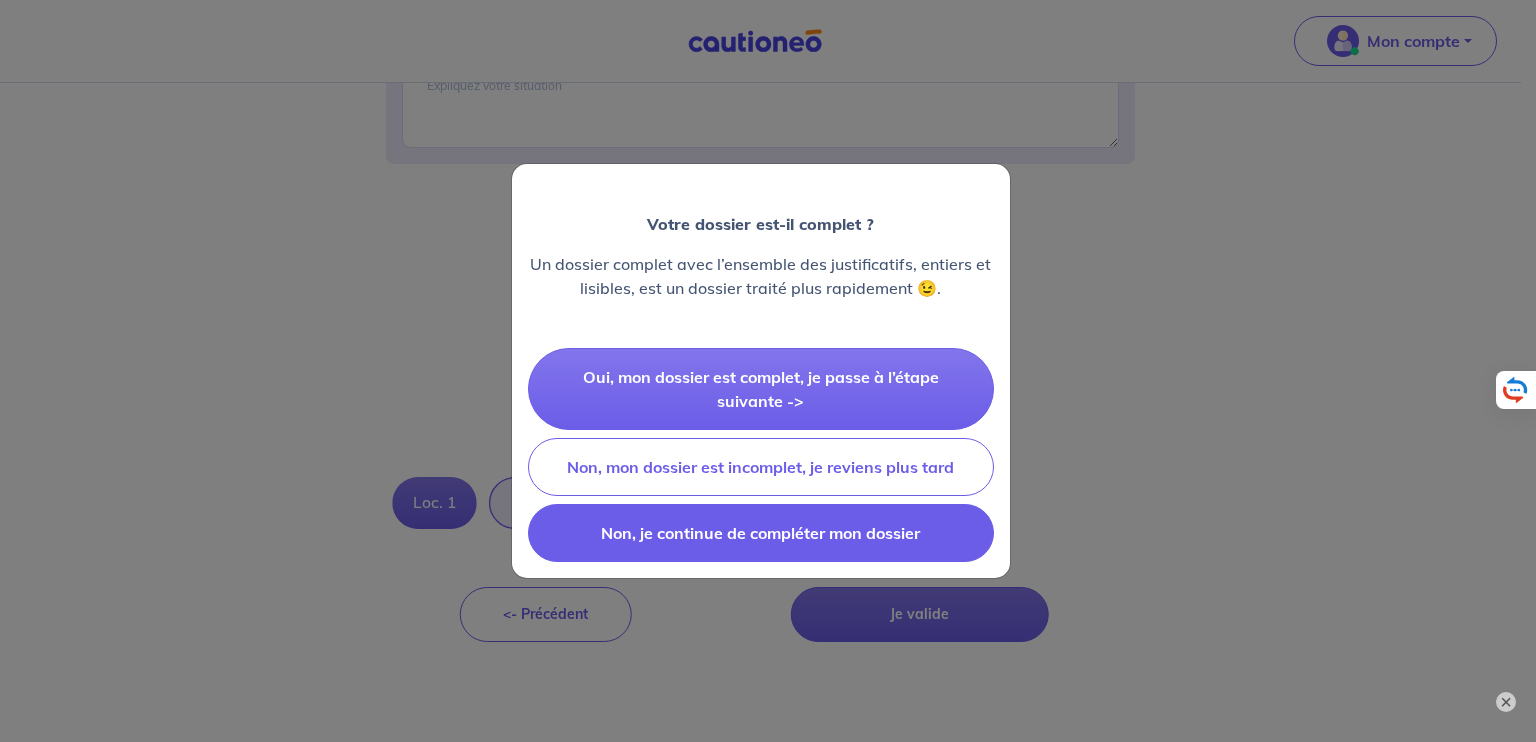 click on "Non, je continue de compléter mon dossier" at bounding box center [761, 533] 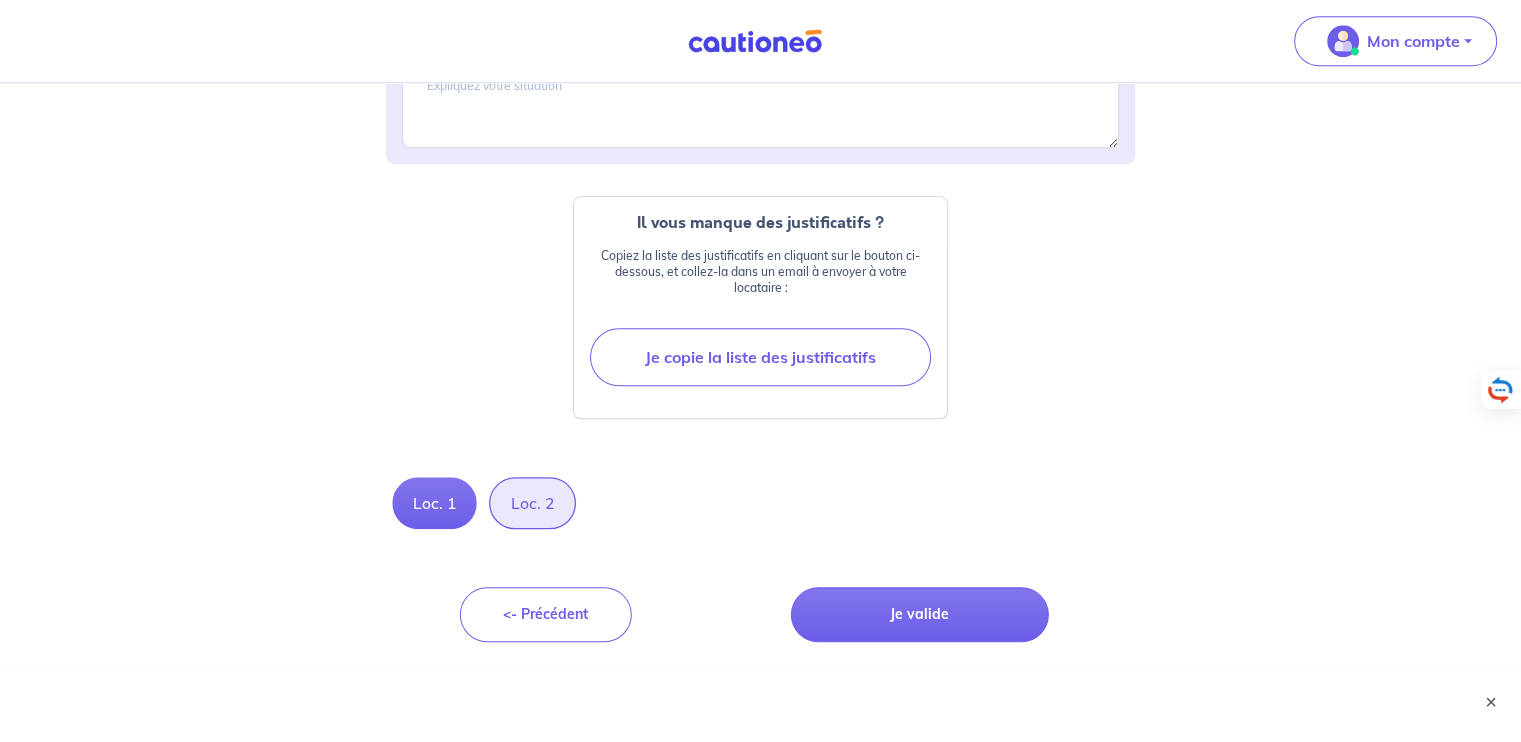 click on "Loc. 2" at bounding box center [532, 503] 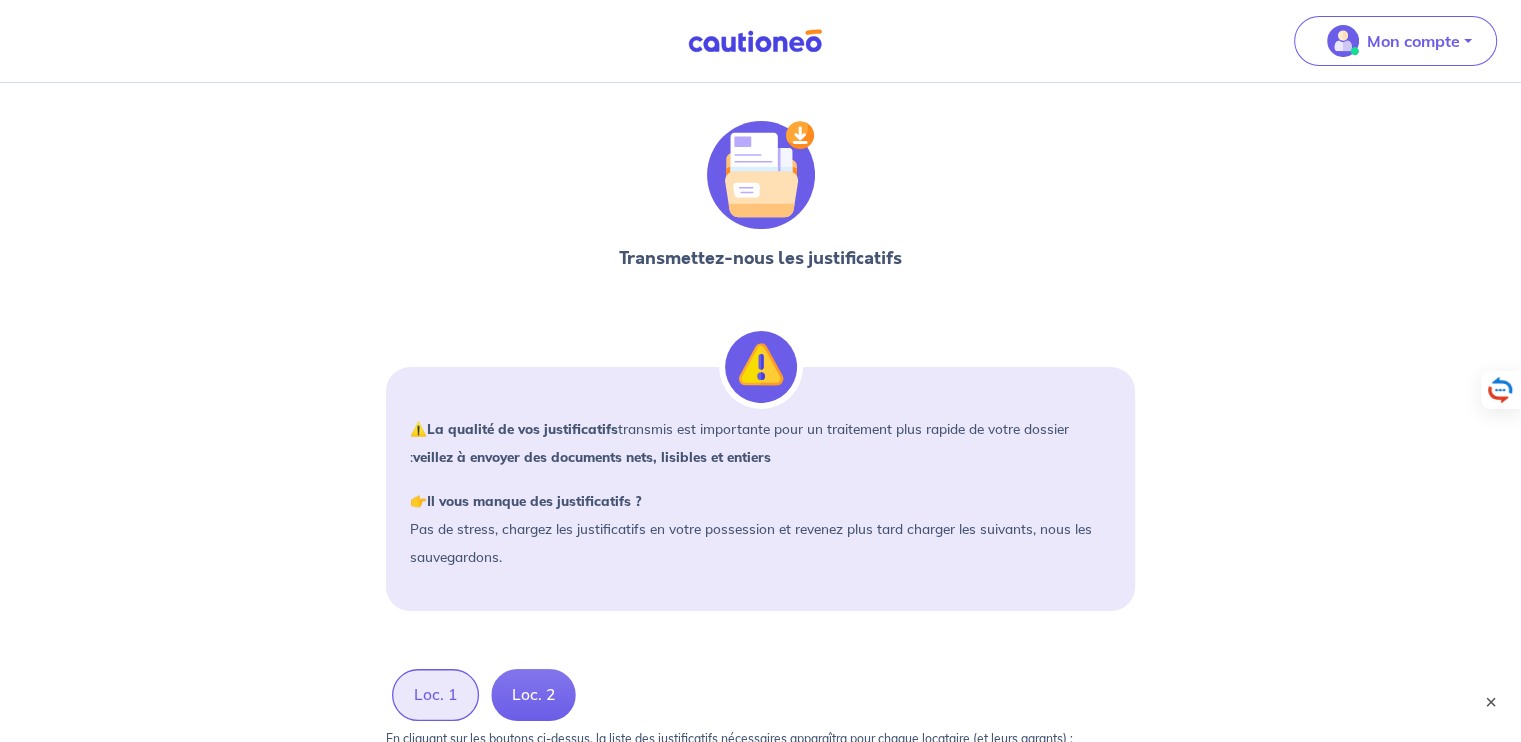scroll, scrollTop: 0, scrollLeft: 0, axis: both 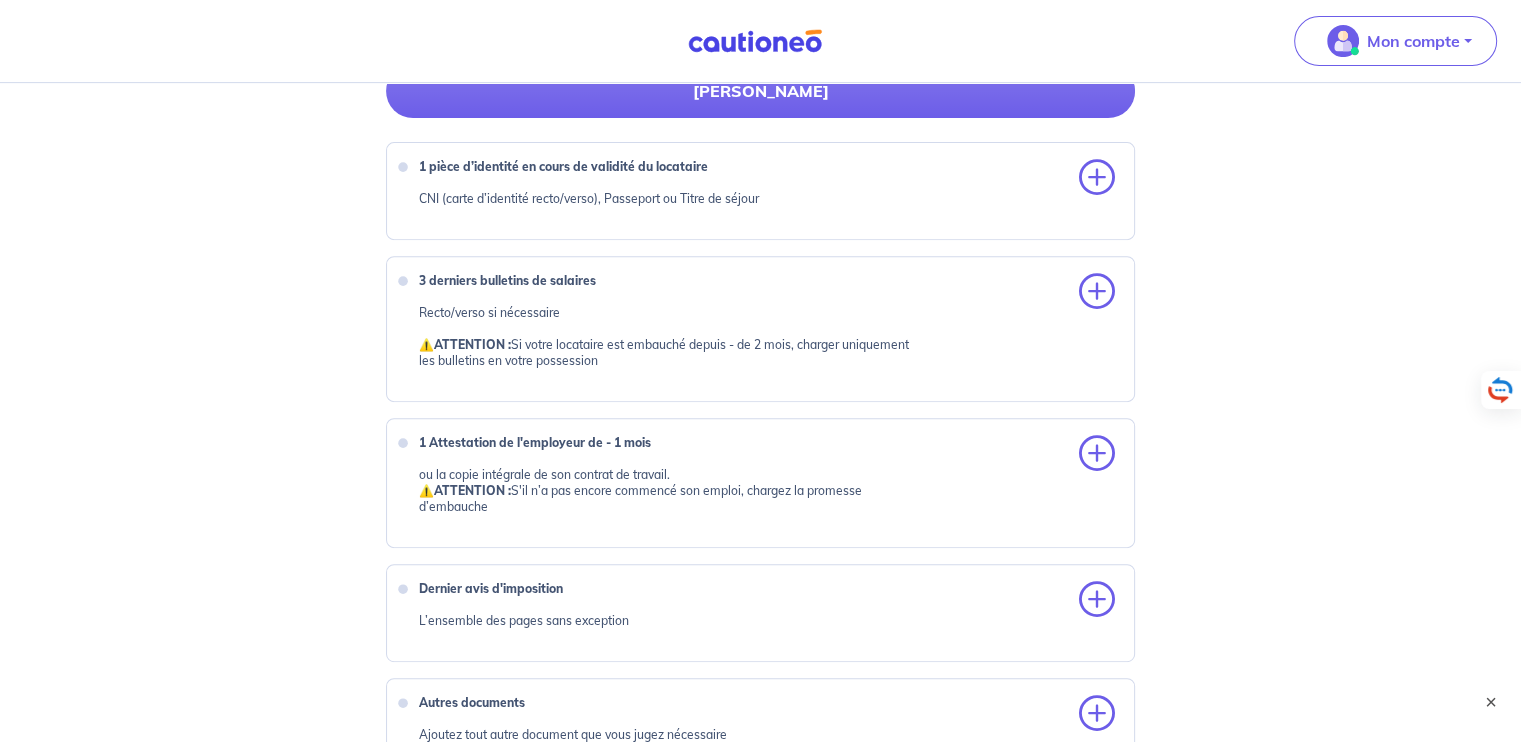 click on "1 pièce d’identité en cours de validité du locataire CNI (carte d’identité recto/verso), Passeport ou Titre de séjour" at bounding box center [755, 191] 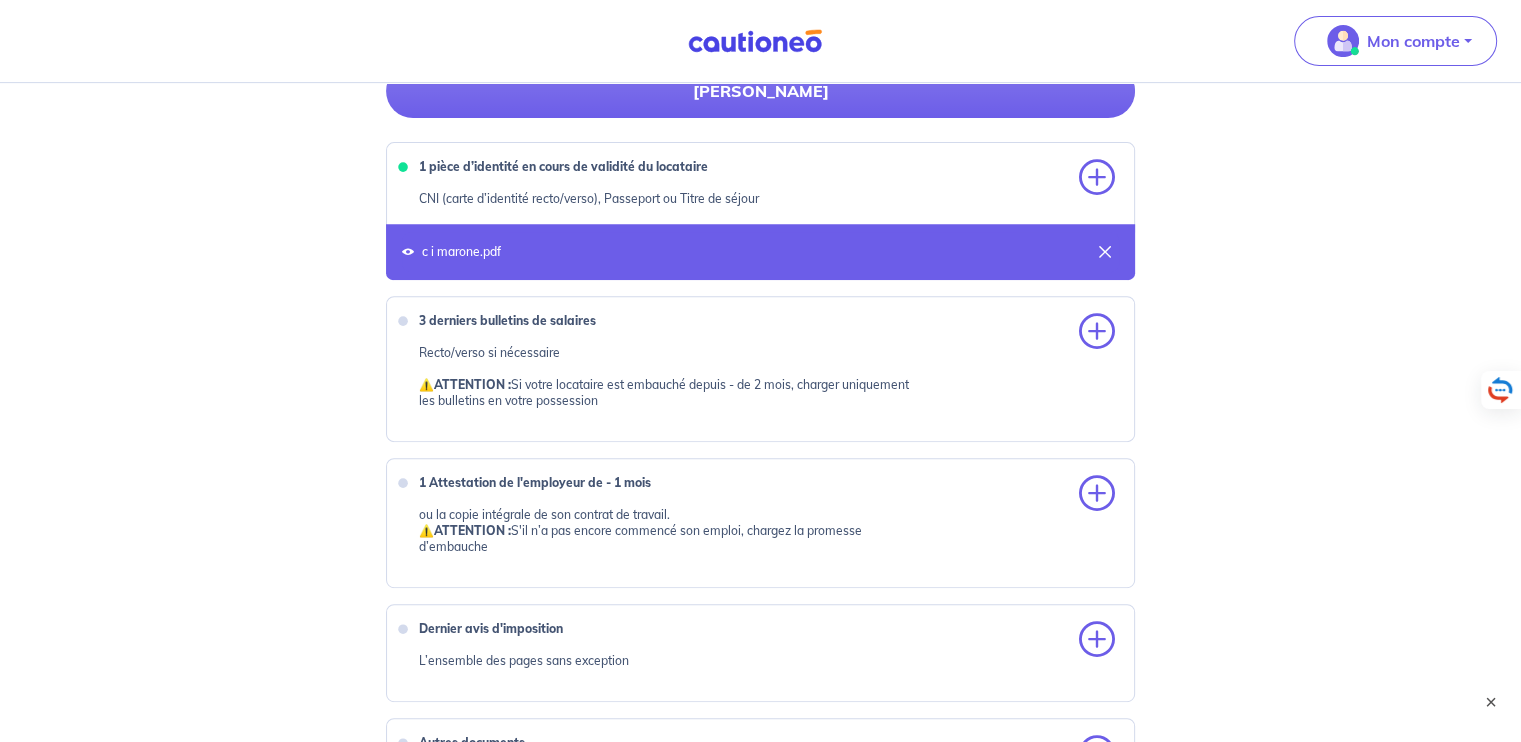click on "3 derniers bulletins de salaires" at bounding box center [507, 320] 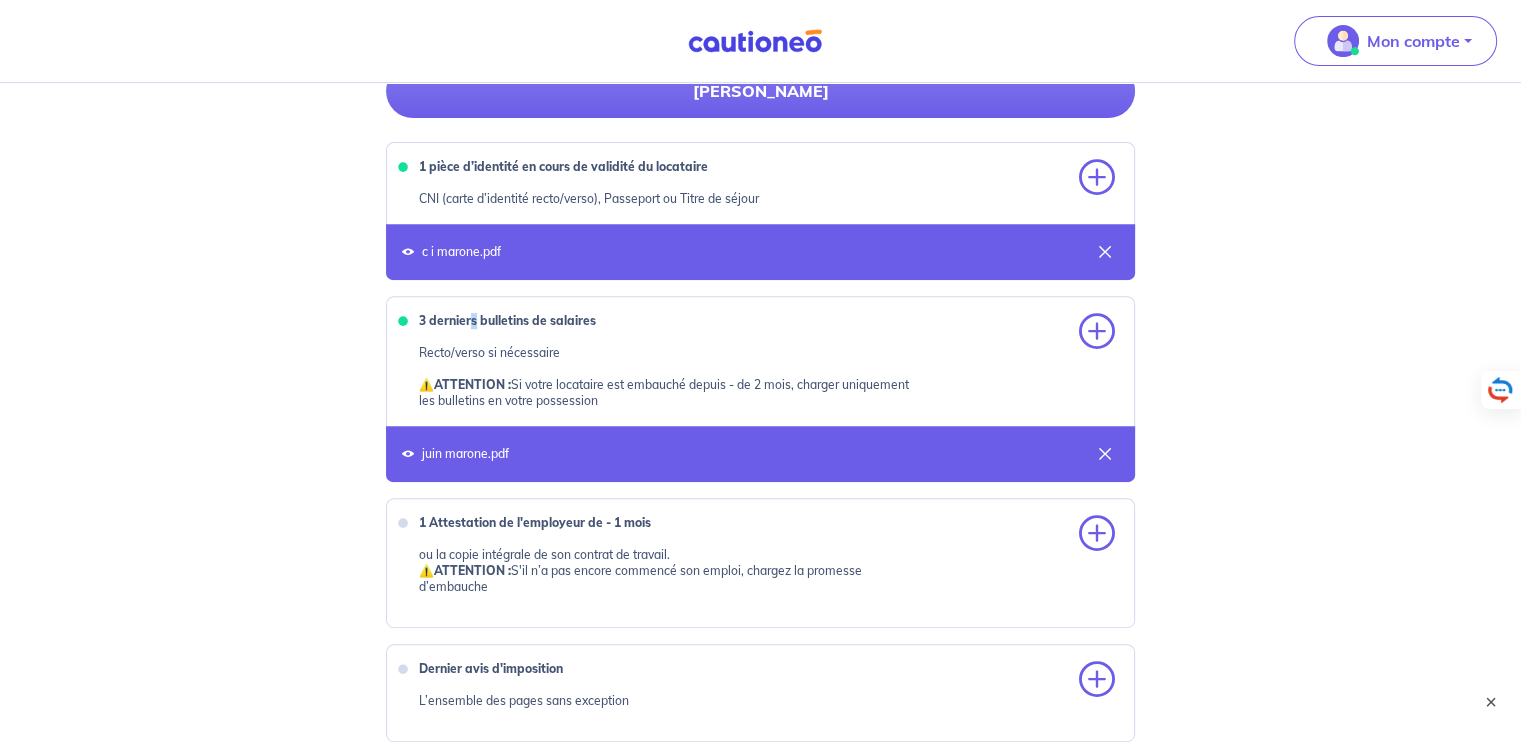 click on "3 derniers bulletins de salaires" at bounding box center [507, 320] 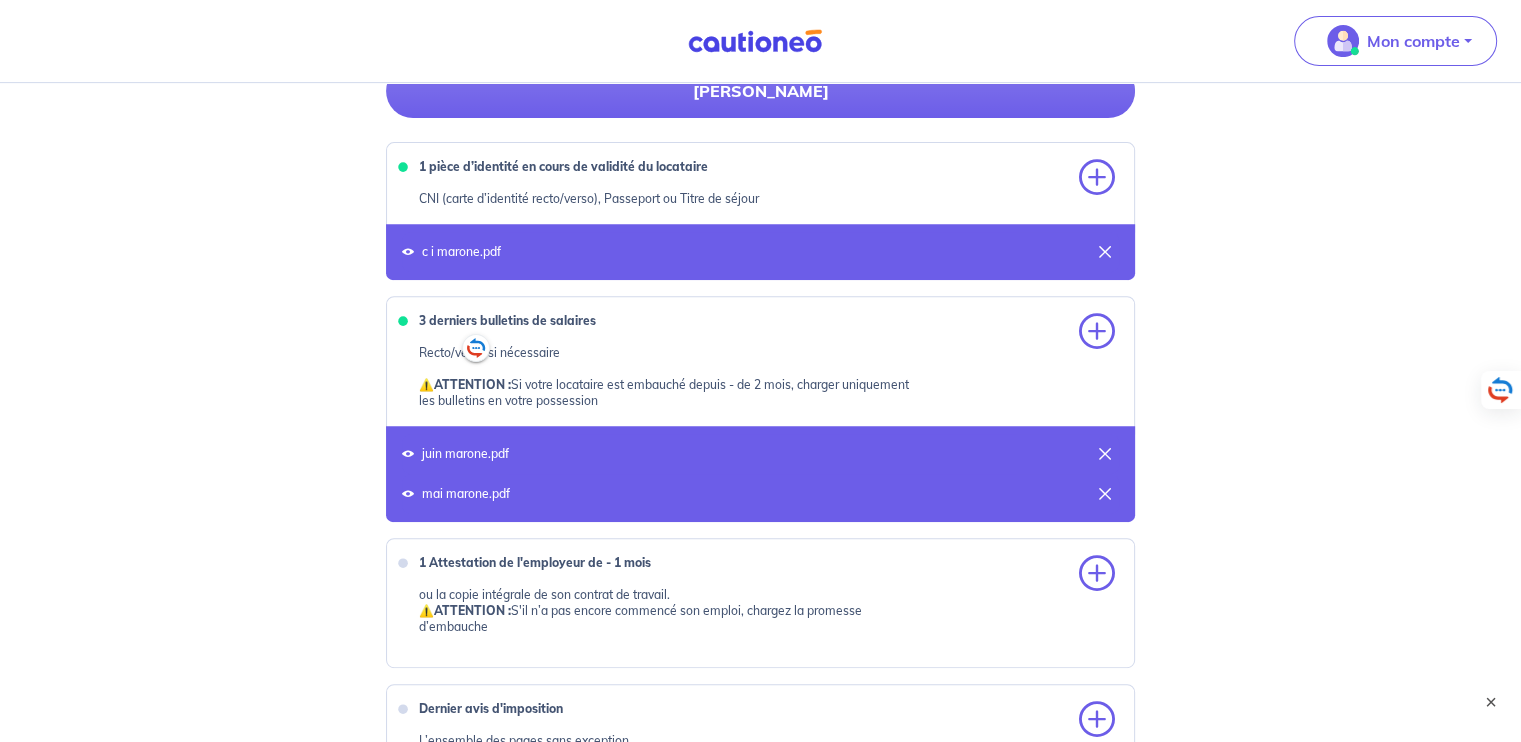 click on "3 derniers bulletins de salaires" at bounding box center (507, 320) 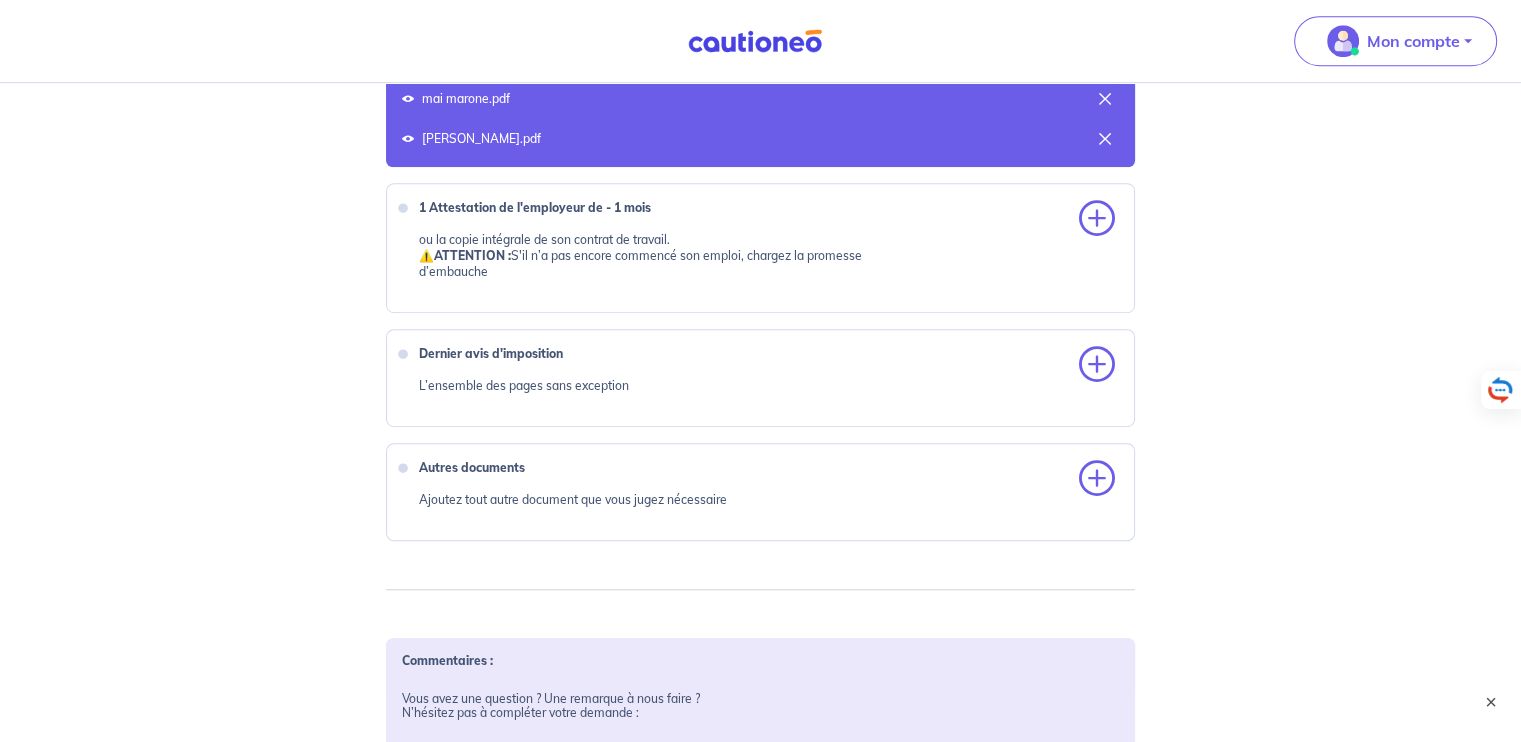 scroll, scrollTop: 1176, scrollLeft: 0, axis: vertical 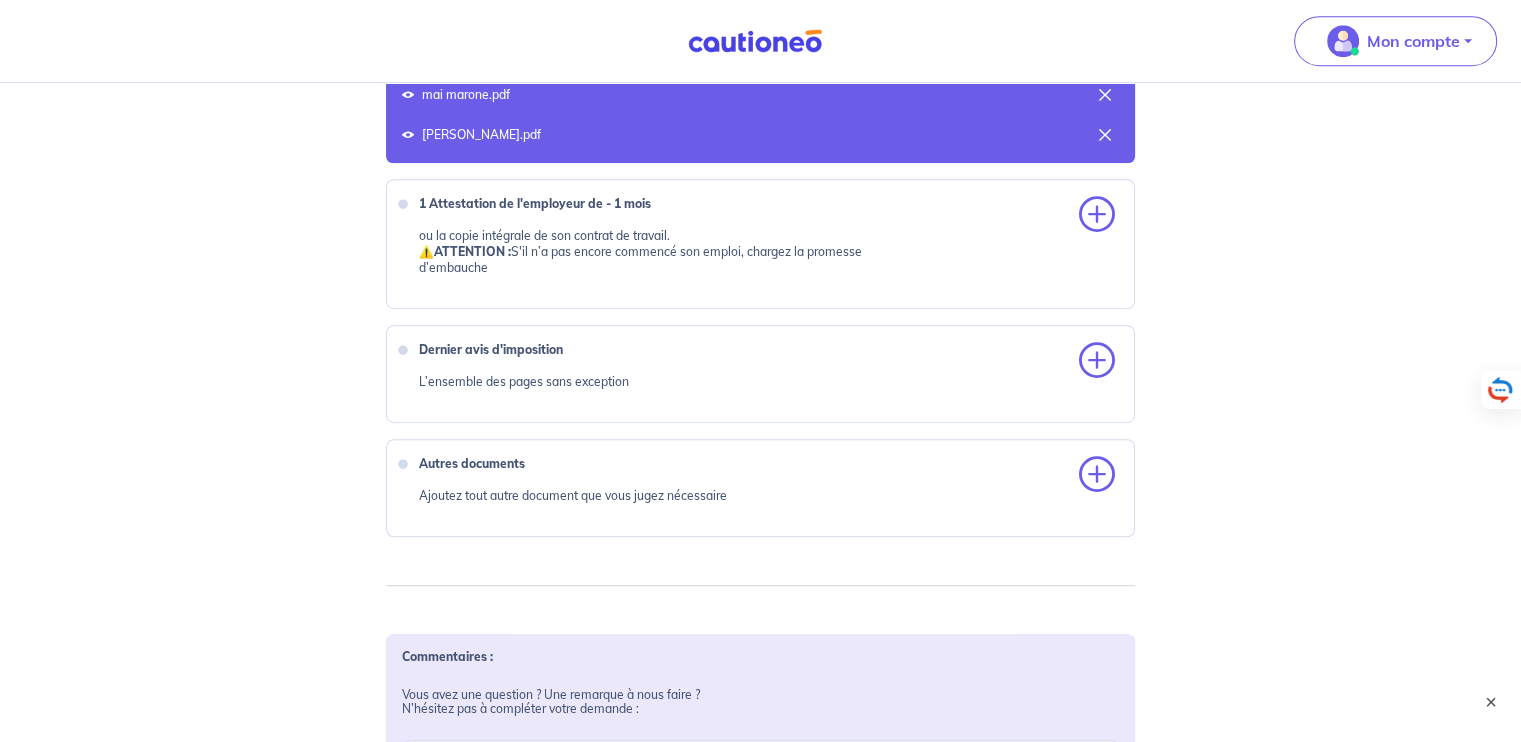 click on "1 Attestation de l'employeur de - 1 mois" at bounding box center [535, 203] 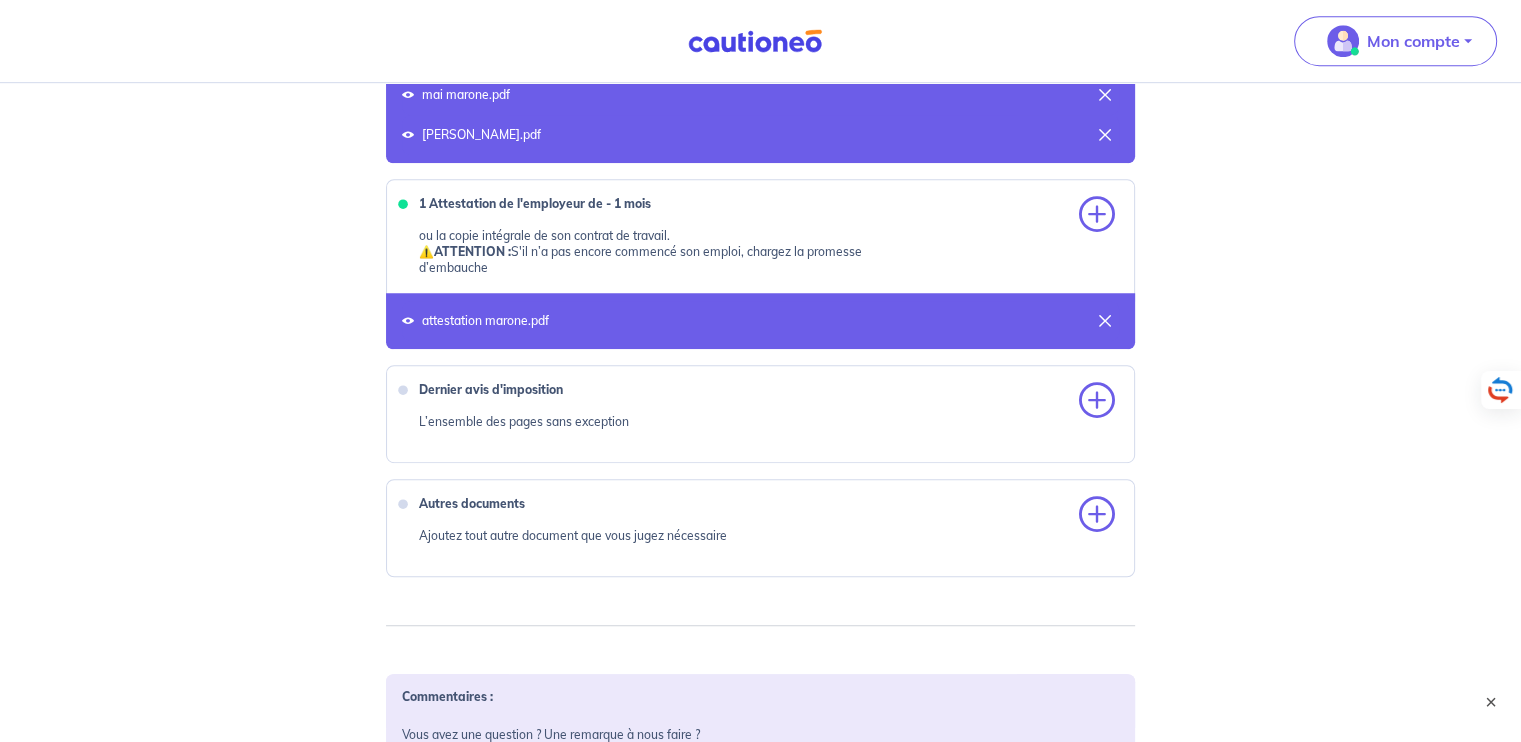 click on "Dernier avis d'imposition" at bounding box center [491, 389] 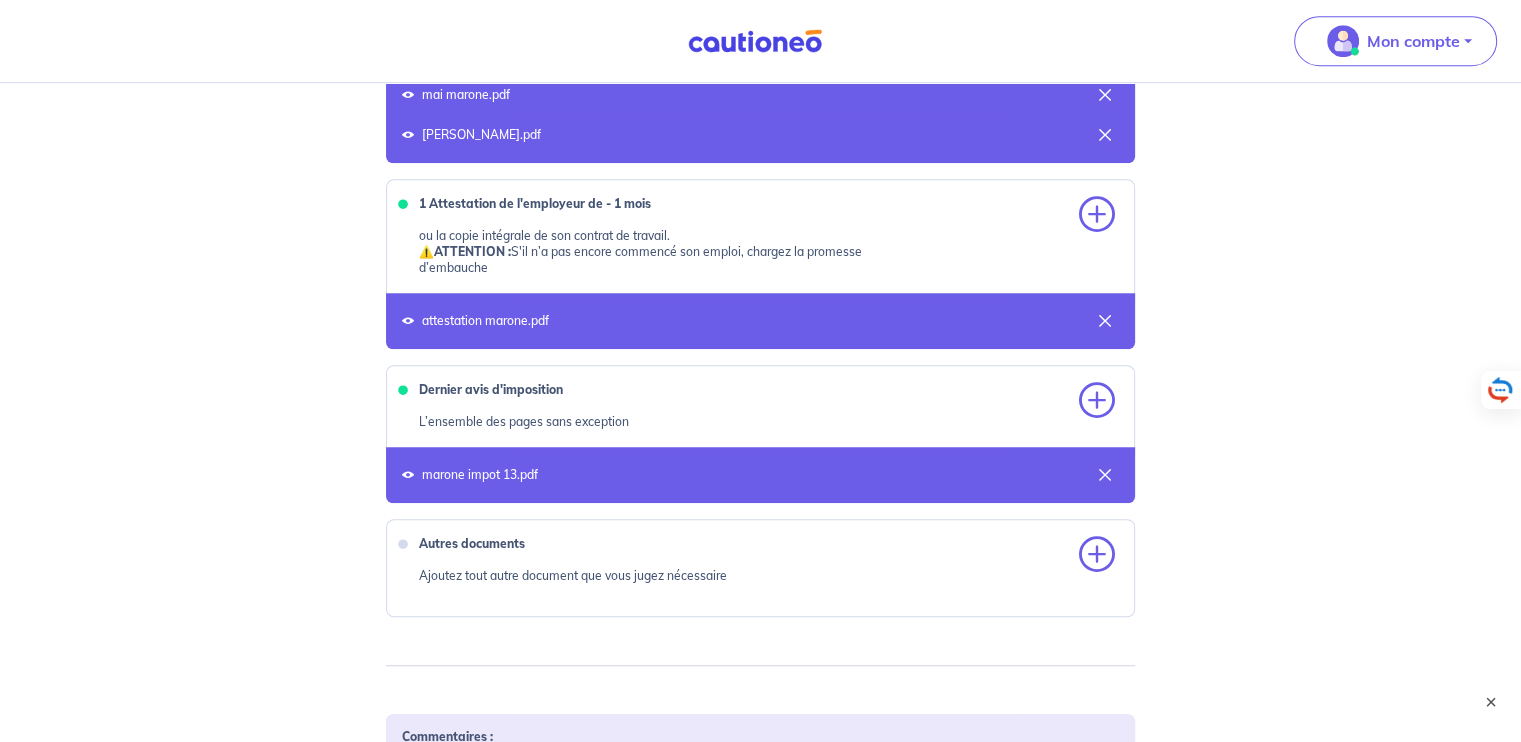 click on "Dernier avis d'imposition L’ensemble des pages sans exception" at bounding box center [760, 414] 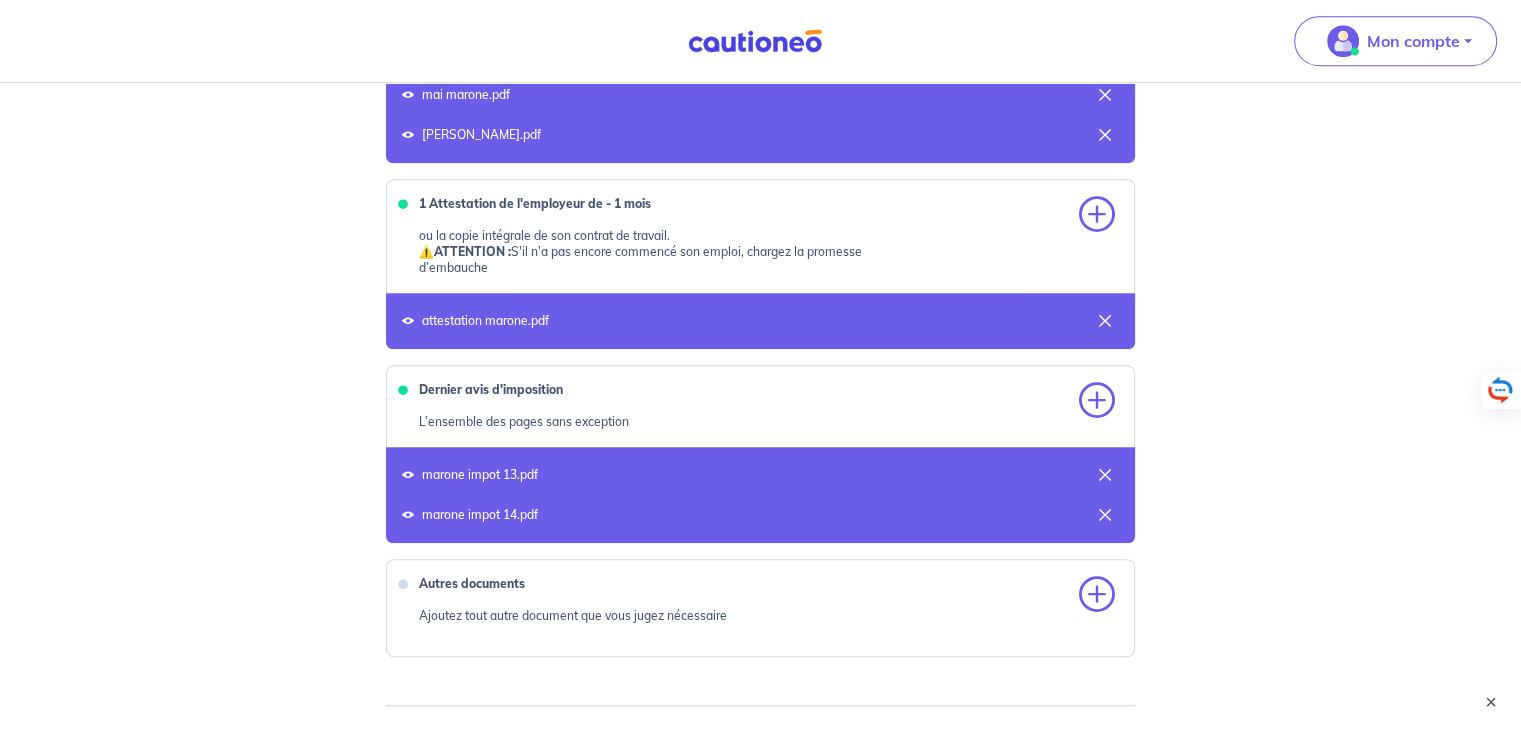 click on "Dernier avis d'imposition" at bounding box center [491, 389] 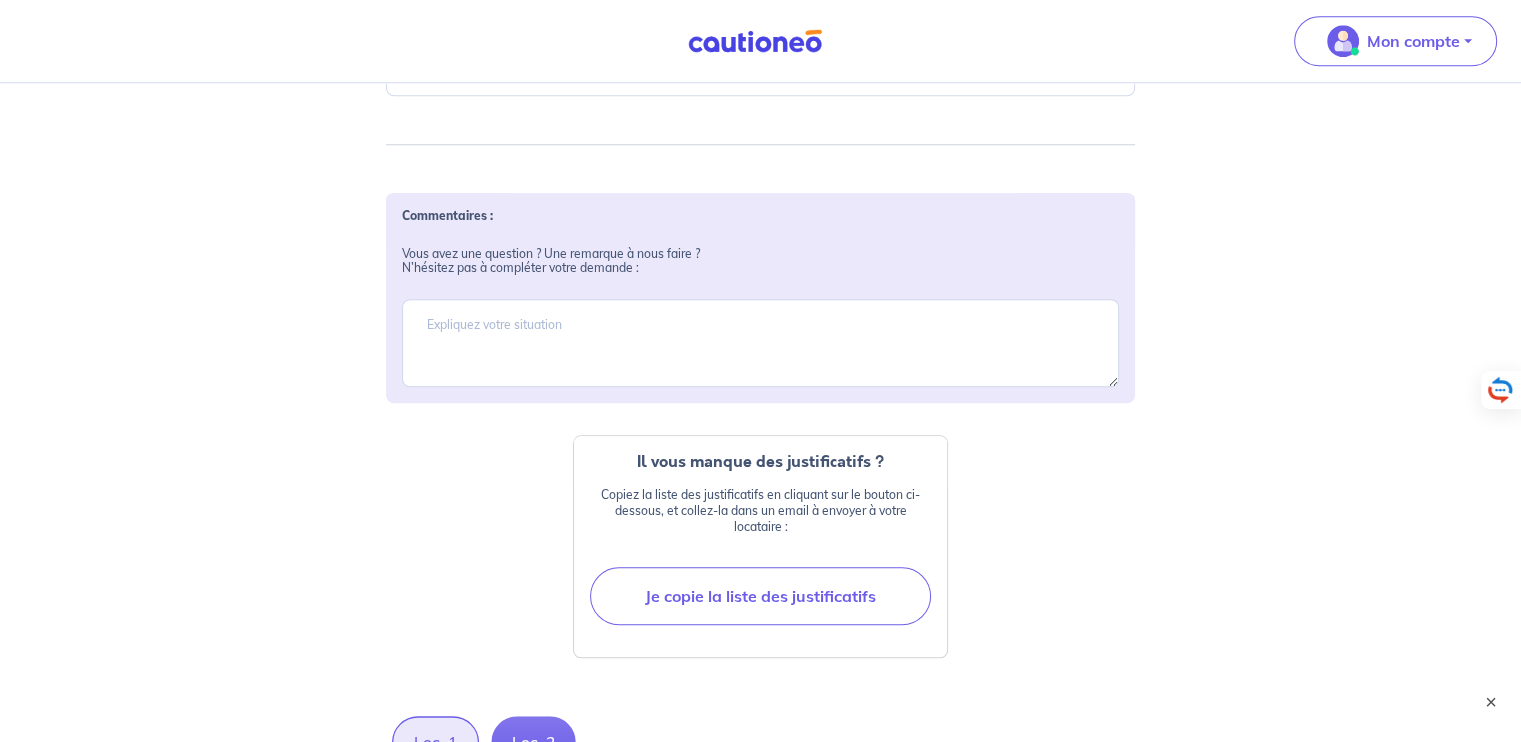 scroll, scrollTop: 2016, scrollLeft: 0, axis: vertical 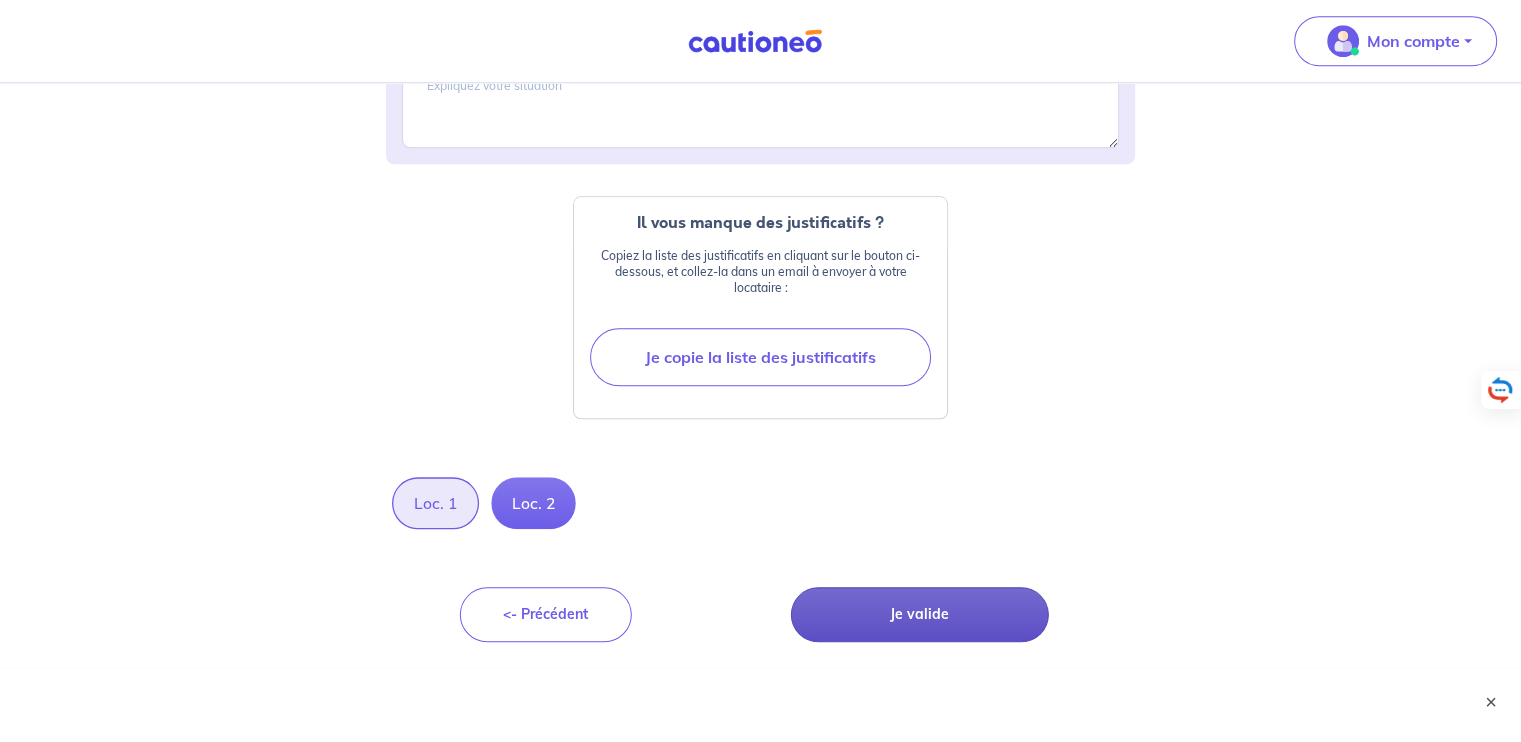 click on "Je valide" at bounding box center (920, 614) 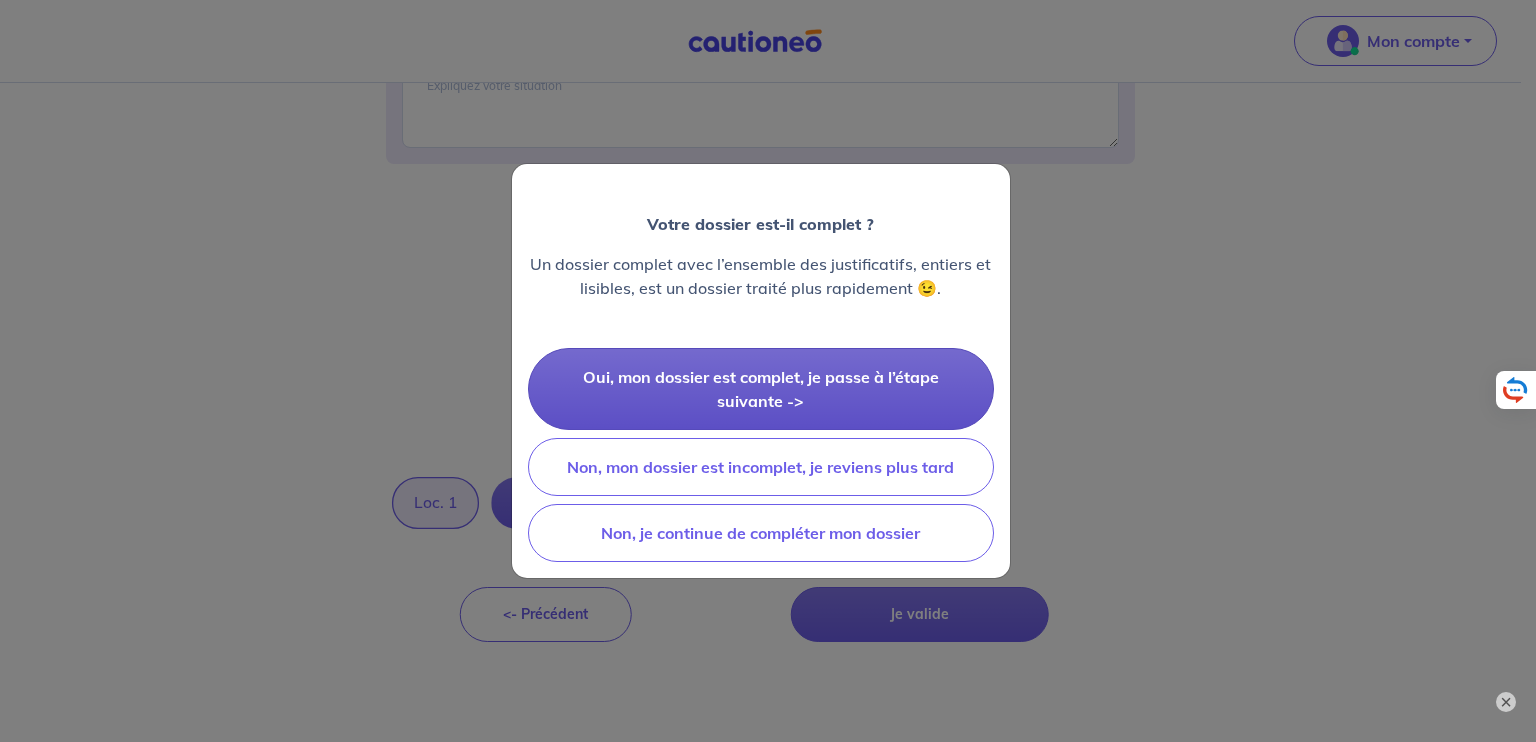 click on "Oui, mon dossier est complet, je passe à l’étape suivante ->" at bounding box center (761, 389) 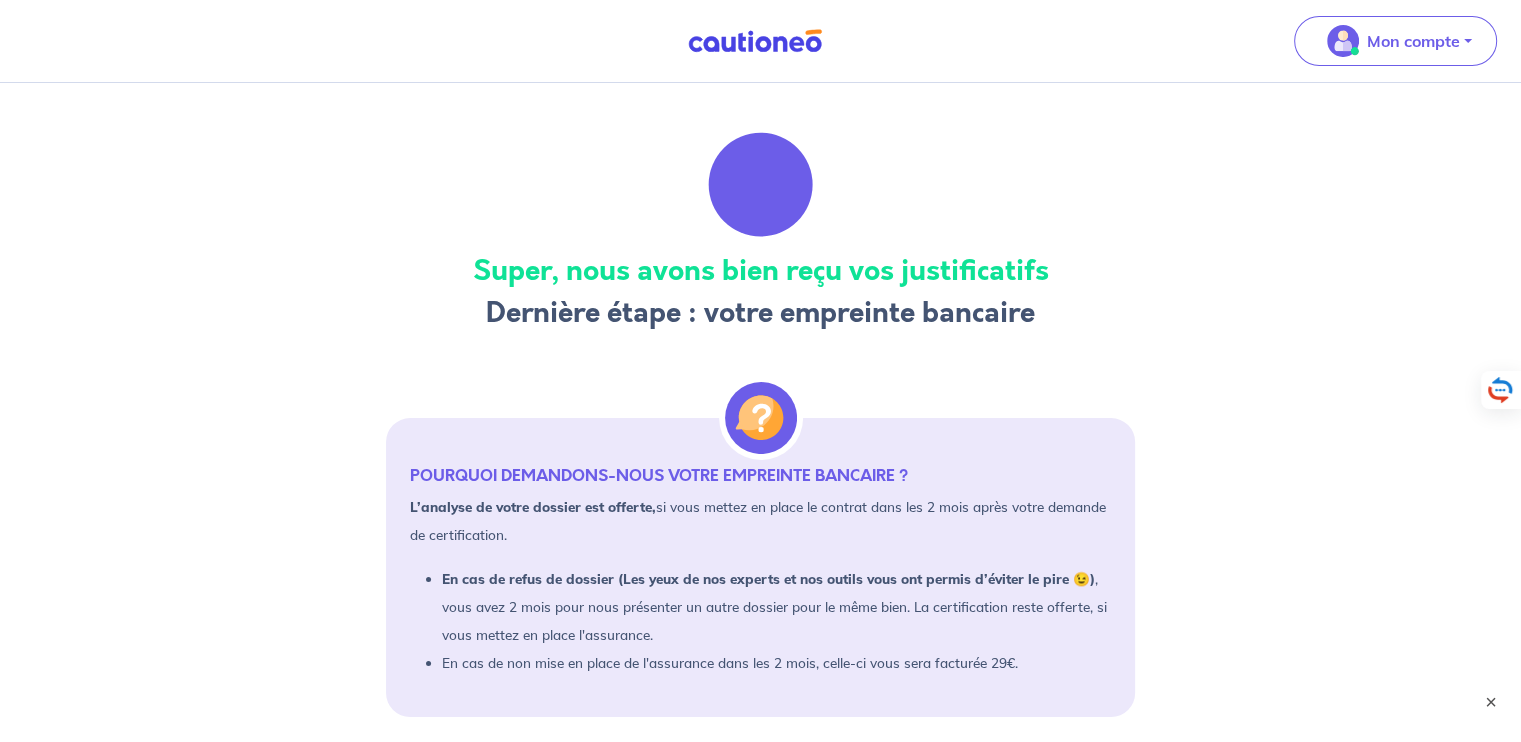 scroll, scrollTop: 466, scrollLeft: 0, axis: vertical 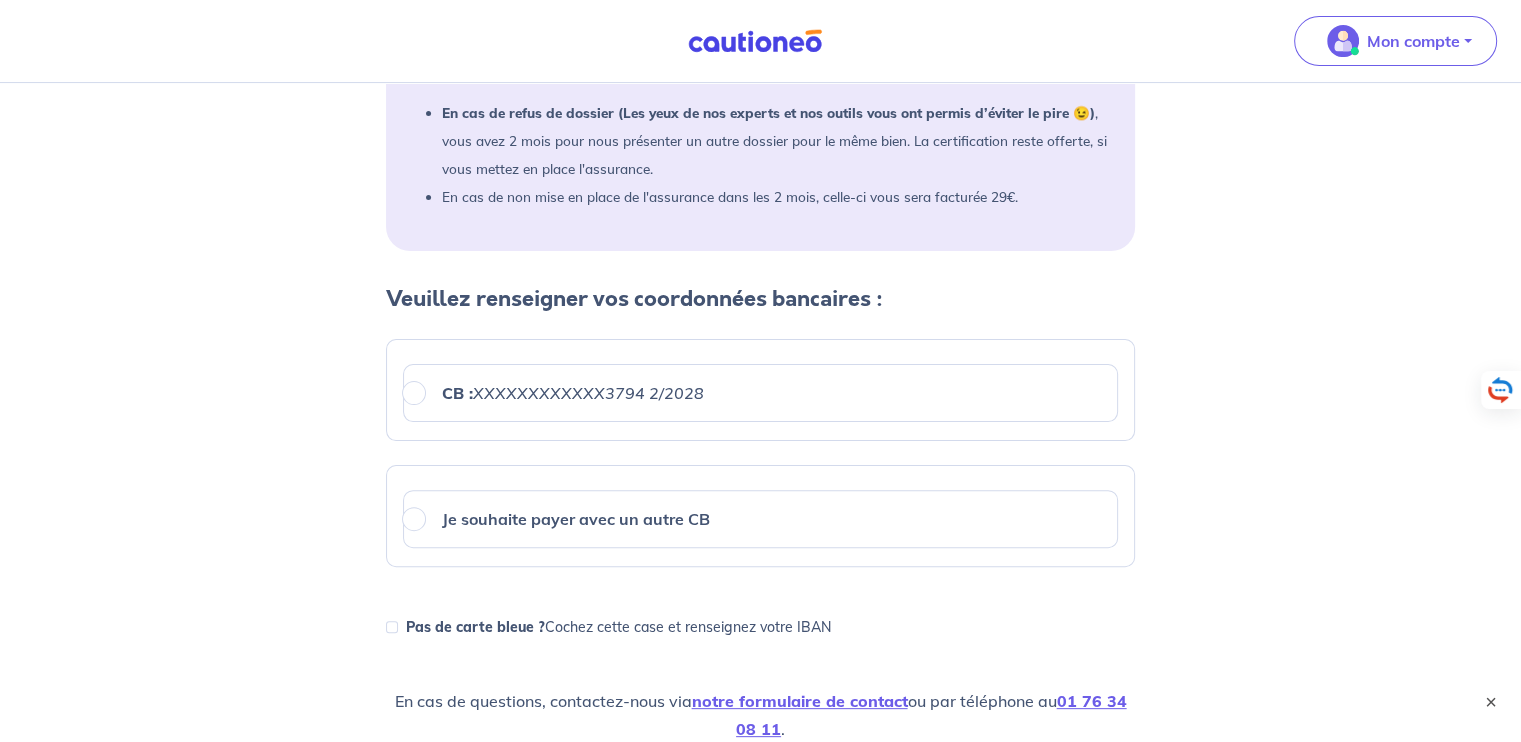 click on "XXXXXXXXXXXX3794 2/2028" at bounding box center [588, 393] 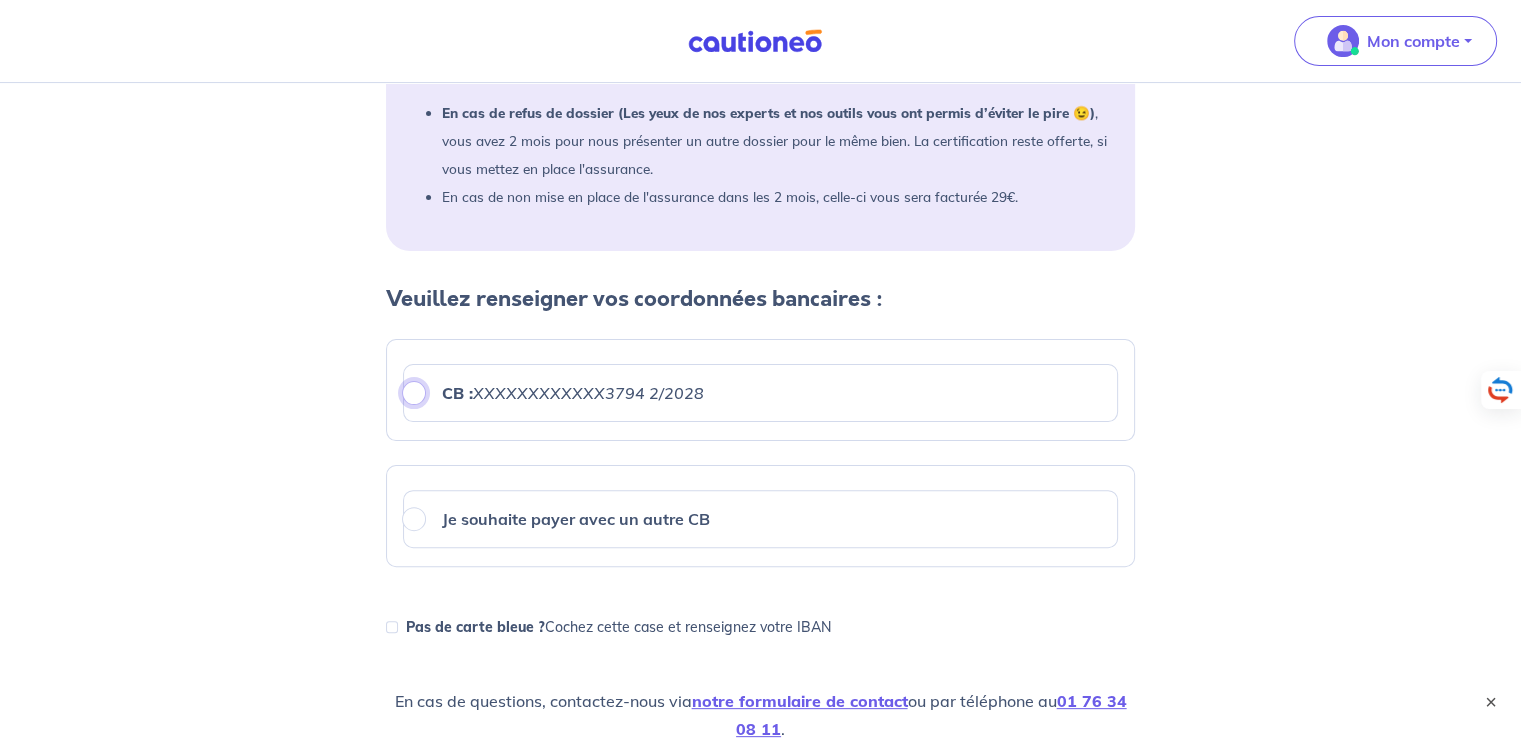 radio on "true" 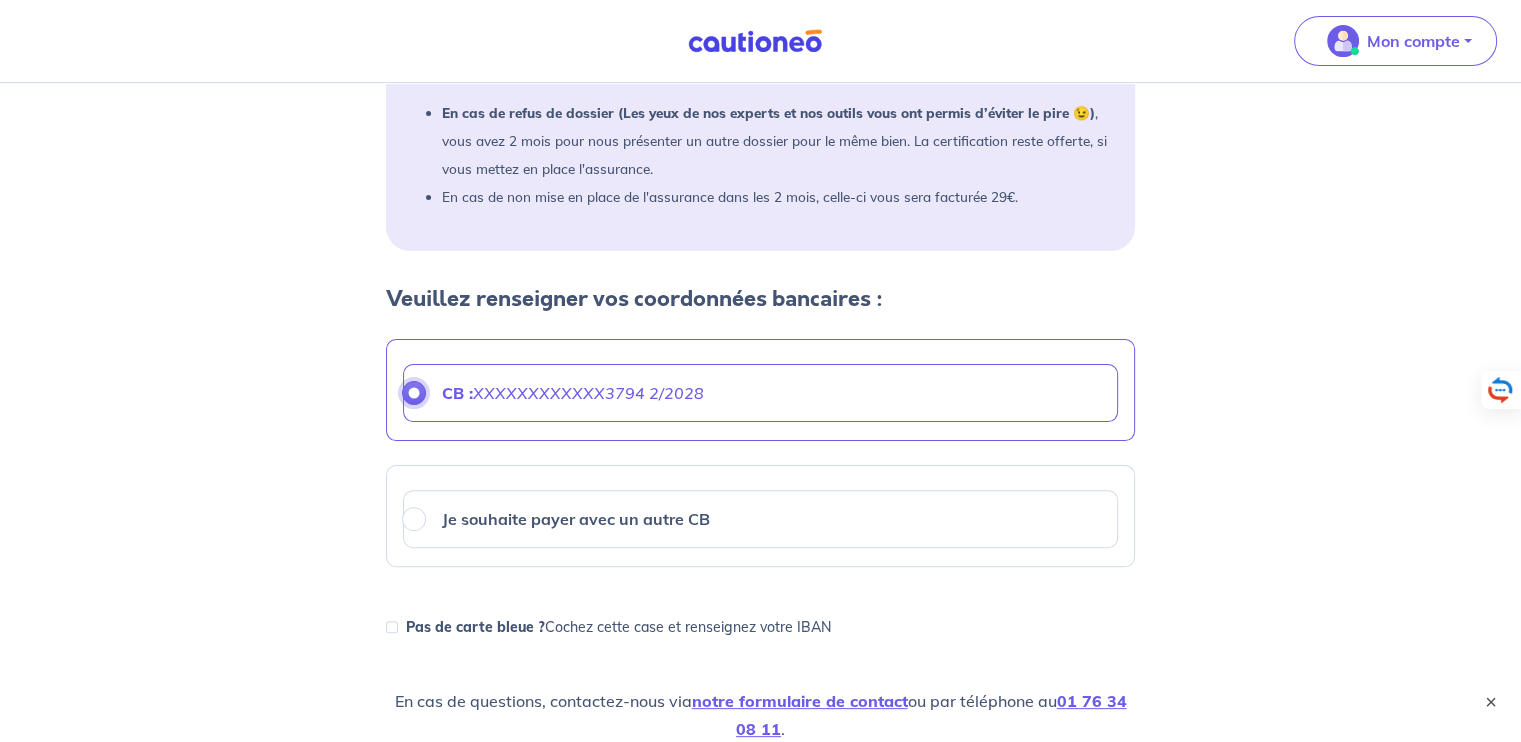 scroll, scrollTop: 772, scrollLeft: 0, axis: vertical 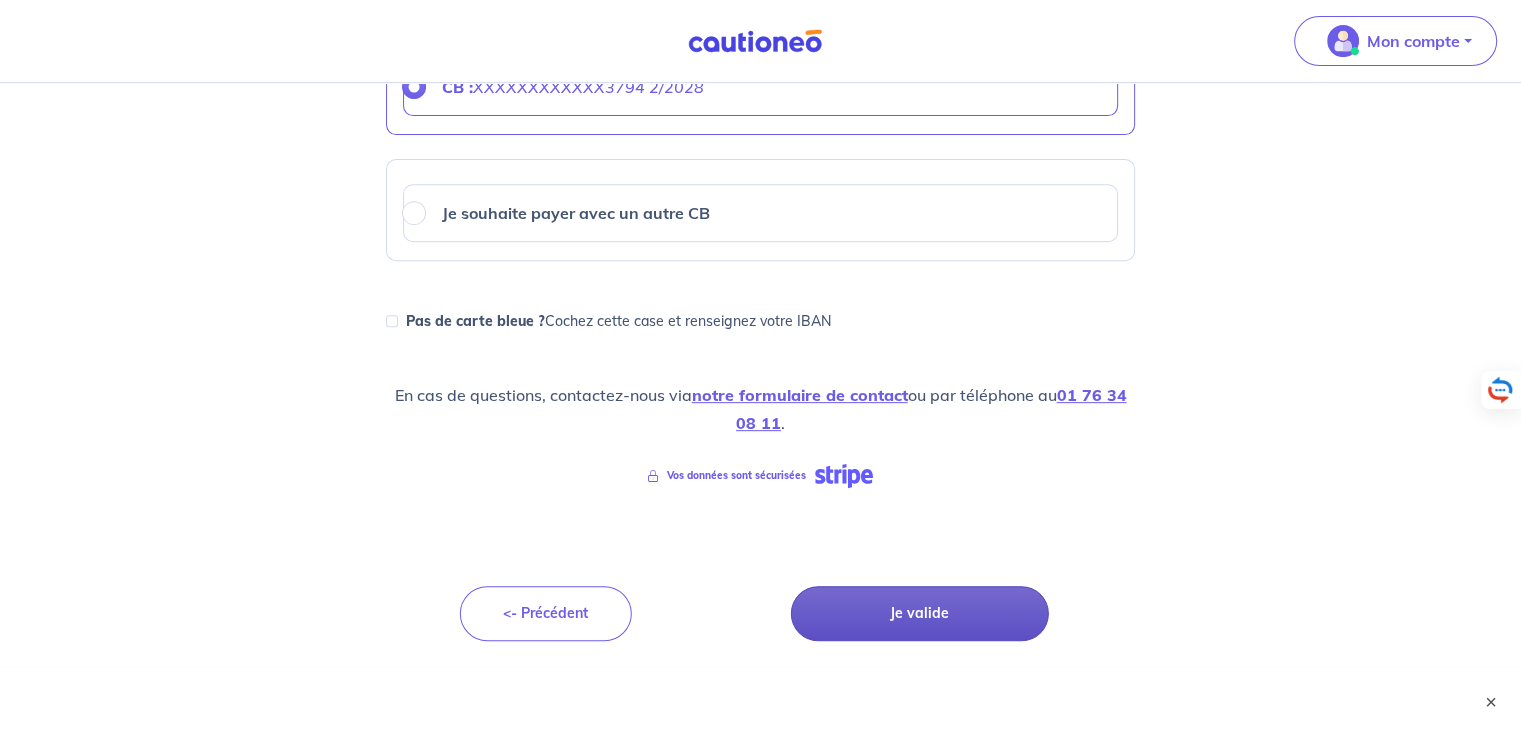 click on "Je valide" at bounding box center (920, 613) 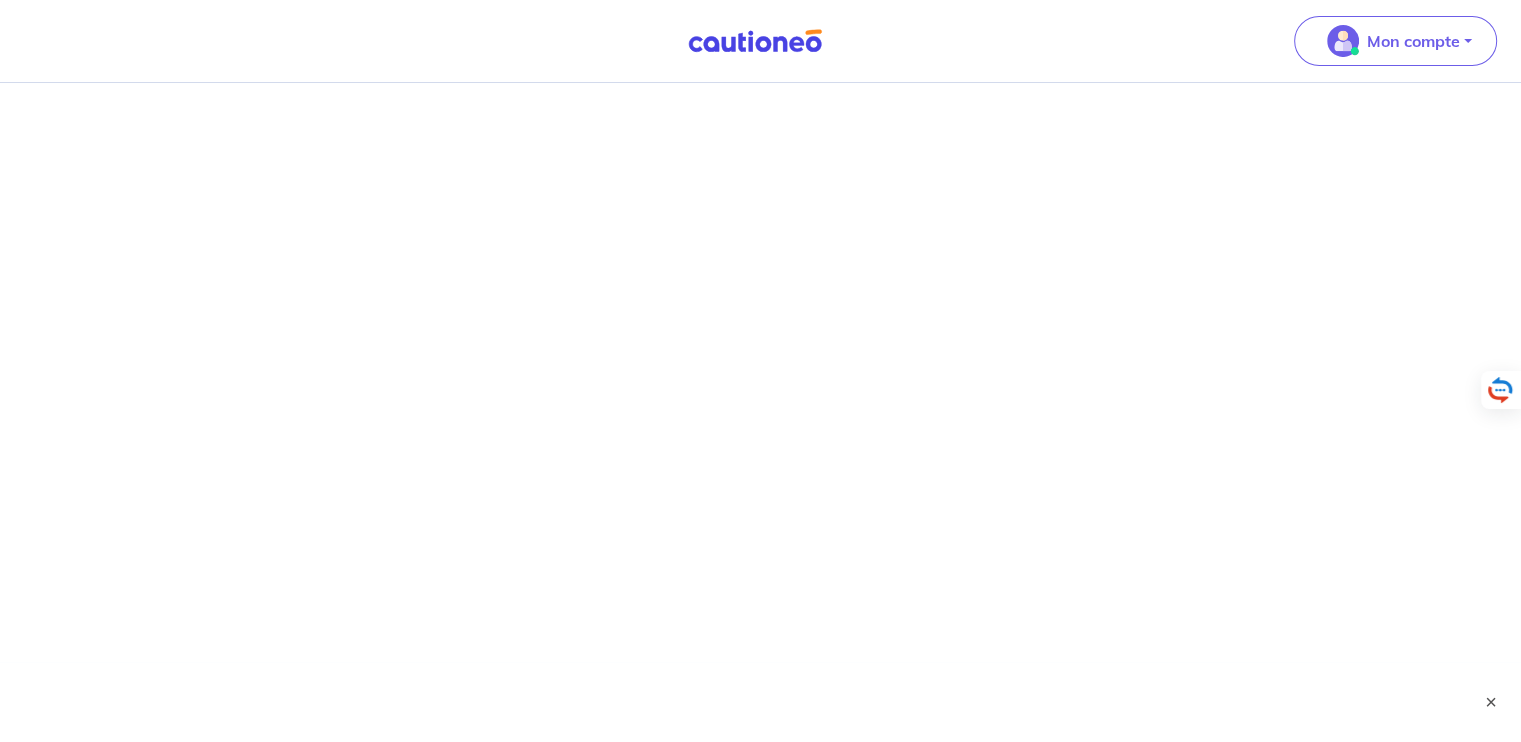 scroll, scrollTop: 0, scrollLeft: 0, axis: both 